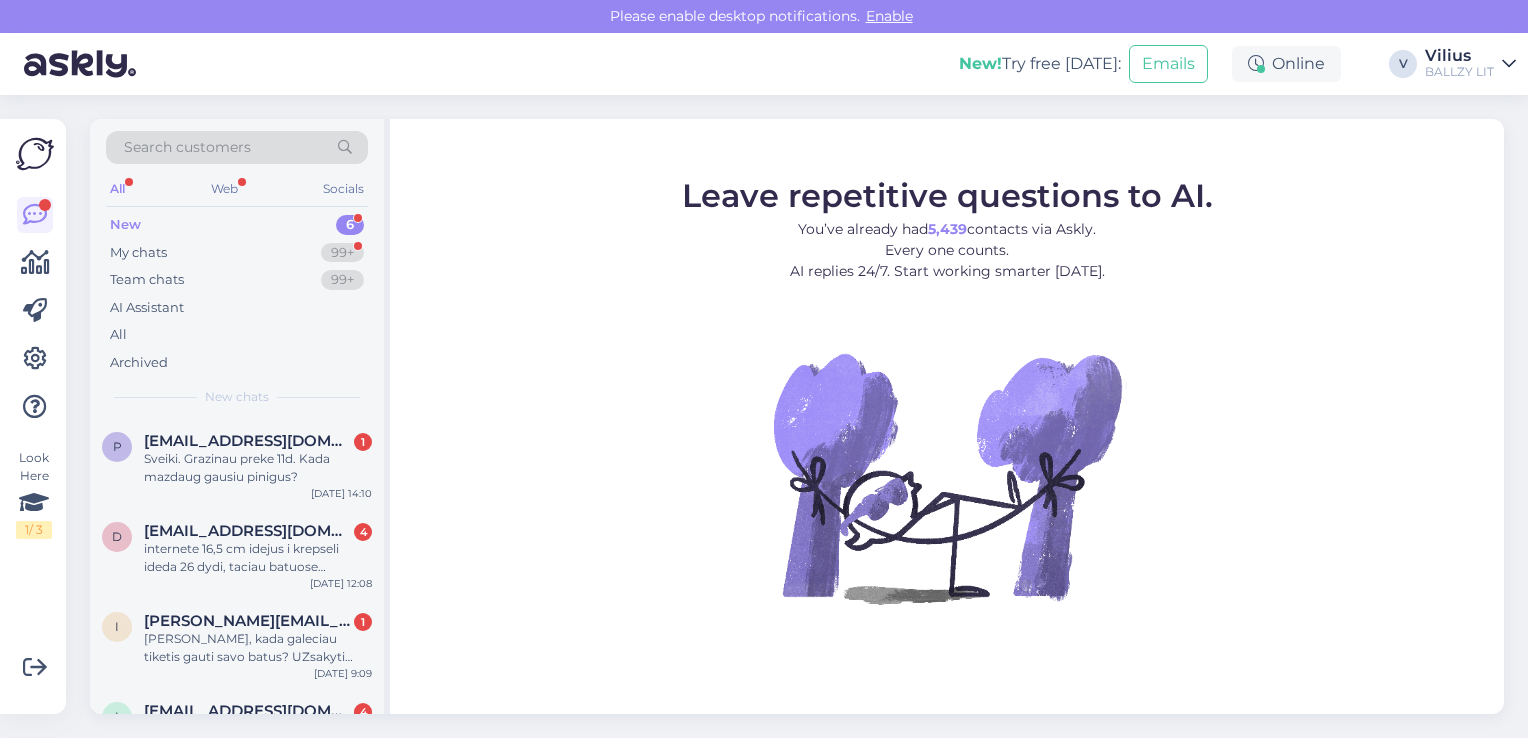 scroll, scrollTop: 0, scrollLeft: 0, axis: both 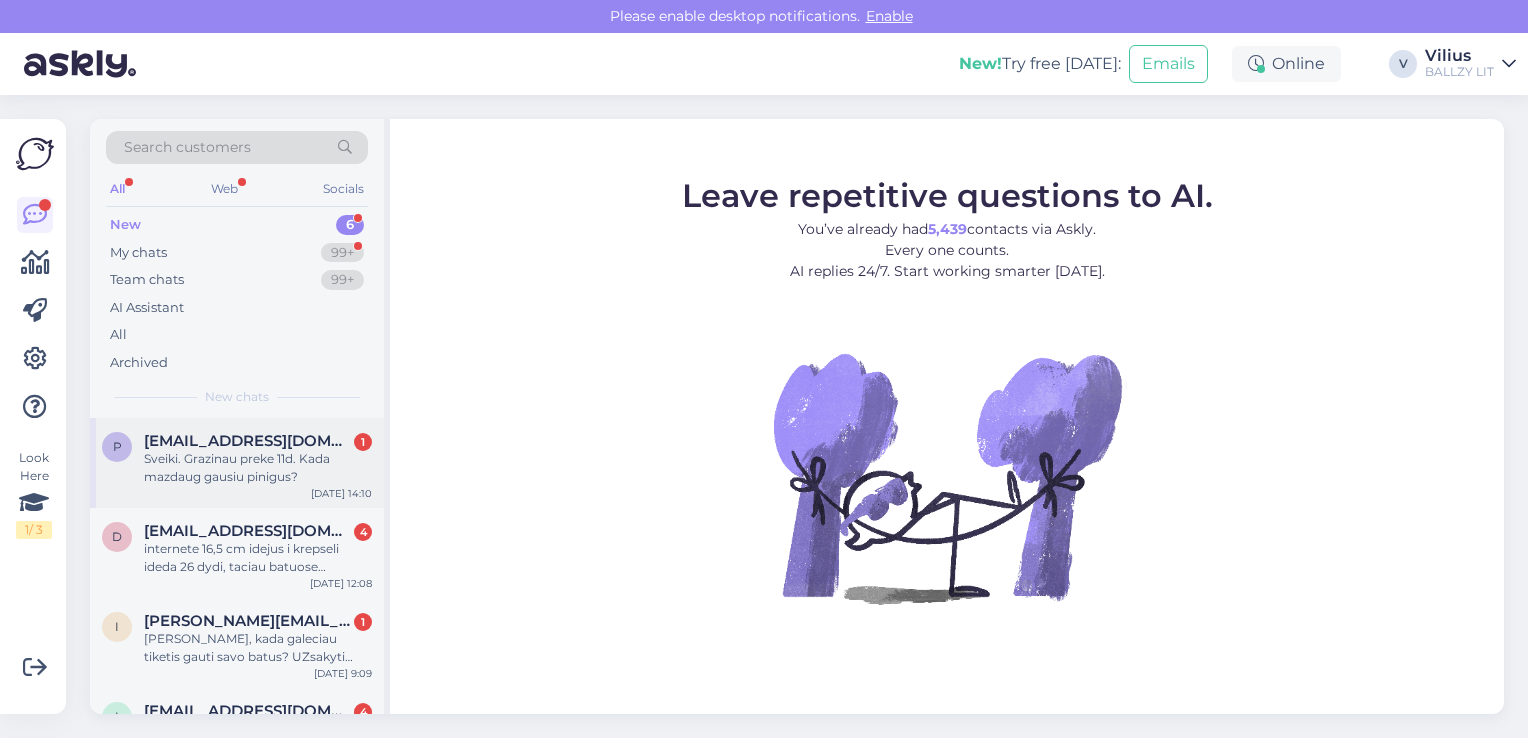 click on "[EMAIL_ADDRESS][DOMAIN_NAME]" at bounding box center [248, 441] 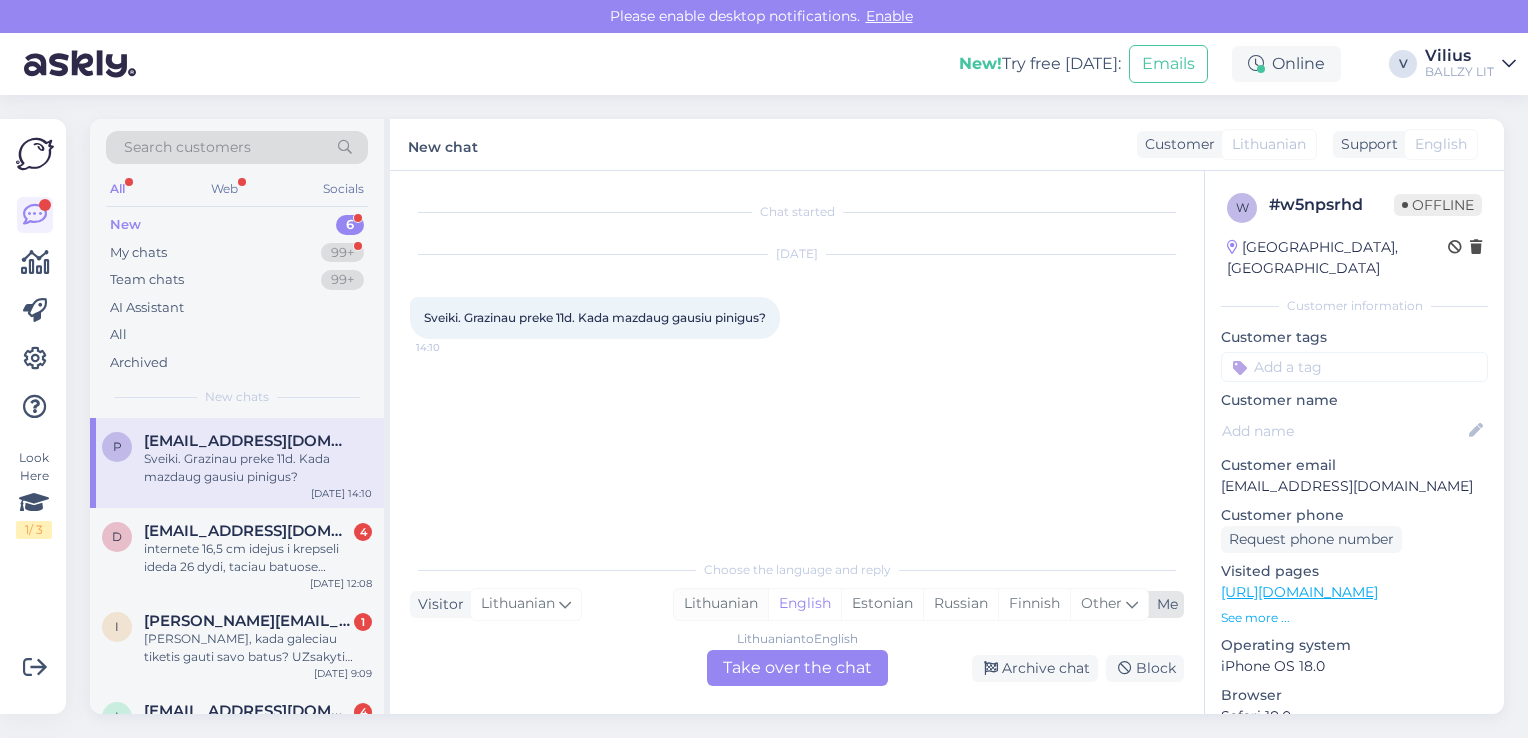 click on "Lithuanian" at bounding box center [721, 604] 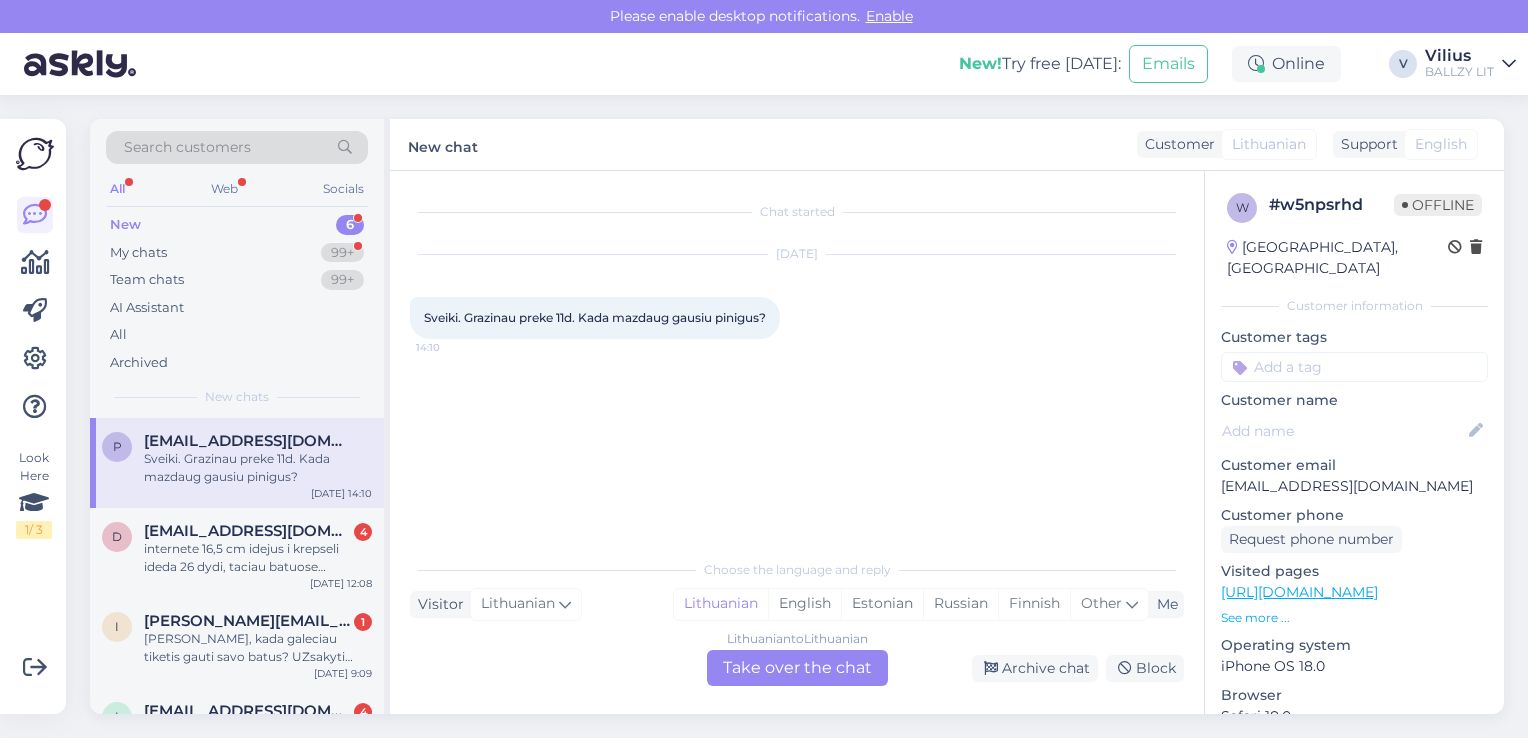 click on "Lithuanian  to  Lithuanian Take over the chat" at bounding box center [797, 668] 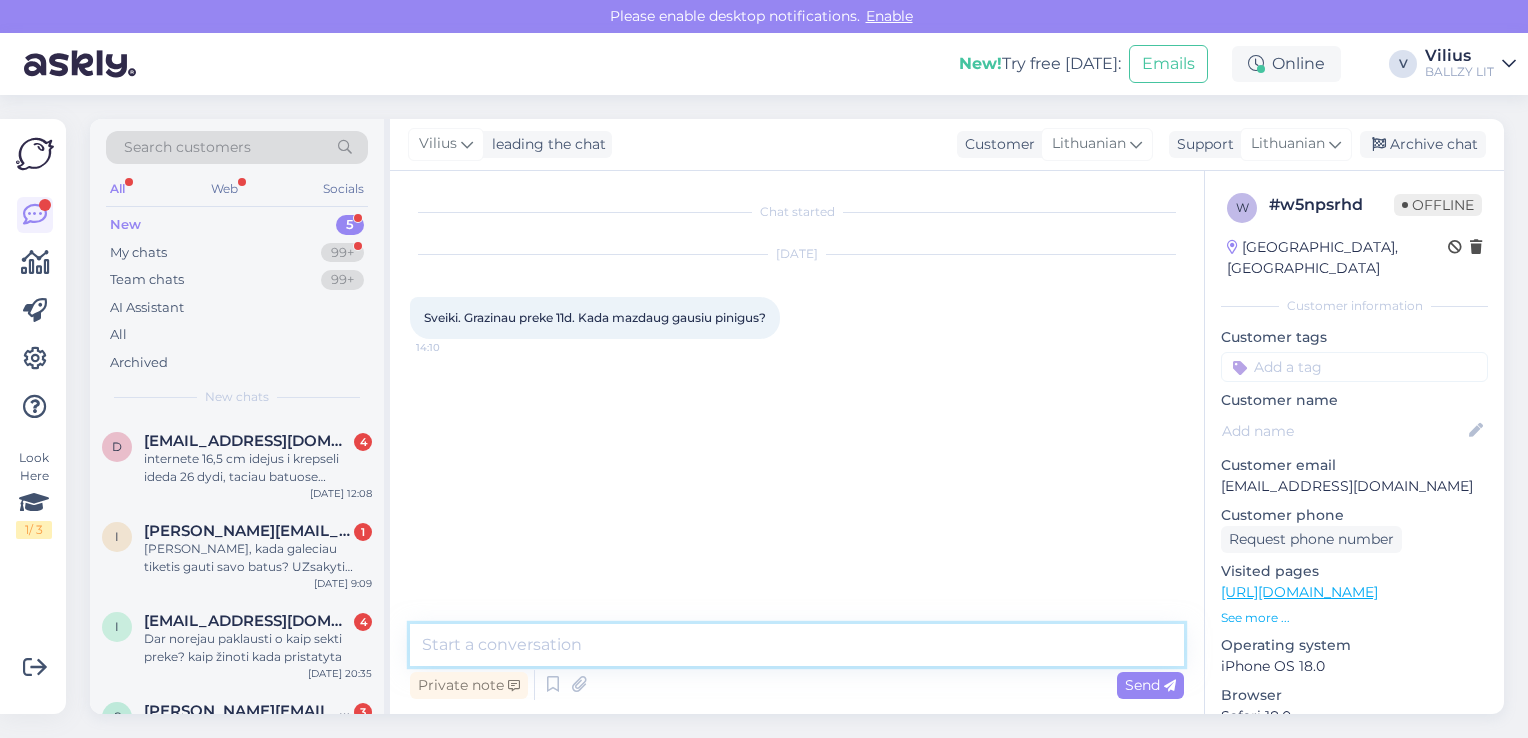 click at bounding box center (797, 645) 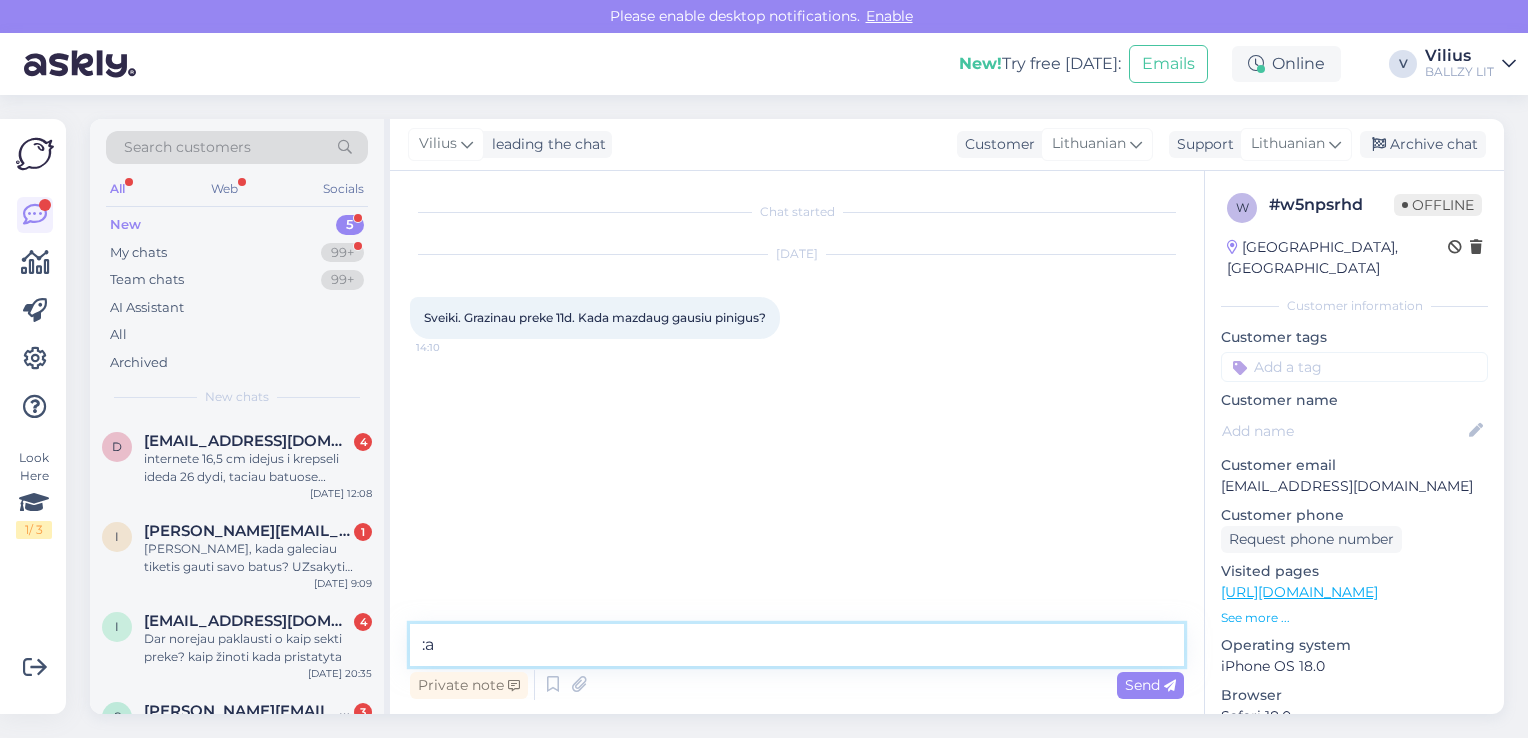 type on ":" 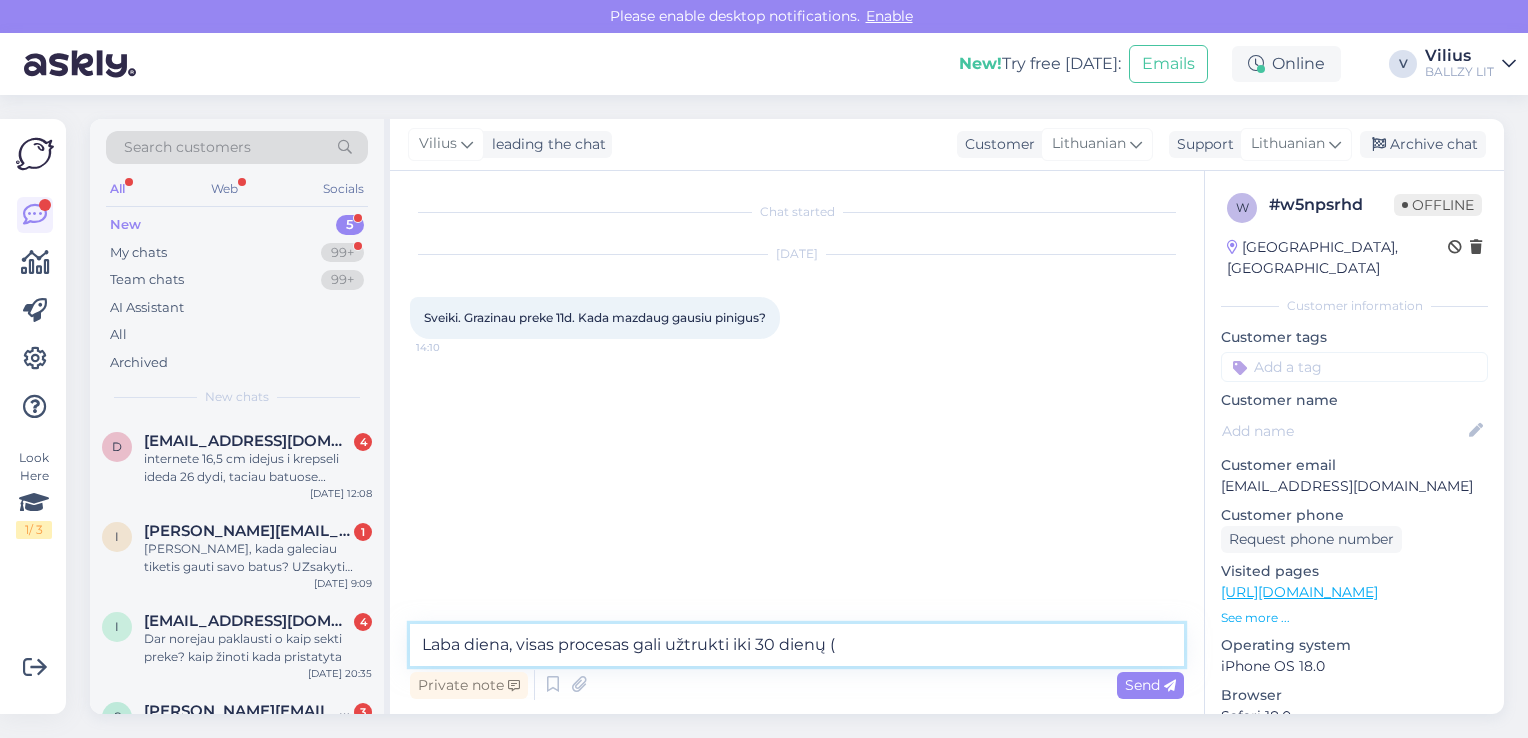 paste on "[URL][DOMAIN_NAME]" 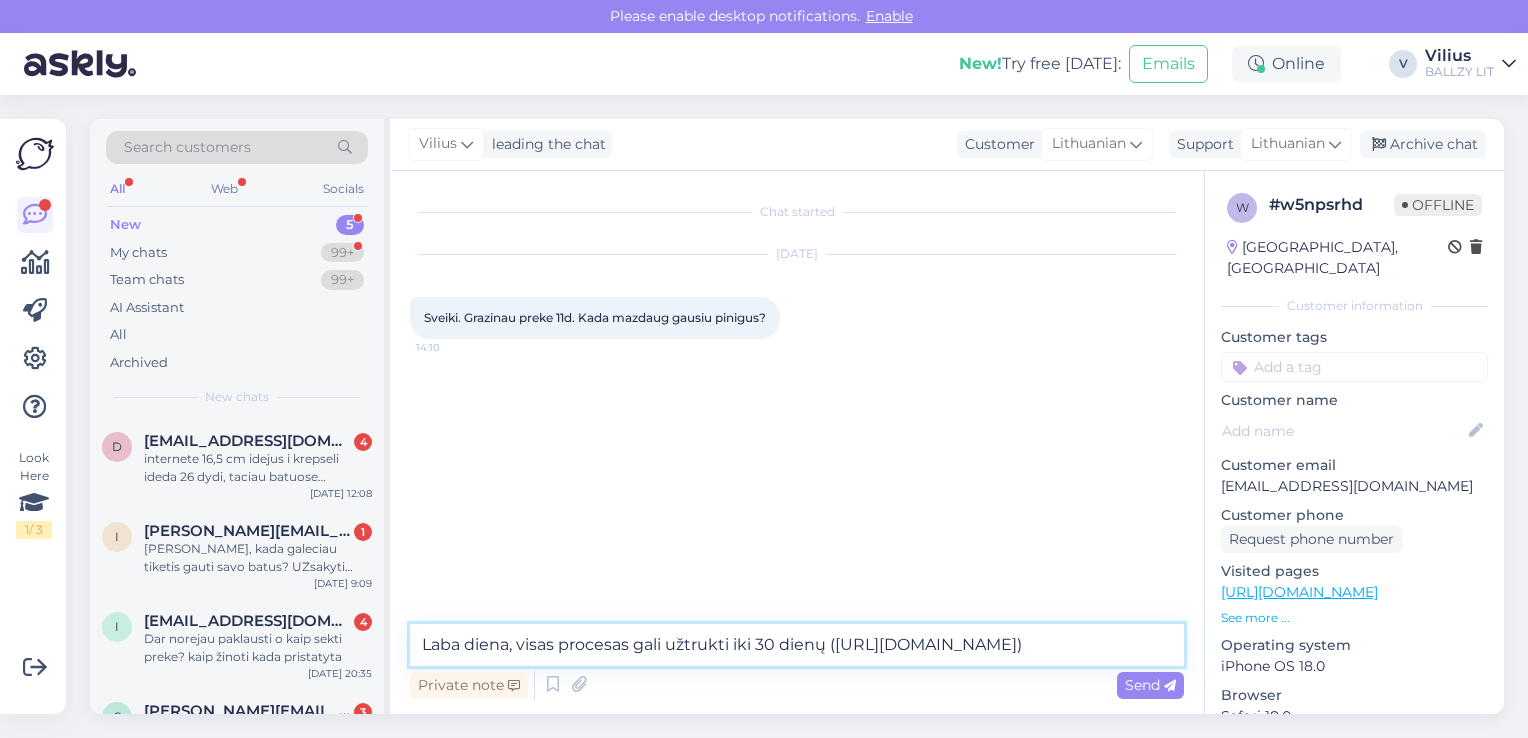 type on "Laba diena, visas procesas gali užtrukti iki 30 dienų ([URL][DOMAIN_NAME]):" 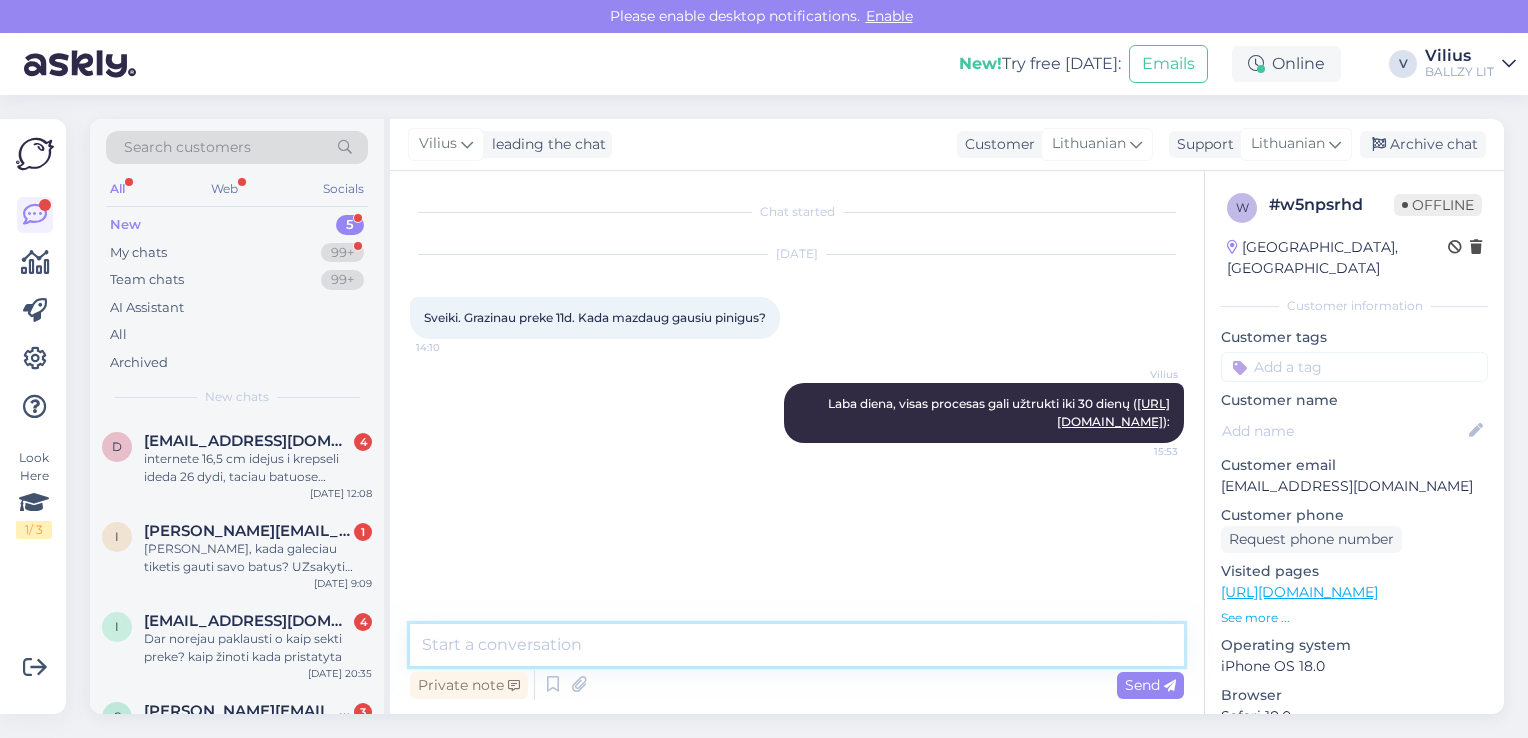 paste on "Kada atgausiu už grąžintą užsakymą sumokėtą pinigų sumą?
Procesas, kol pinigai bus pervesti į kliento banko sąskaitą, gali užtrukti iki 30 dienų. Kai grąžinama siunta pasieks mus ir bus peržiūrėta, atsiųsime patvirtinimo laišką, jog ją gavome. Laiške taip pat gausite informaciją apie pinigų grąžinimą (jog nuo to momento, kai gavote patvirtinimo laišką, pinigai bus pervesti 14 dienų laikotarpyje). Pinigai bus grąžinti į tą pačią banko sąskaitą iš kurios buvo apmokėtas užsakymas." 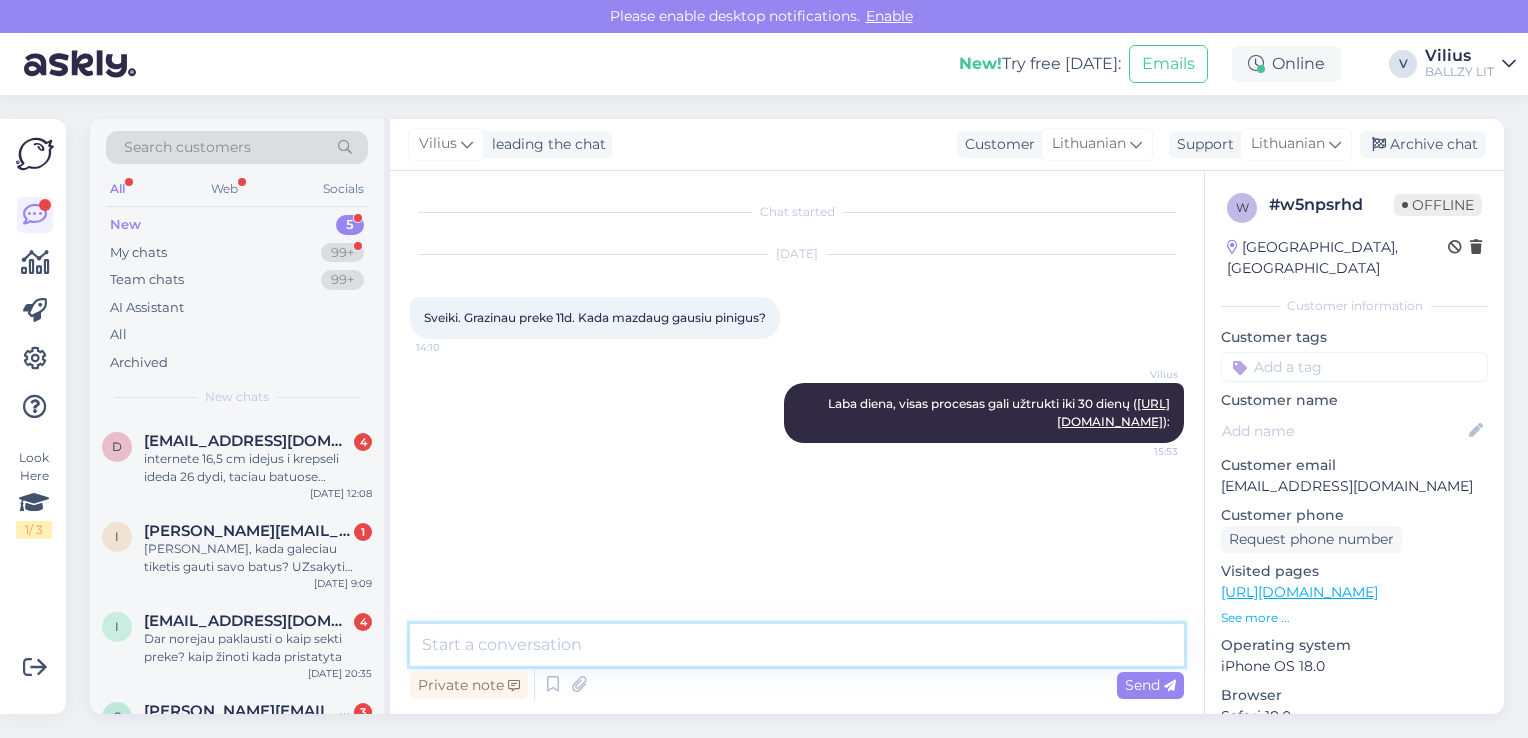 type on "Kada atgausiu už grąžintą užsakymą sumokėtą pinigų sumą?
Procesas, kol pinigai bus pervesti į kliento banko sąskaitą, gali užtrukti iki 30 dienų. Kai grąžinama siunta pasieks mus ir bus peržiūrėta, atsiųsime patvirtinimo laišką, jog ją gavome. Laiške taip pat gausite informaciją apie pinigų grąžinimą (jog nuo to momento, kai gavote patvirtinimo laišką, pinigai bus pervesti 14 dienų laikotarpyje). Pinigai bus grąžinti į tą pačią banko sąskaitą iš kurios buvo apmokėtas užsakymas." 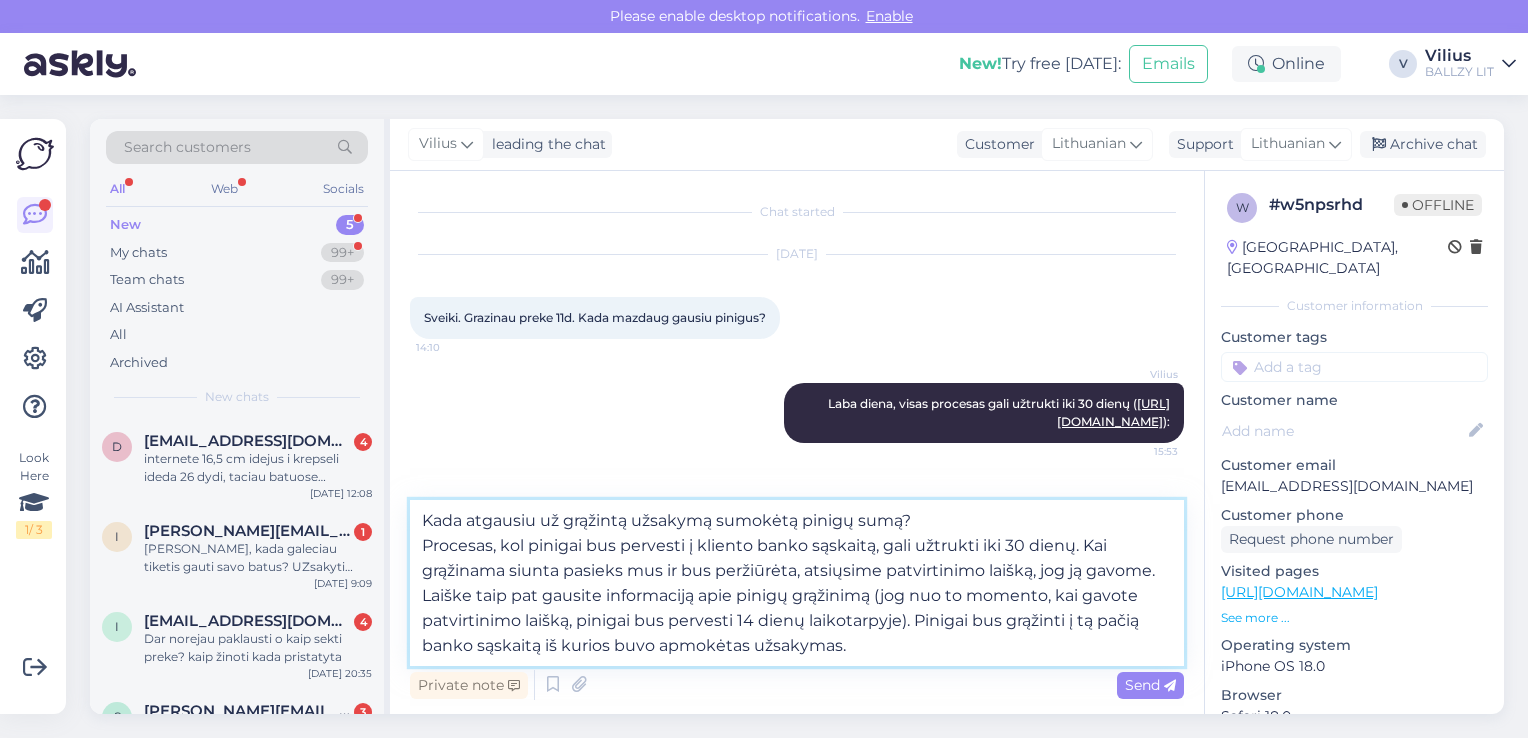 type 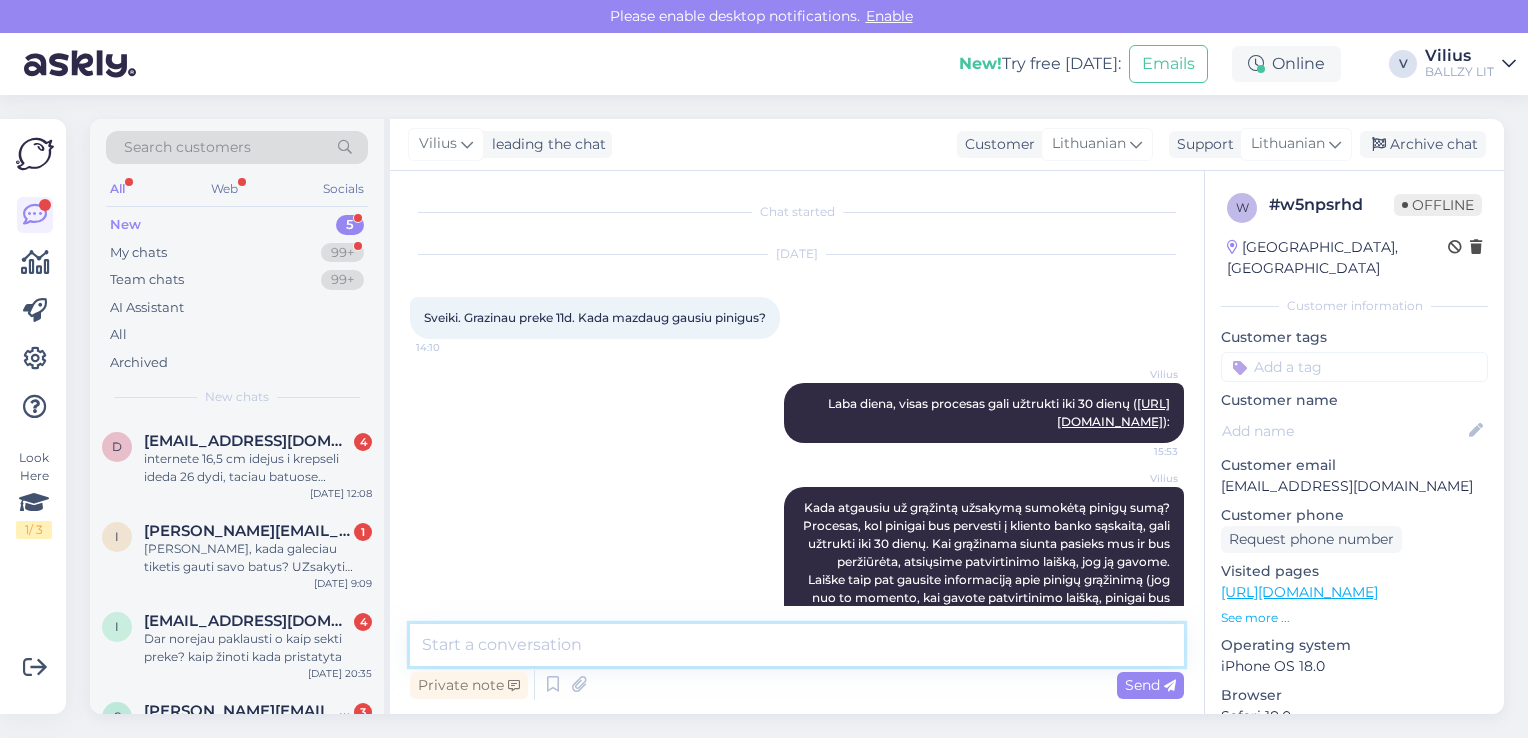 scroll, scrollTop: 88, scrollLeft: 0, axis: vertical 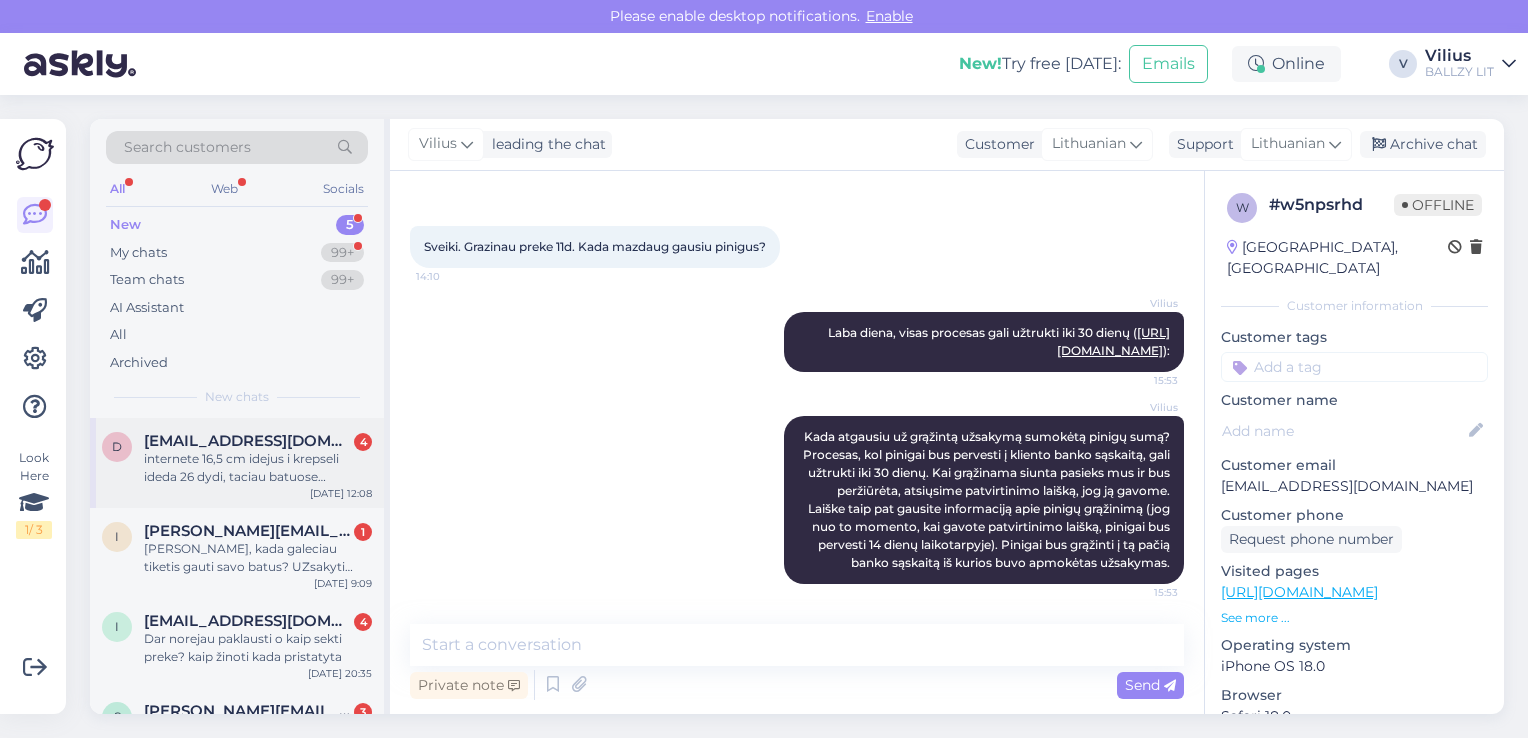 click on "internete 16,5 cm idejus i krepseli ideda 26 dydi, taciau batuose nurodyta 15 cm. tai koks tikrasis vidpadzio ilgis?" at bounding box center [258, 468] 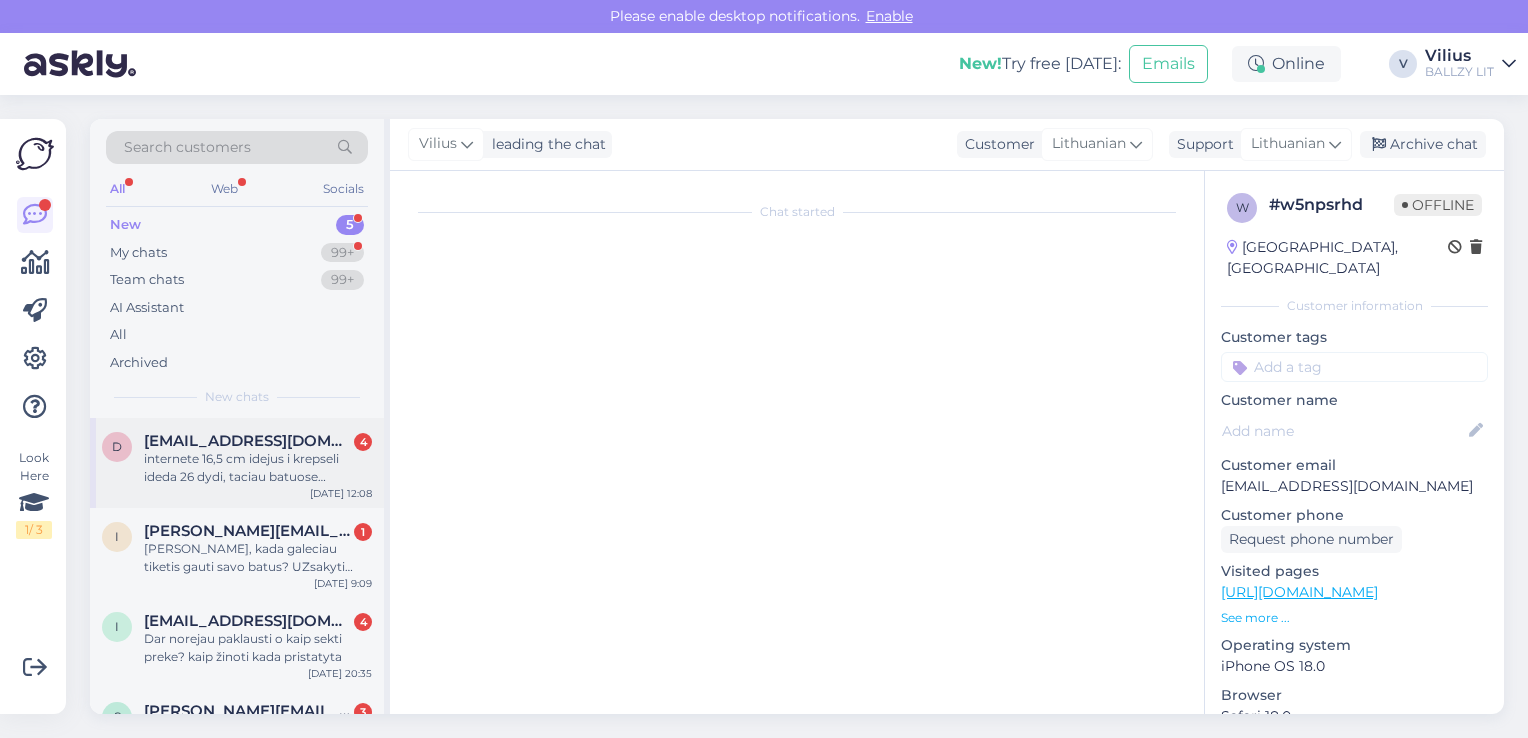 scroll, scrollTop: 105, scrollLeft: 0, axis: vertical 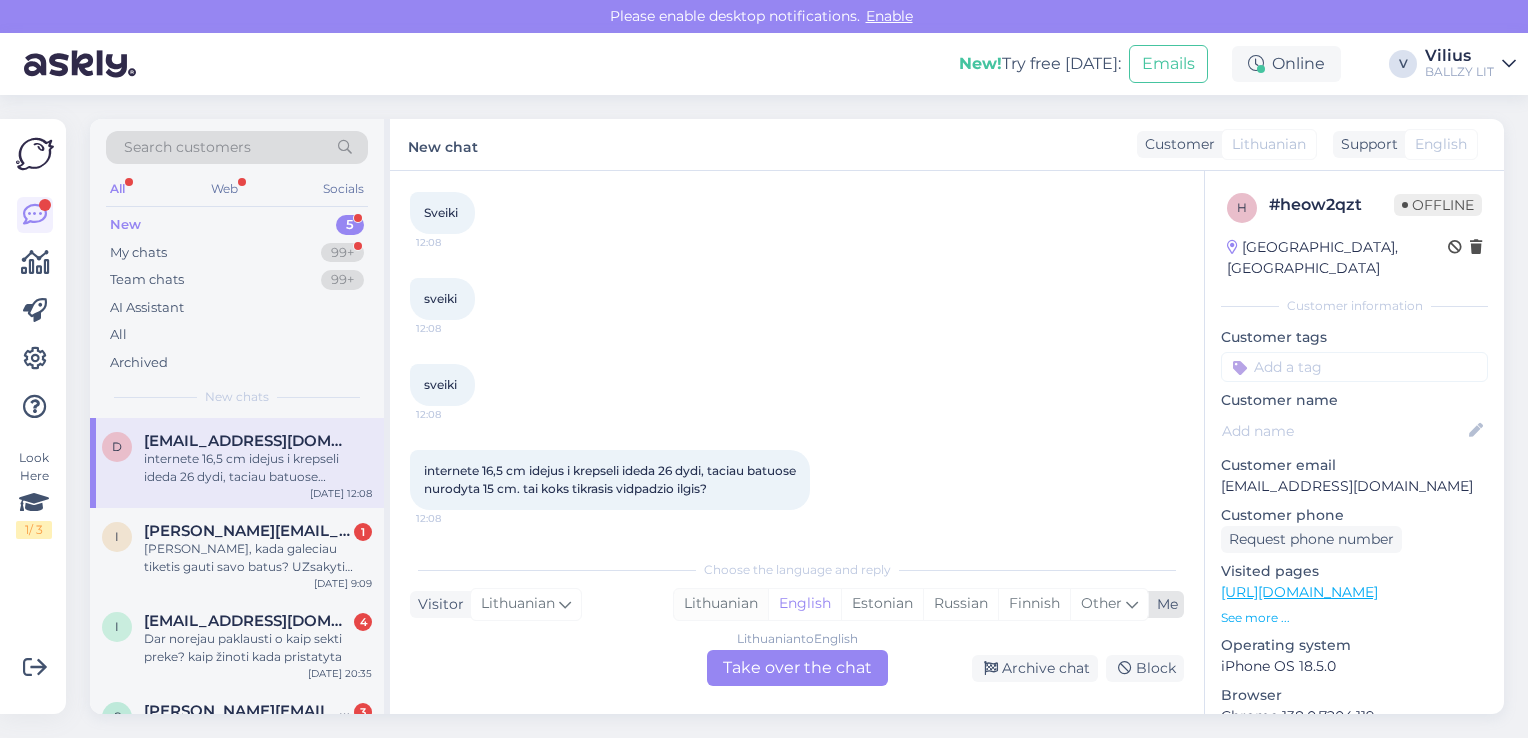click on "Lithuanian" at bounding box center [721, 604] 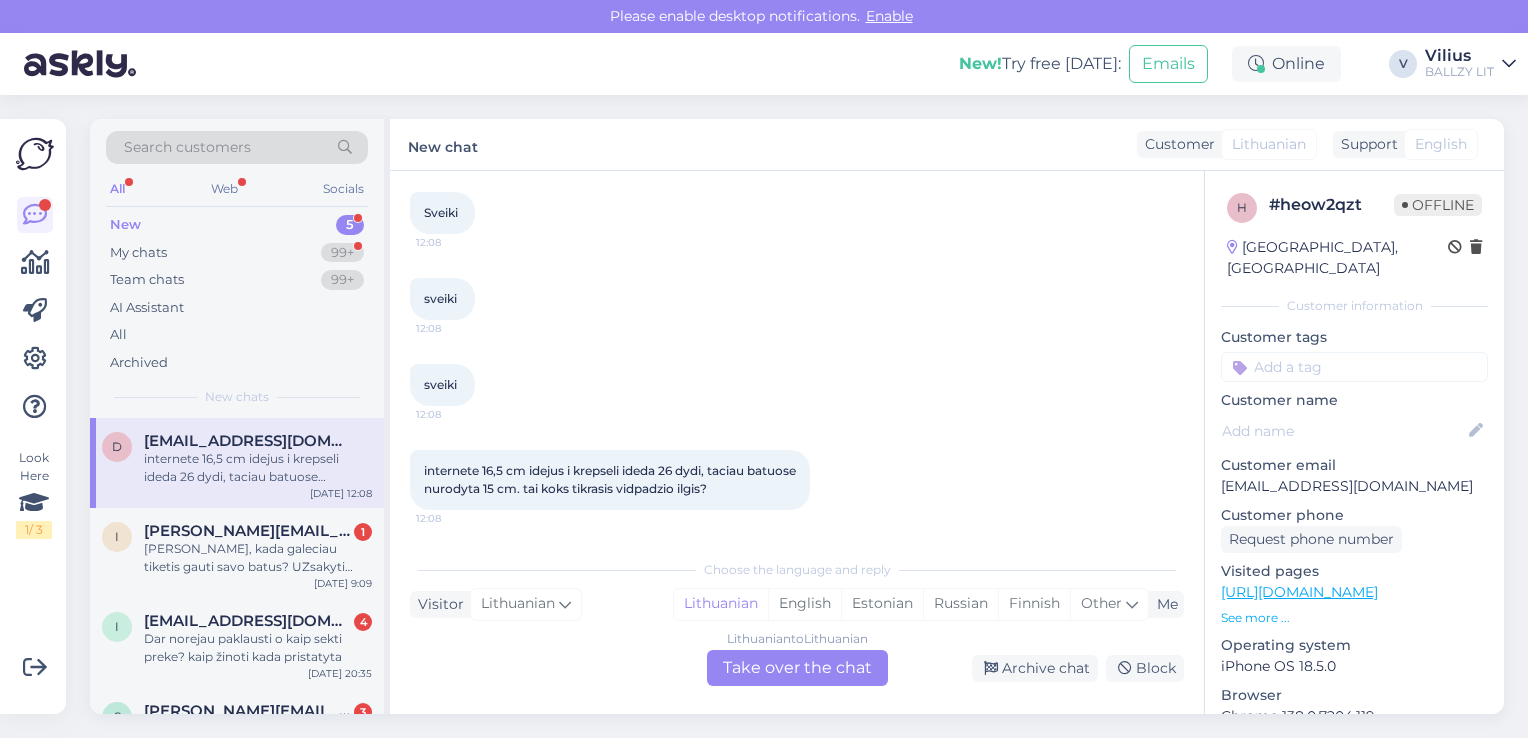 click on "Lithuanian  to  Lithuanian Take over the chat" at bounding box center [797, 668] 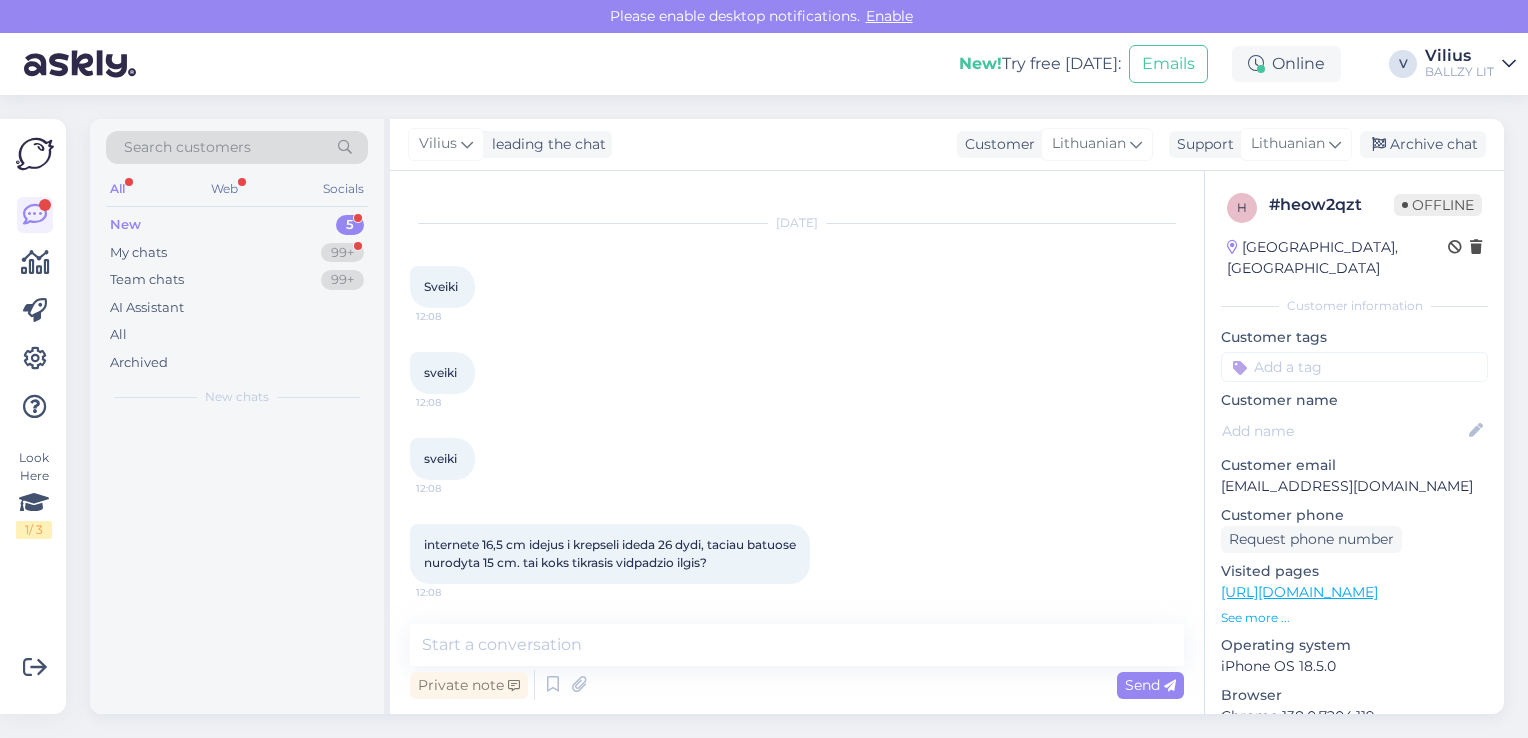 scroll, scrollTop: 31, scrollLeft: 0, axis: vertical 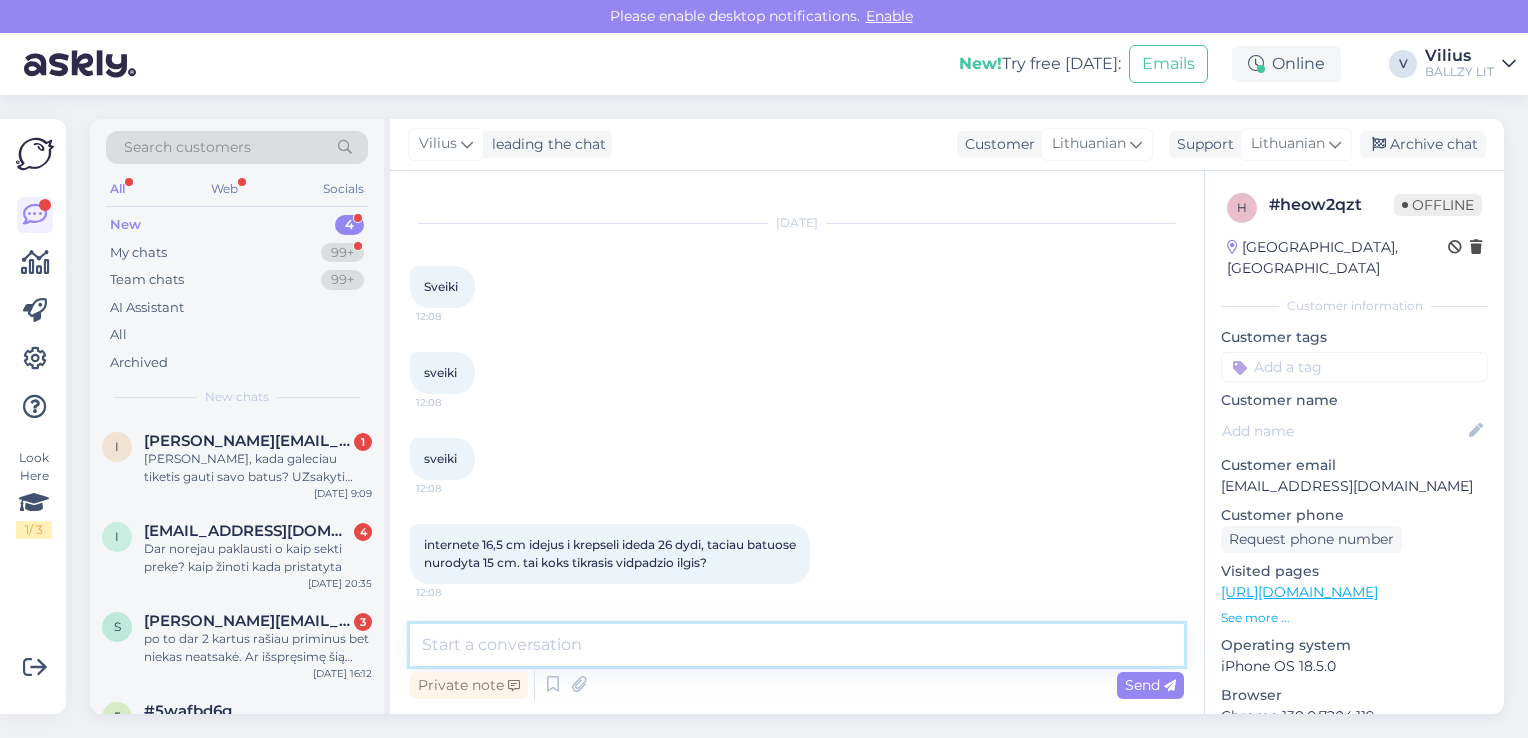 click at bounding box center [797, 645] 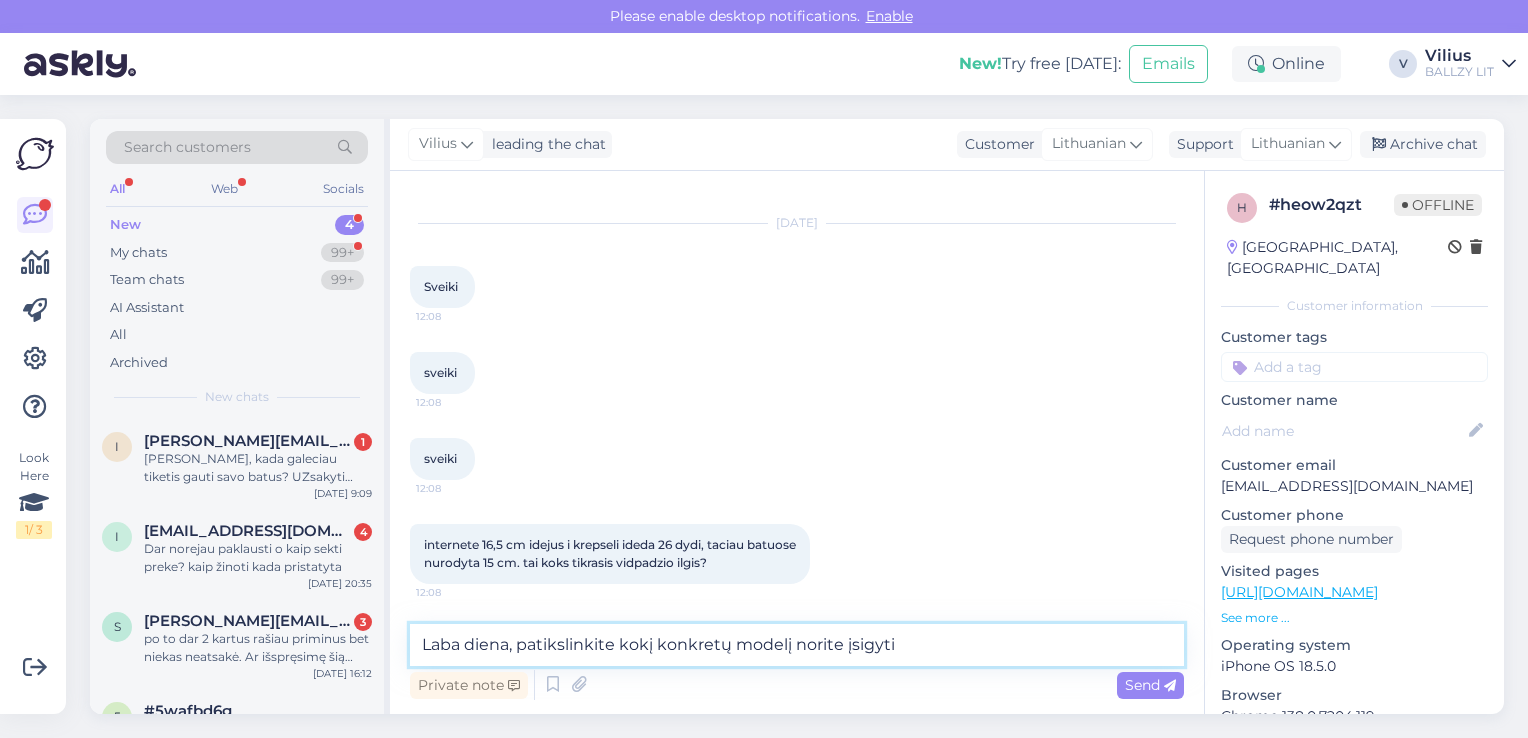 type on "Laba diena, patikslinkite kokį konkretų modelį norite įsigyti." 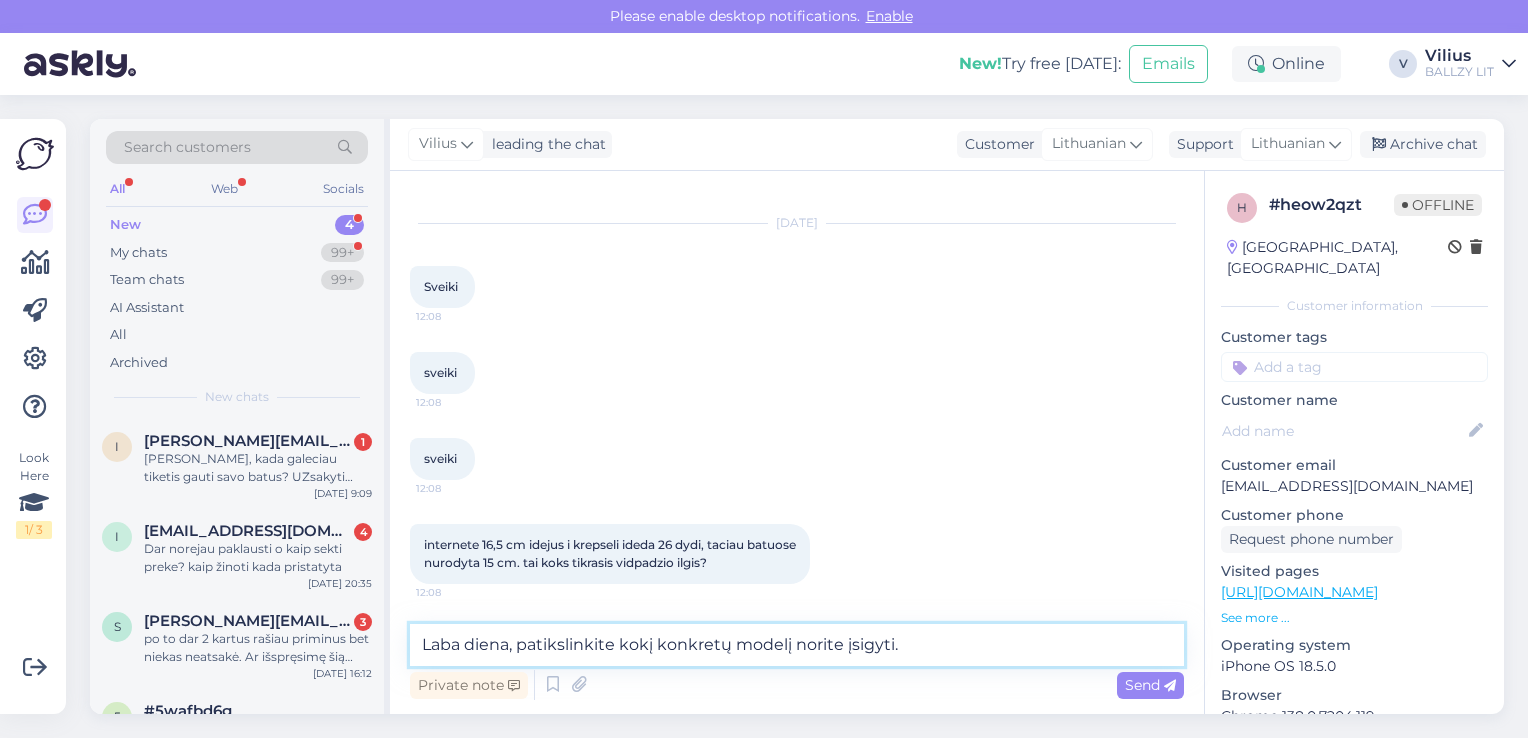 type 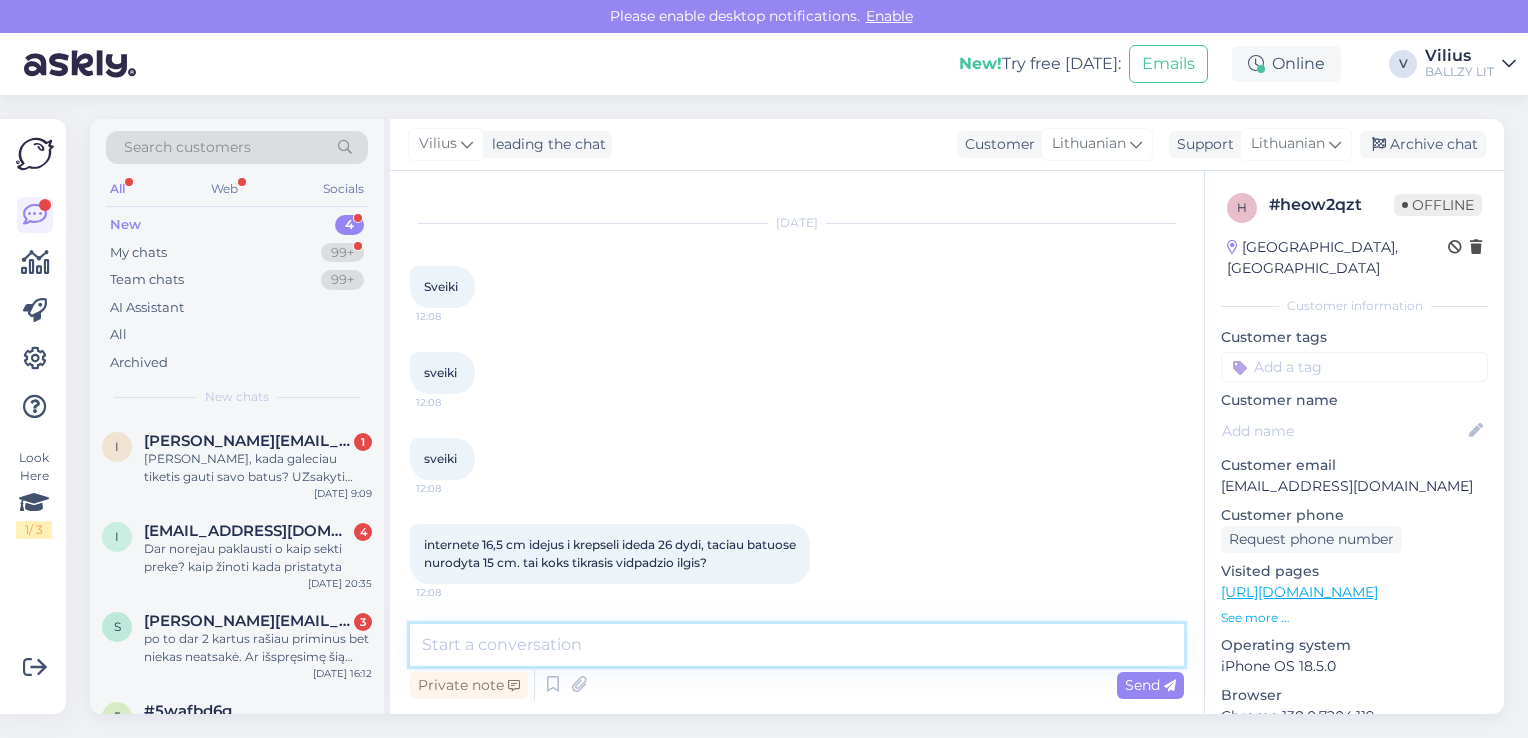 scroll, scrollTop: 116, scrollLeft: 0, axis: vertical 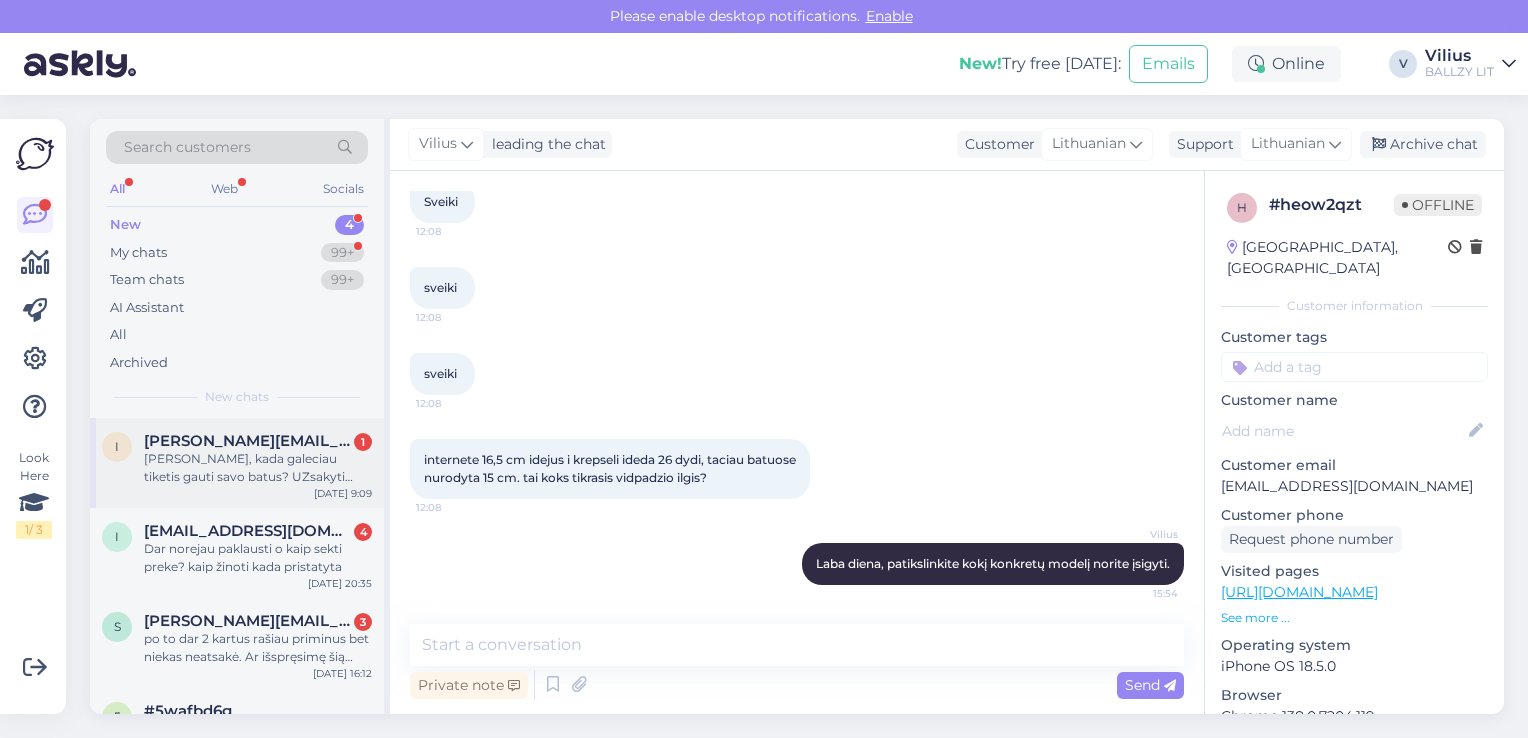 click on "[PERSON_NAME], kada galeciau tiketis gauti savo batus? UZsakyti buvo [DATE], parasyta, kad pristatymas trunka 2-7 darbo dienas, siandien jau antra darbo diena prasidejo, bet dar negavau net patvirtinimo, kad uzsakymas paruostas. Jau karta eus turejes prasta patirti su Jumis, tiksliau su pristatymu, kai teko laukti batu 17 dienu. Uzsakymo nr: #70055966" at bounding box center [258, 468] 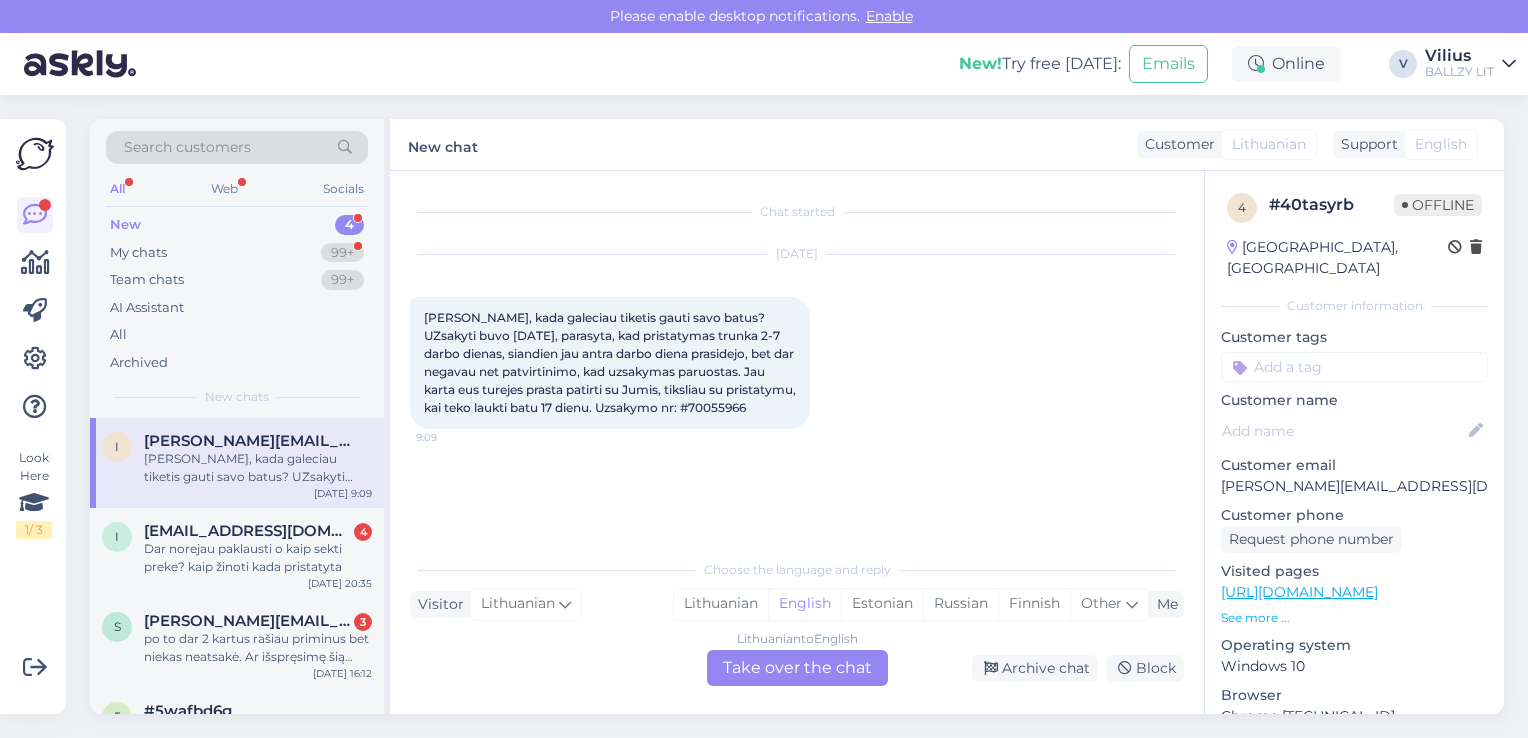 scroll, scrollTop: 0, scrollLeft: 0, axis: both 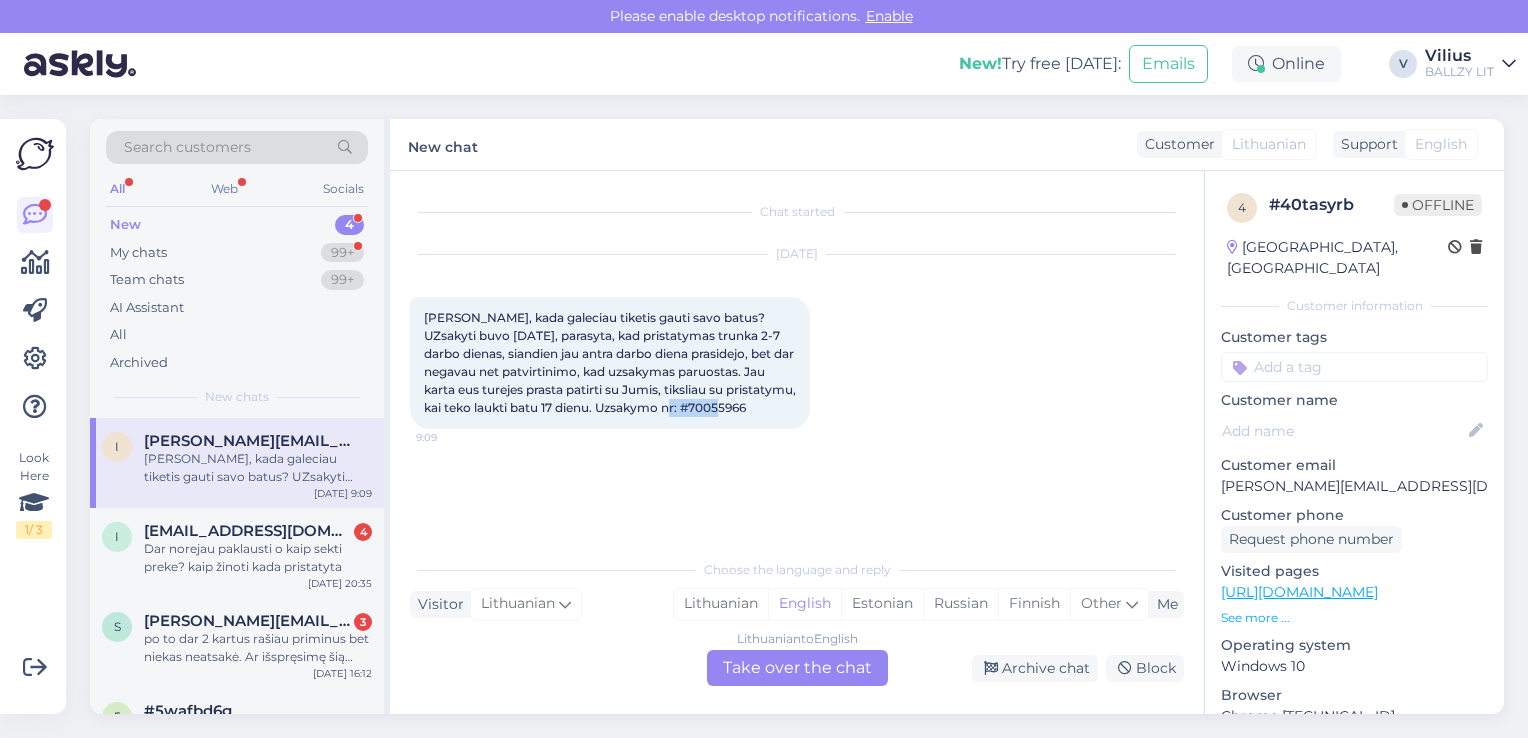 drag, startPoint x: 643, startPoint y: 406, endPoint x: 708, endPoint y: 408, distance: 65.03076 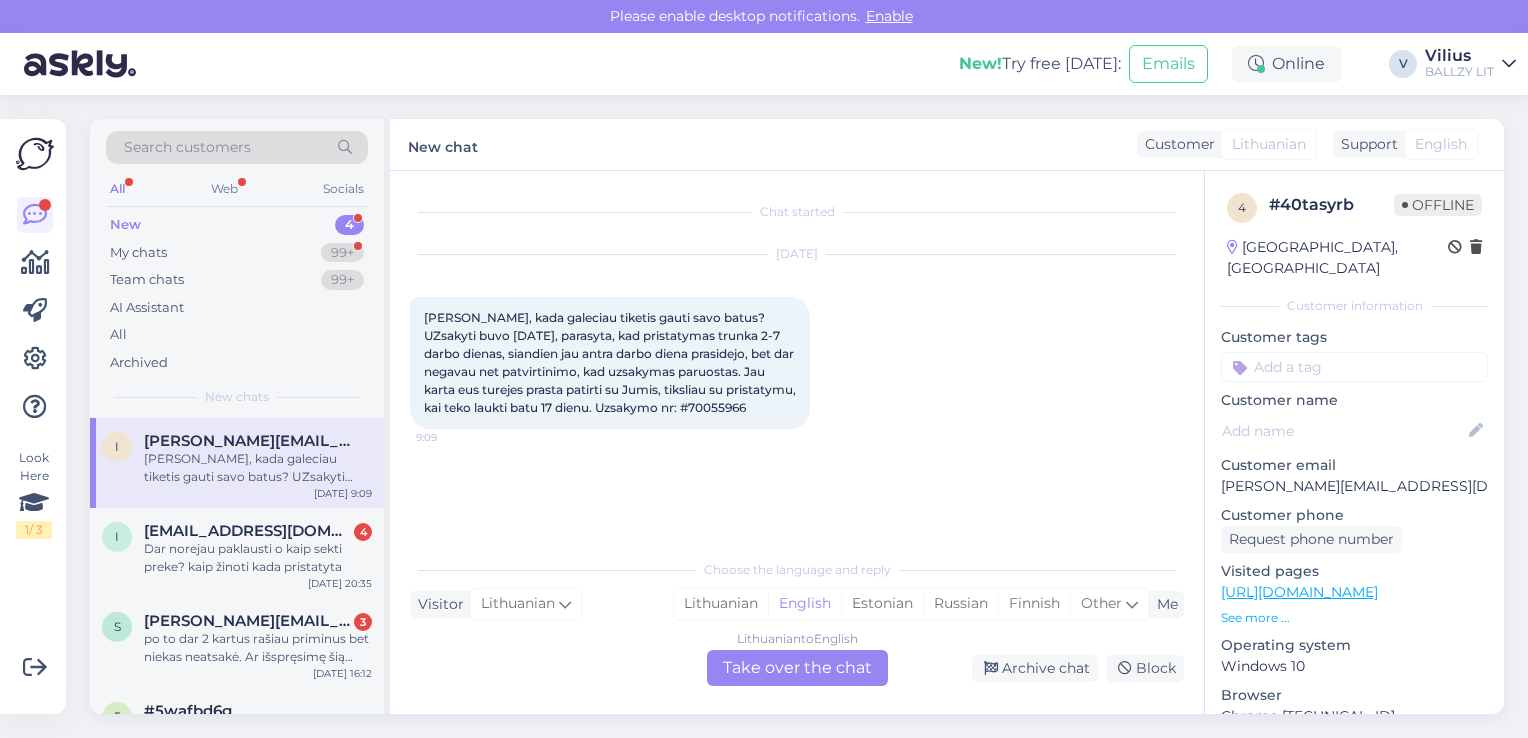 click on "Lithuanian  to  English Take over the chat" at bounding box center (797, 668) 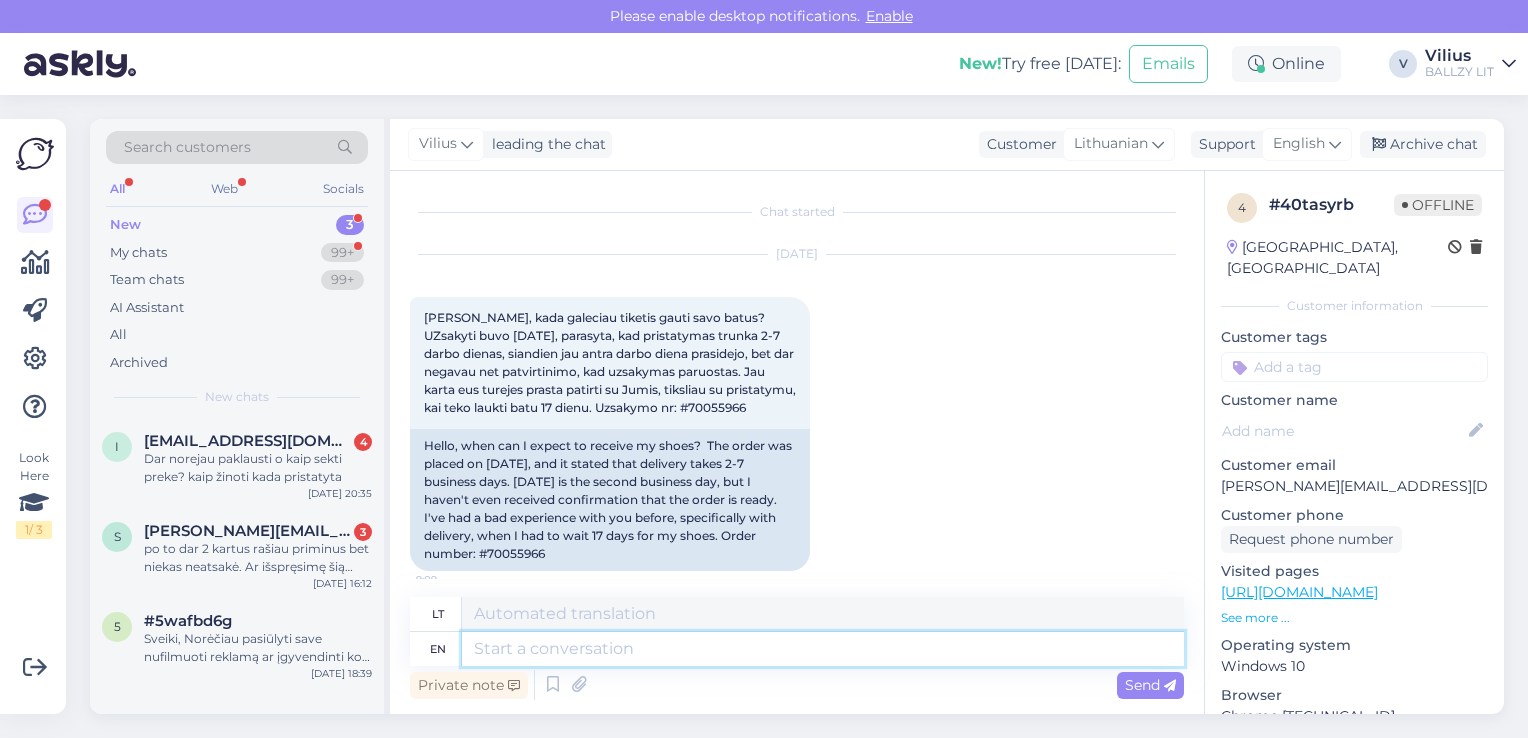 click at bounding box center (823, 649) 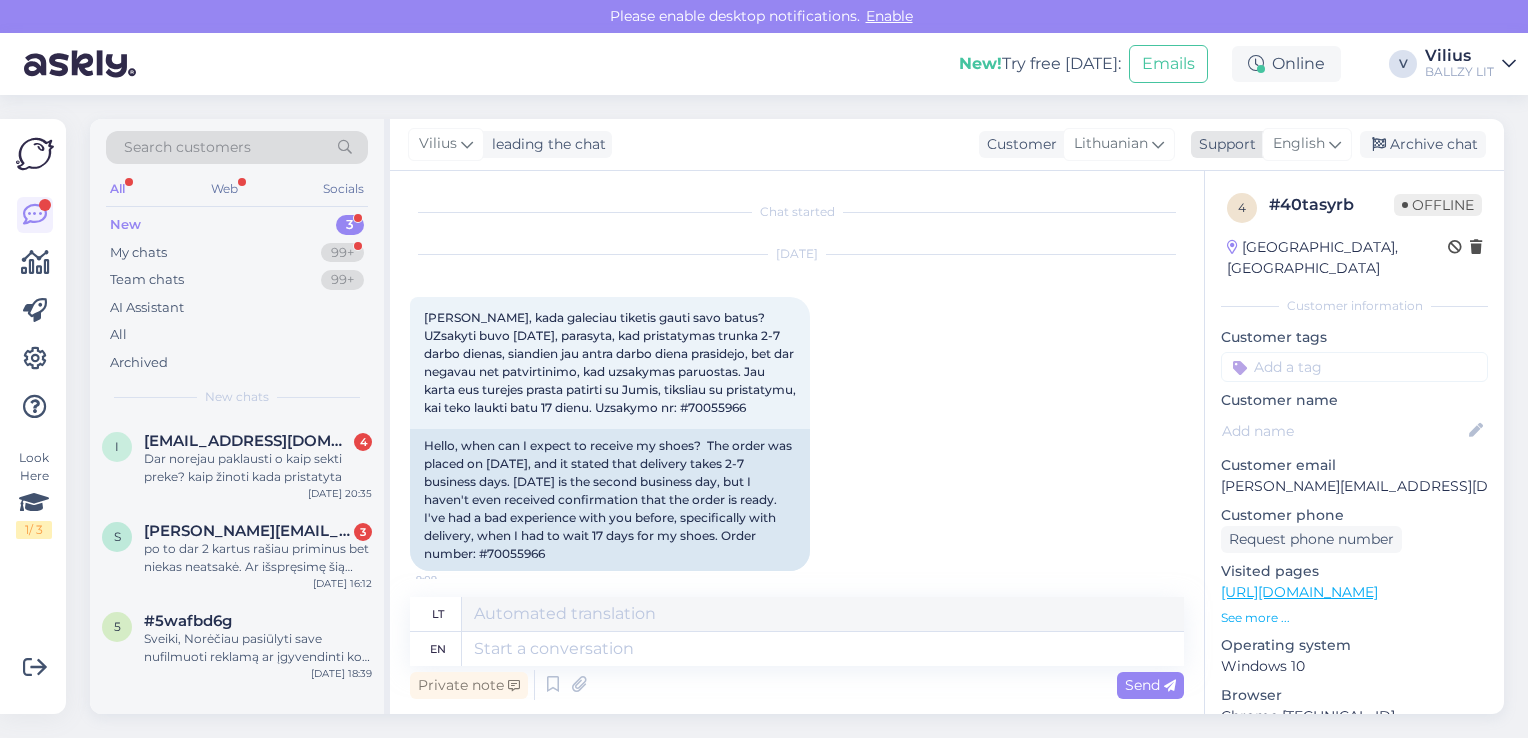 click on "English" at bounding box center (1299, 144) 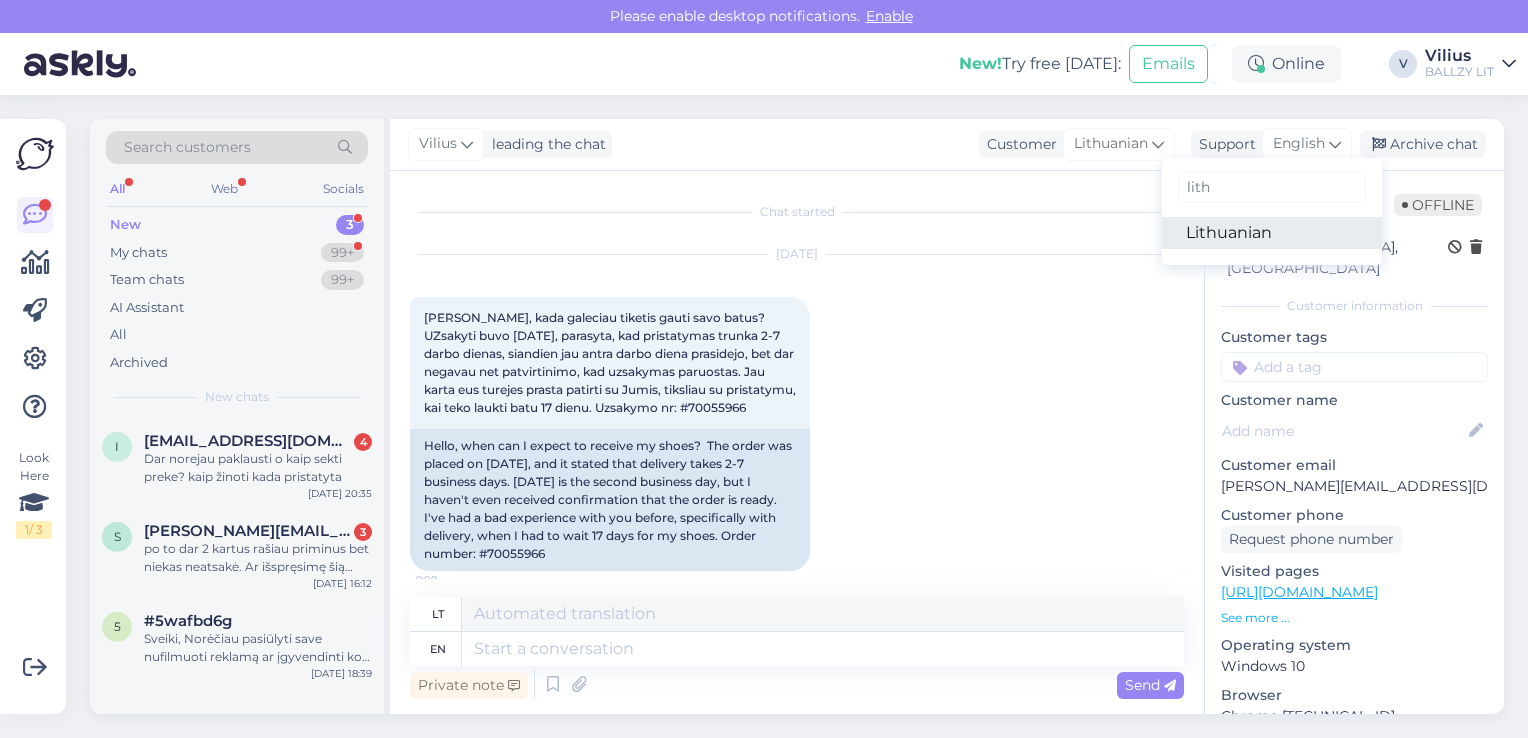 type on "lith" 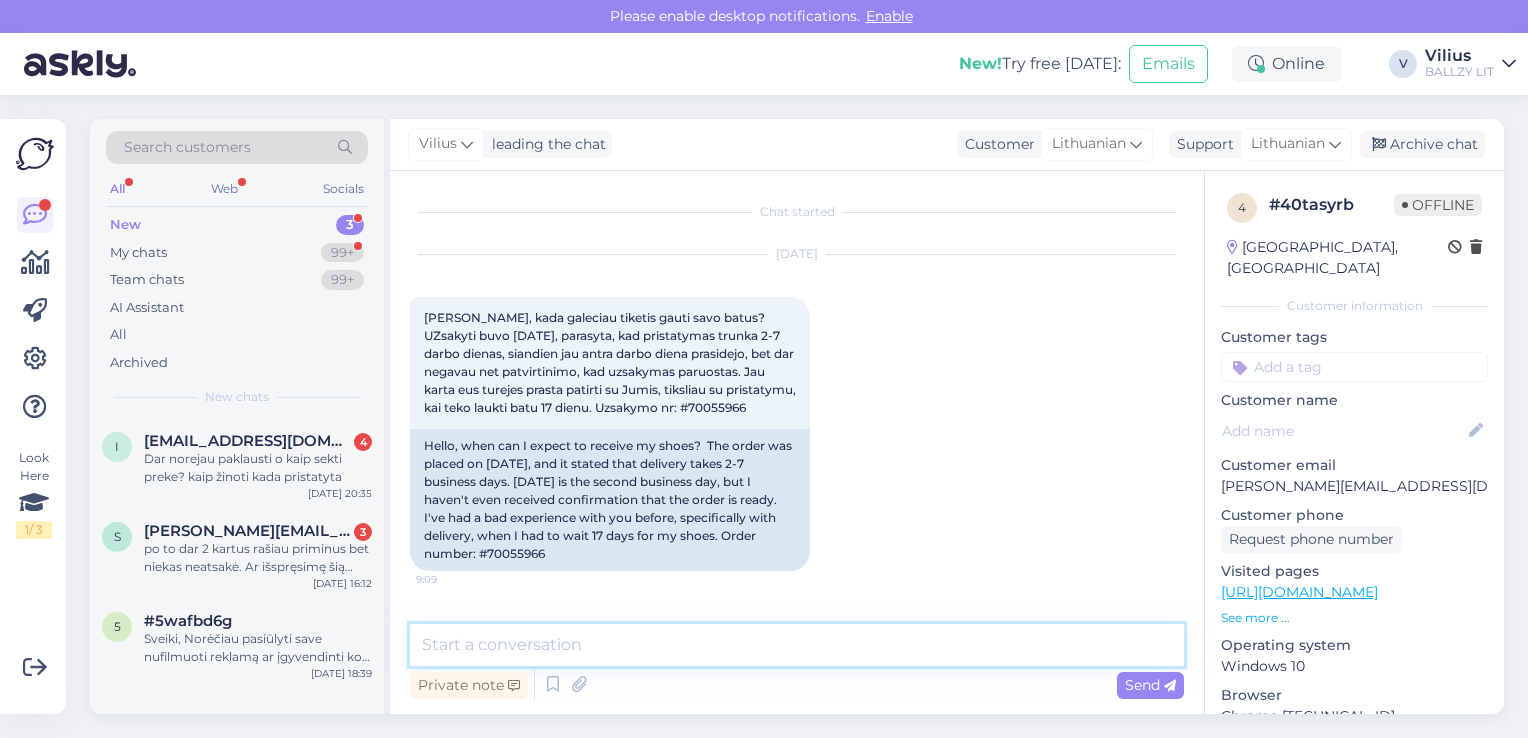 click at bounding box center [797, 645] 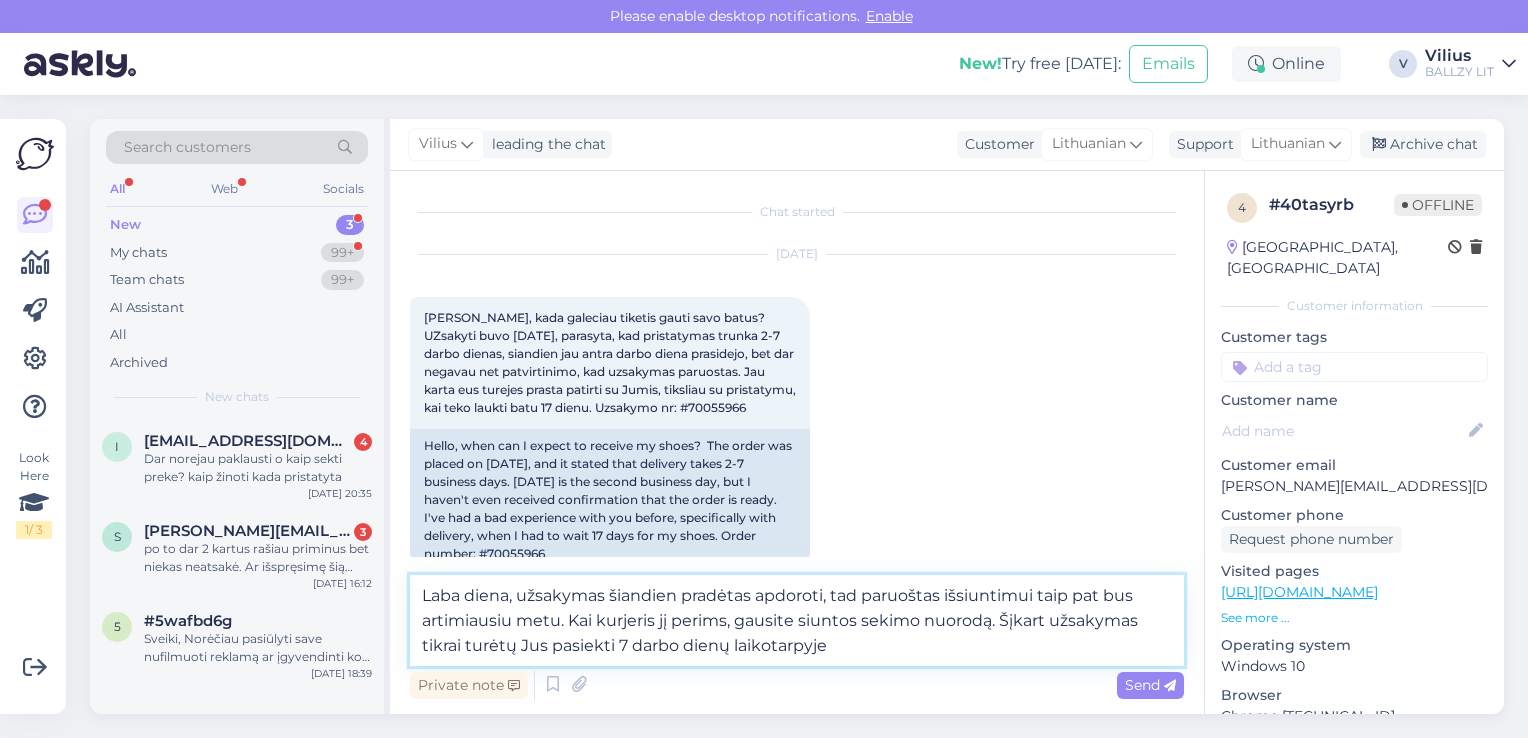 type on "Laba diena, užsakymas šiandien pradėtas apdoroti, tad paruoštas išsiuntimui taip pat bus artimiausiu metu. Kai kurjeris jį perims, gausite siuntos sekimo nuorodą. Šįkart užsakymas tikrai turėtų Jus pasiekti 7 darbo dienų laikotarpyje." 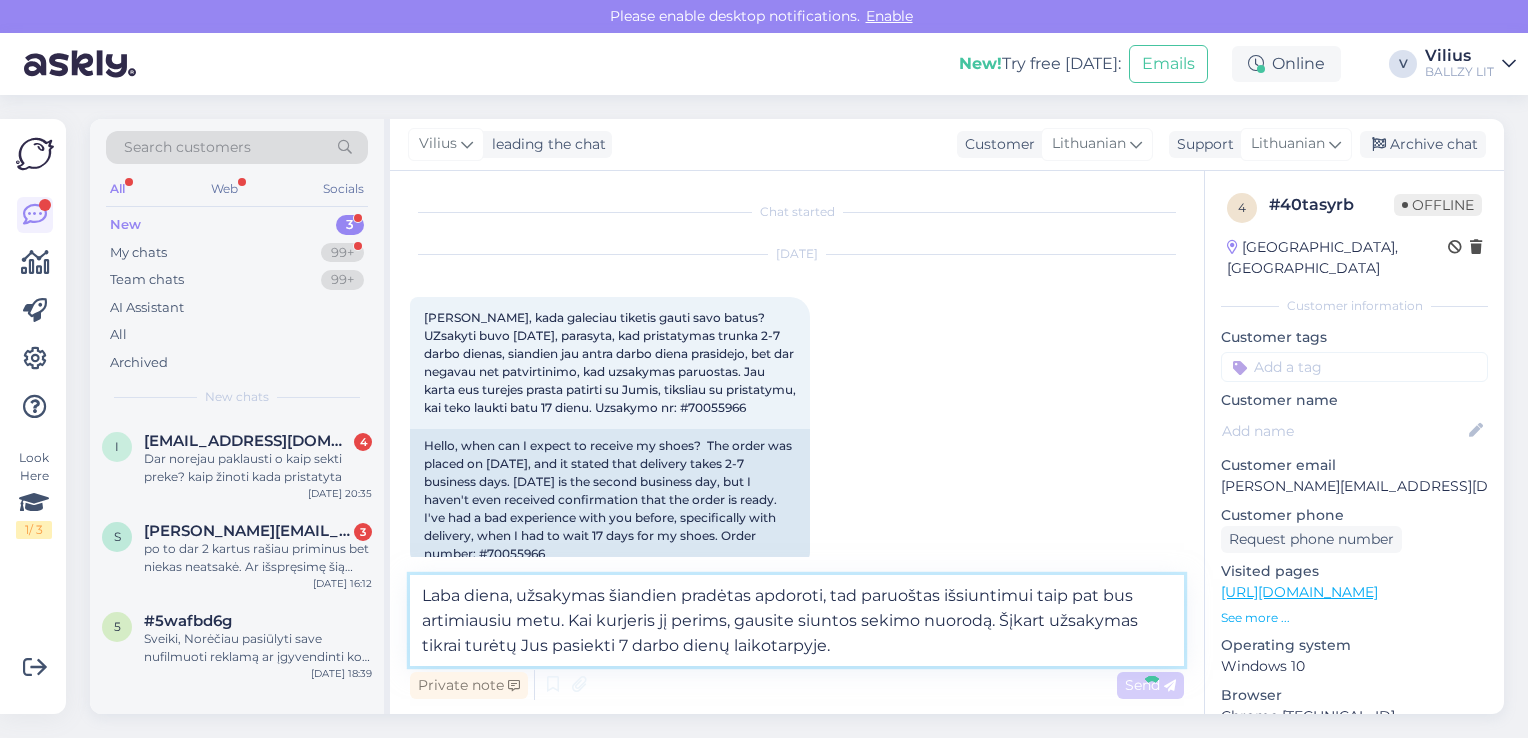 type 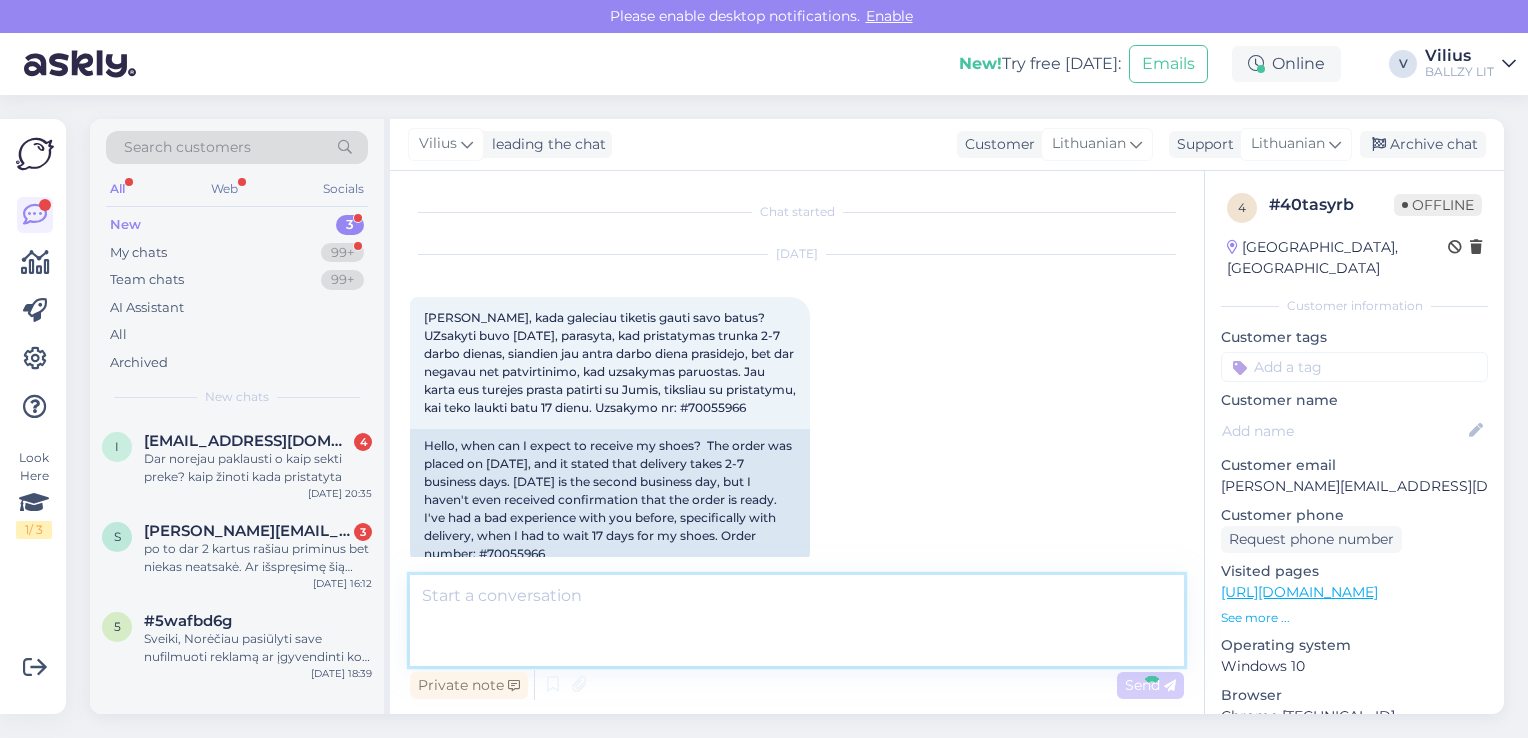scroll, scrollTop: 144, scrollLeft: 0, axis: vertical 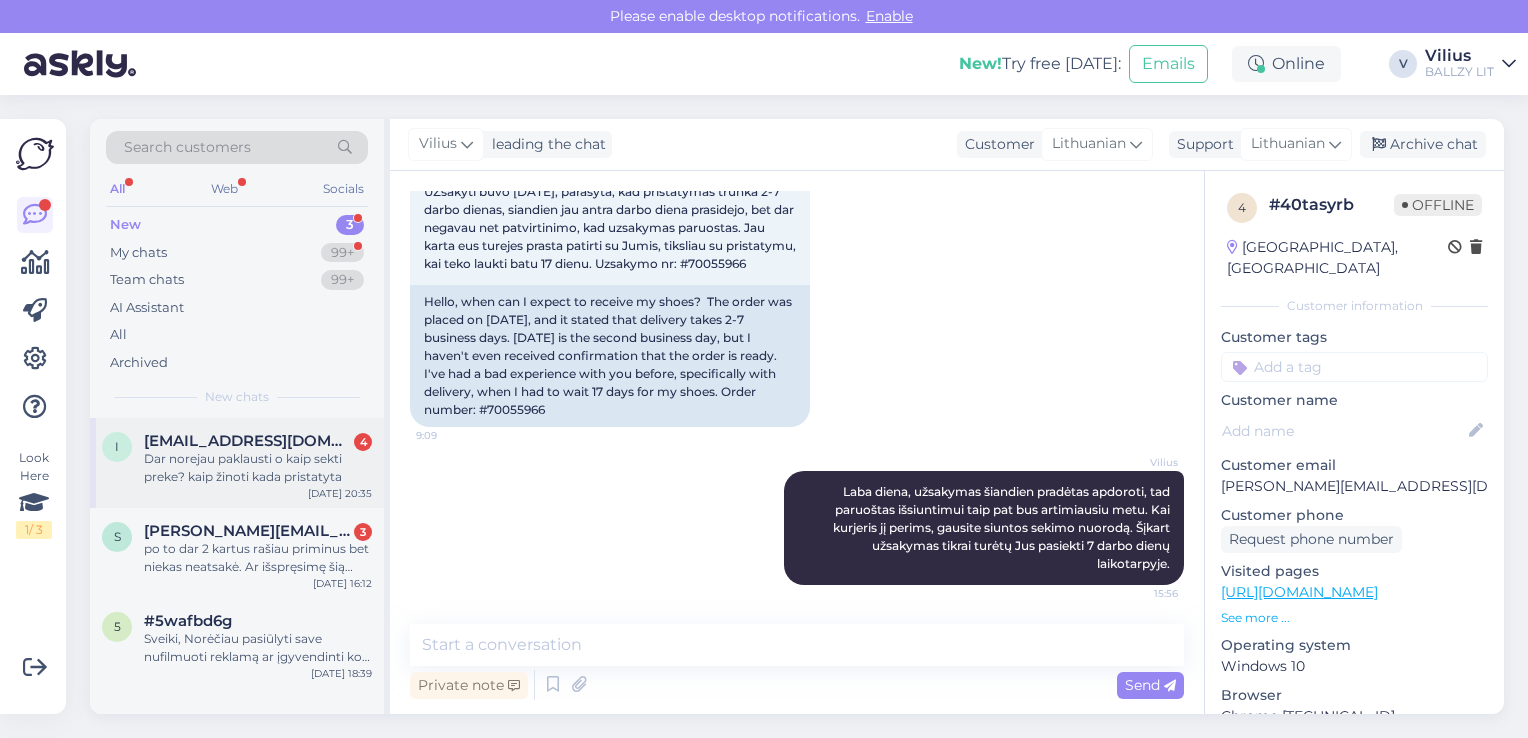 click on "Dar norejau paklausti o kaip sekti preke? kaip žinoti kada pristatyta" at bounding box center [258, 468] 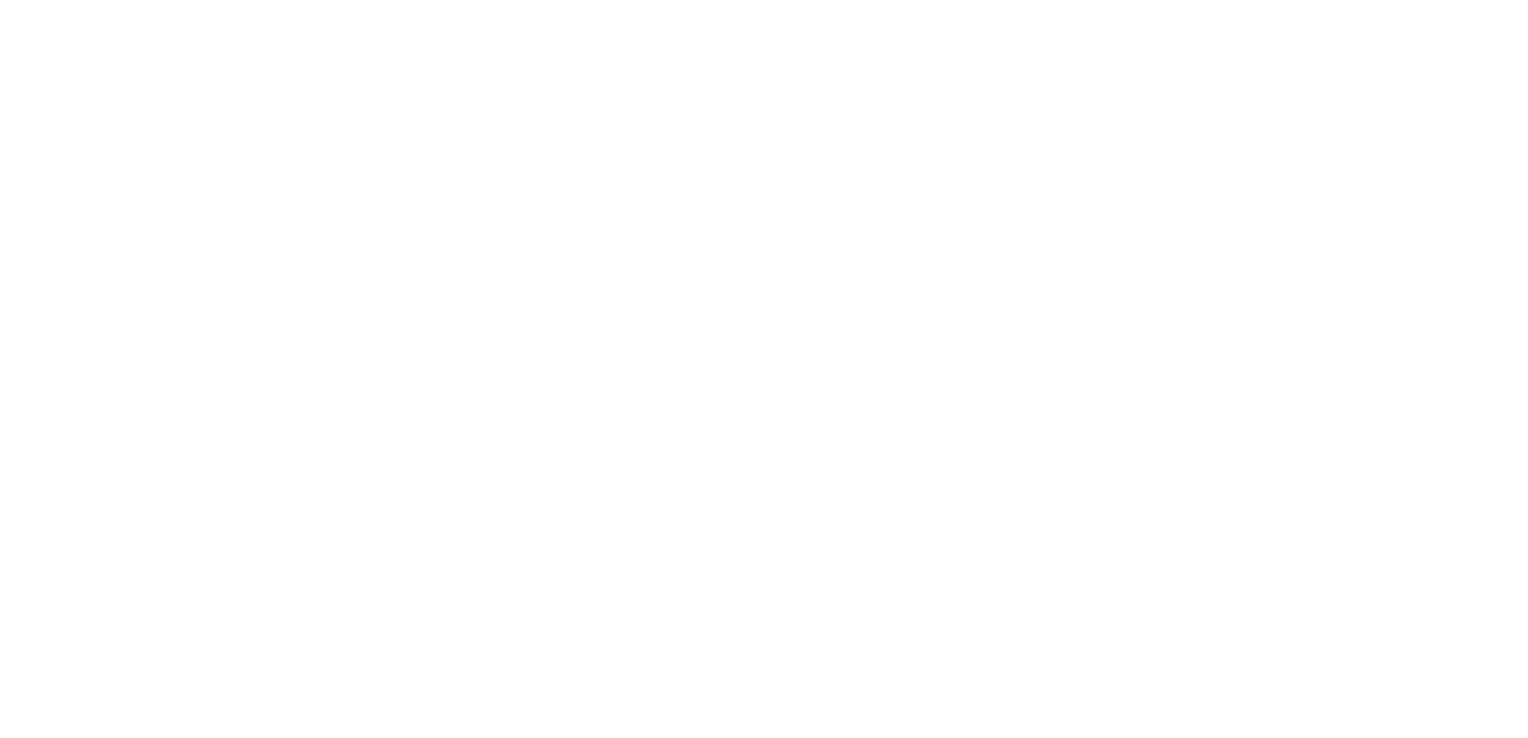 scroll, scrollTop: 0, scrollLeft: 0, axis: both 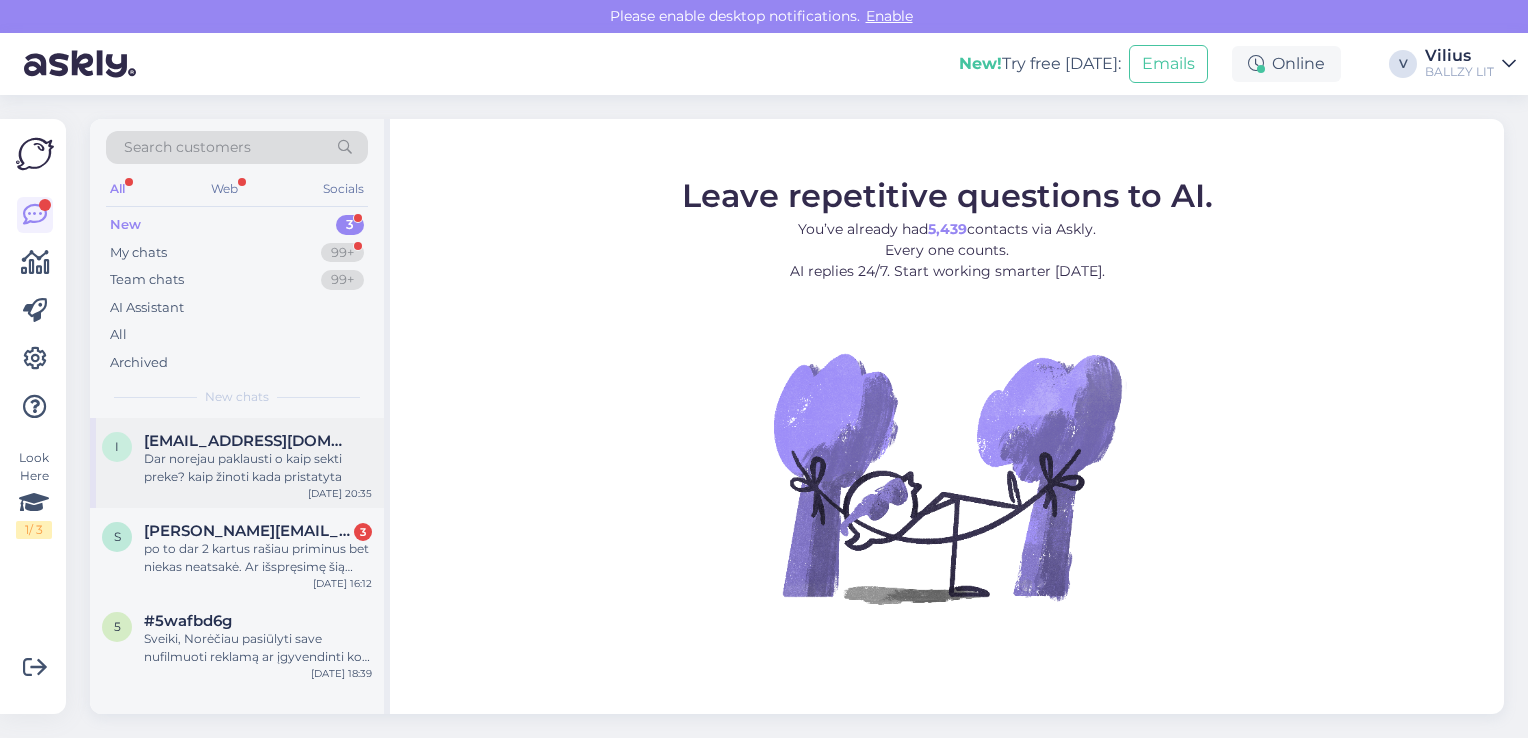 click on "Dar norejau paklausti o kaip sekti preke? kaip žinoti kada pristatyta" at bounding box center [258, 468] 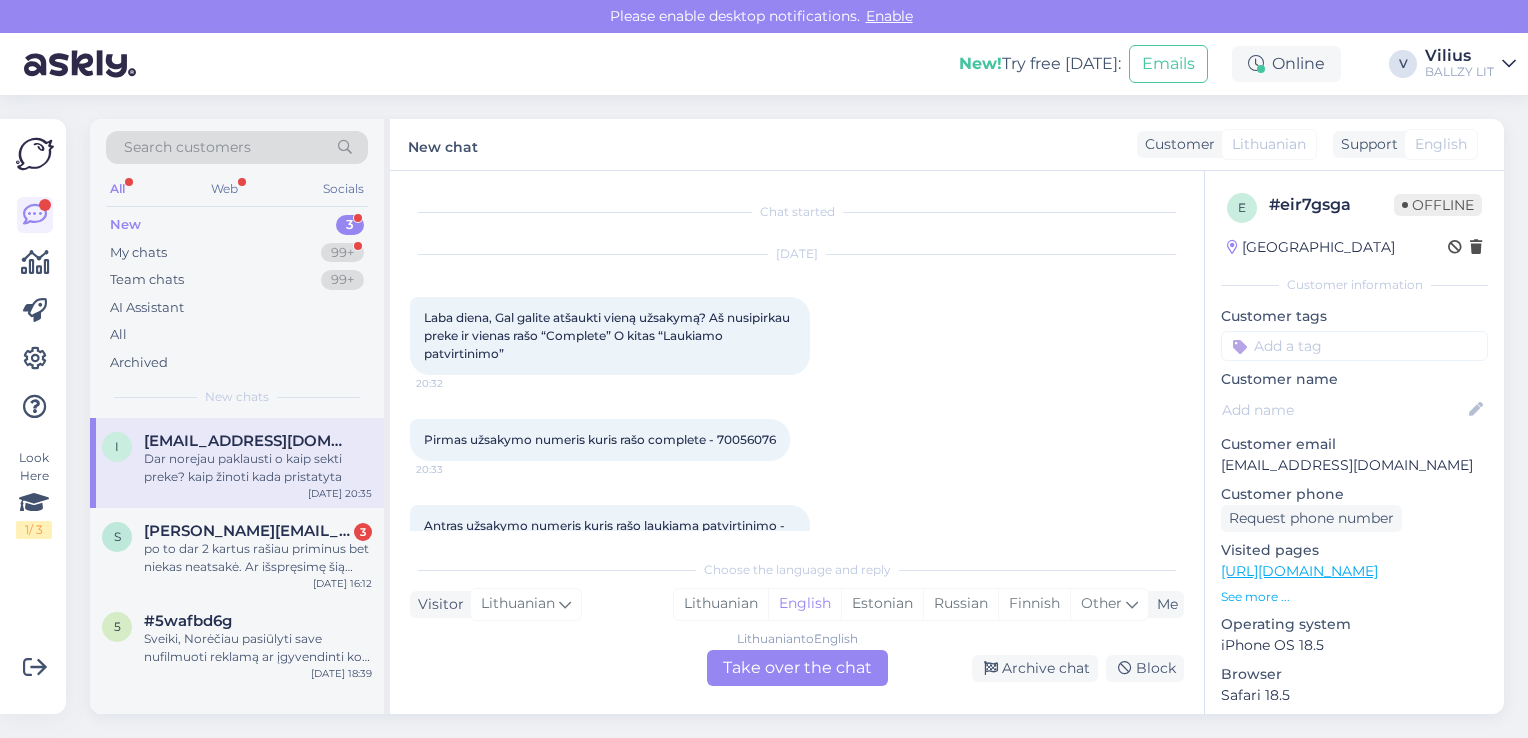 scroll, scrollTop: 159, scrollLeft: 0, axis: vertical 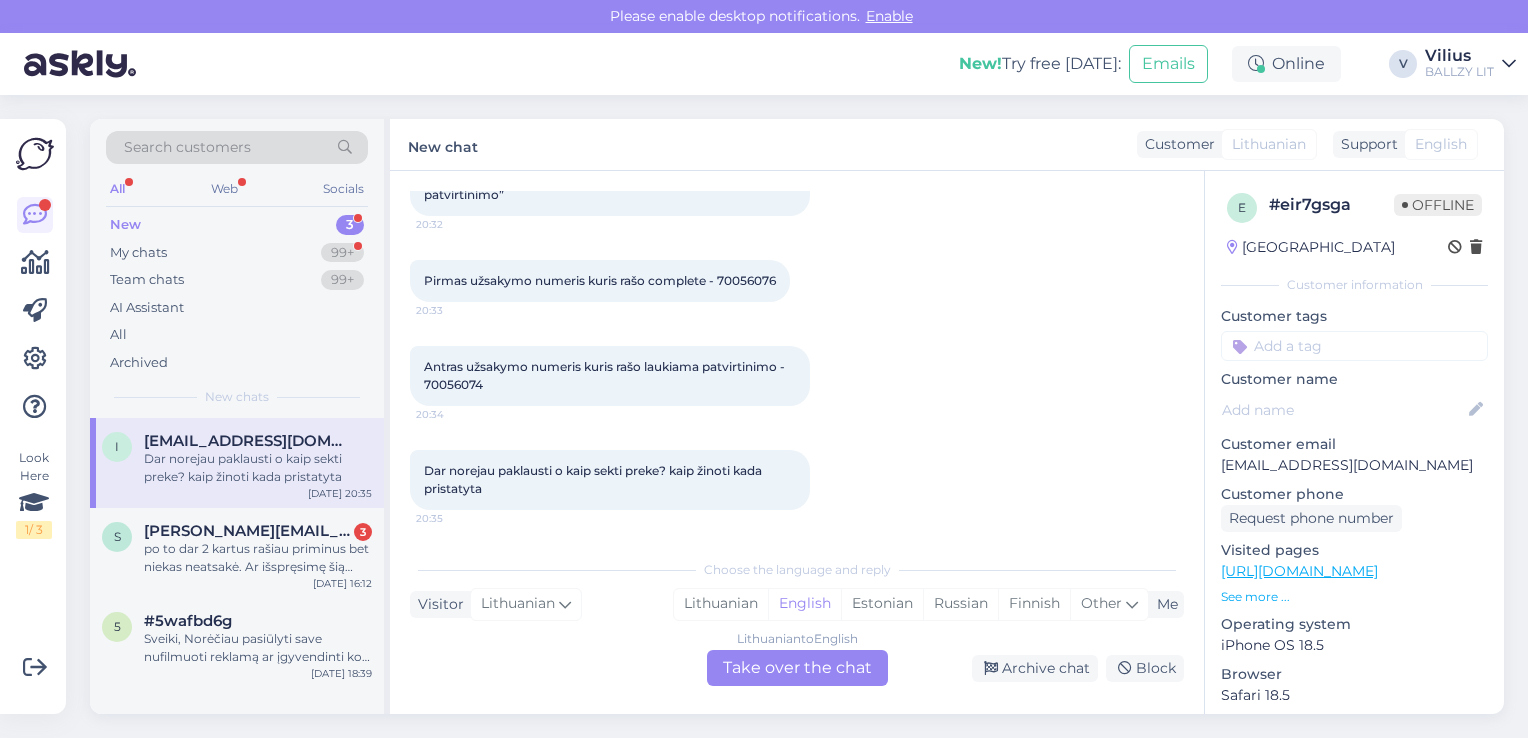 click on "Antras užsakymo numeris kuris rašo laukiama patvirtinimo - 70056074 20:34" at bounding box center [797, 376] 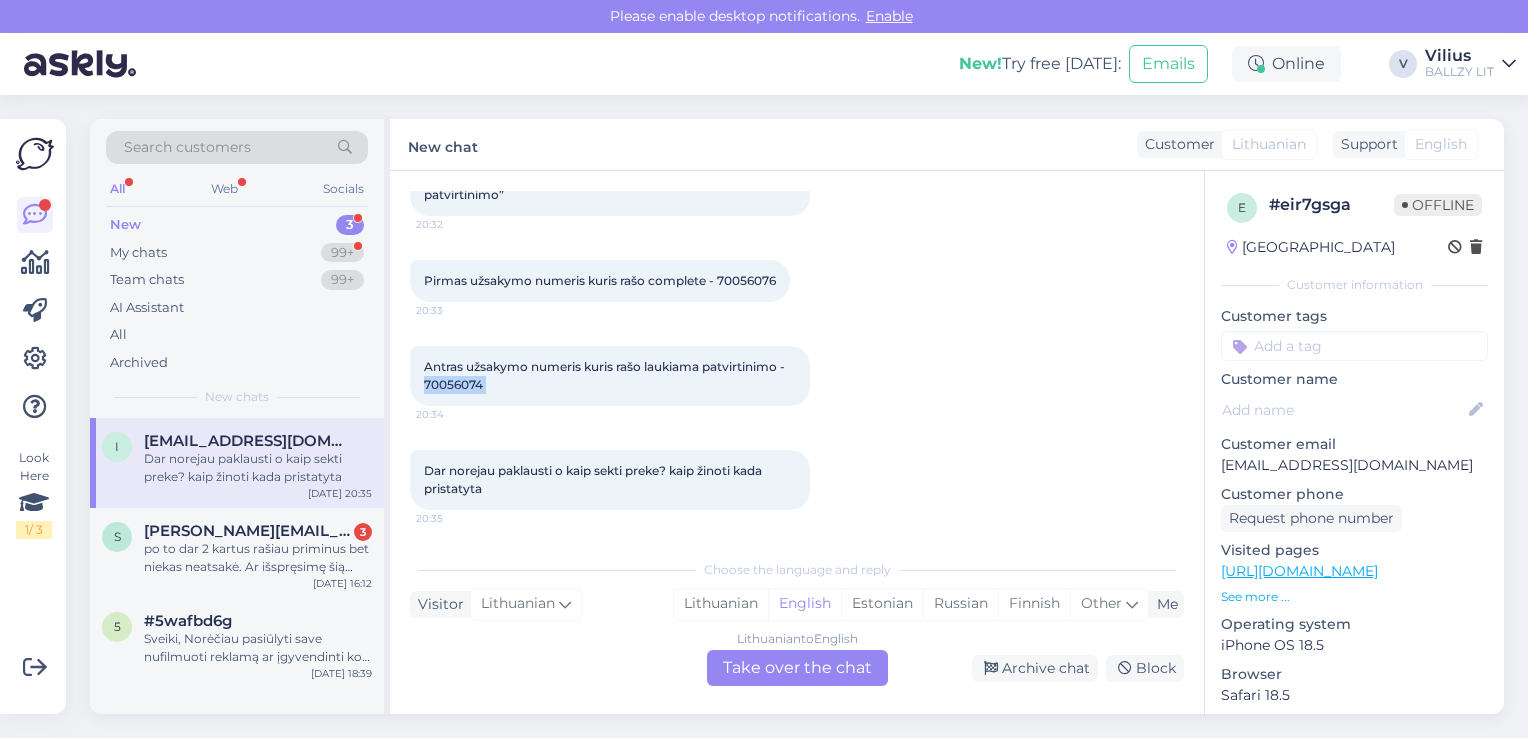 click on "Antras užsakymo numeris kuris rašo laukiama patvirtinimo - 70056074 20:34" at bounding box center [797, 376] 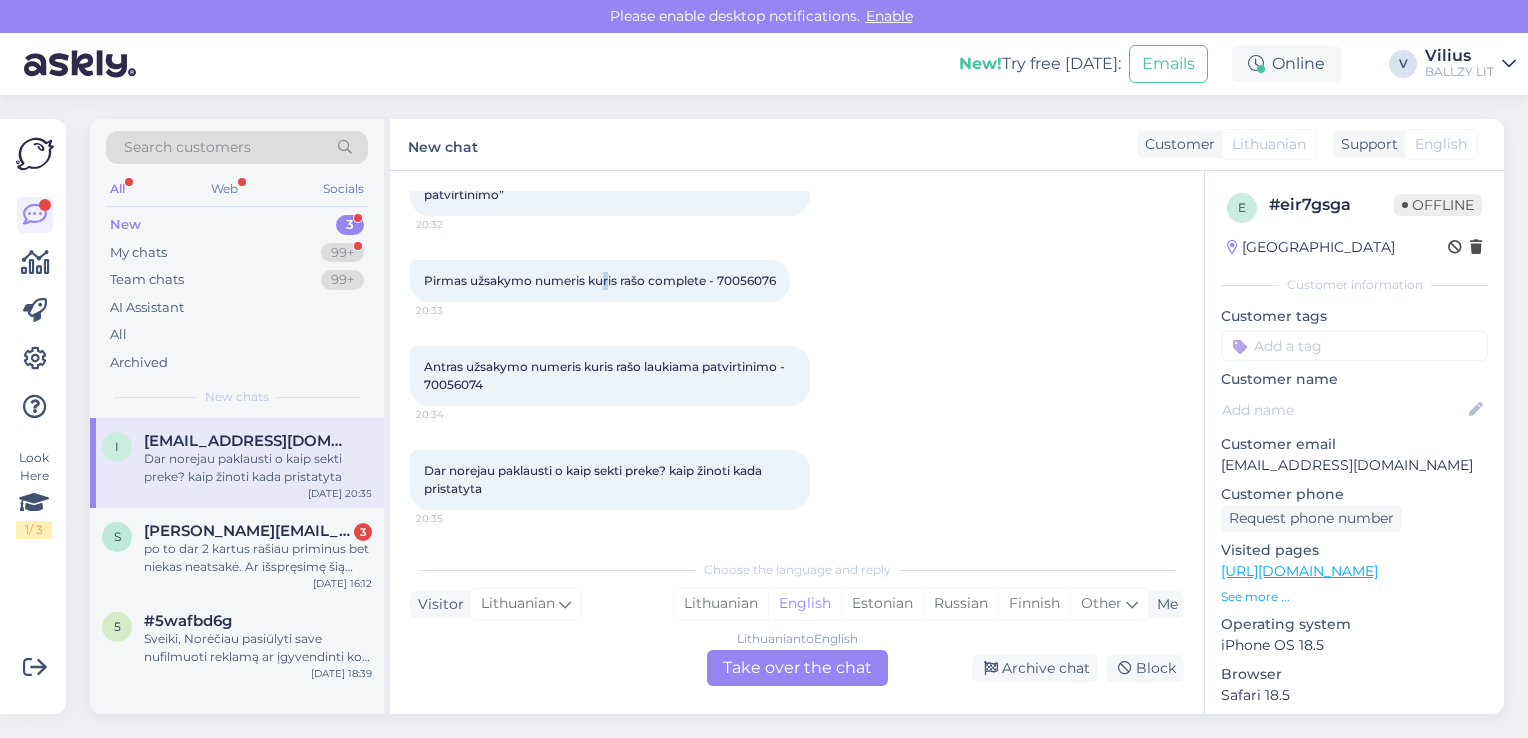 drag, startPoint x: 682, startPoint y: 411, endPoint x: 606, endPoint y: 282, distance: 149.72308 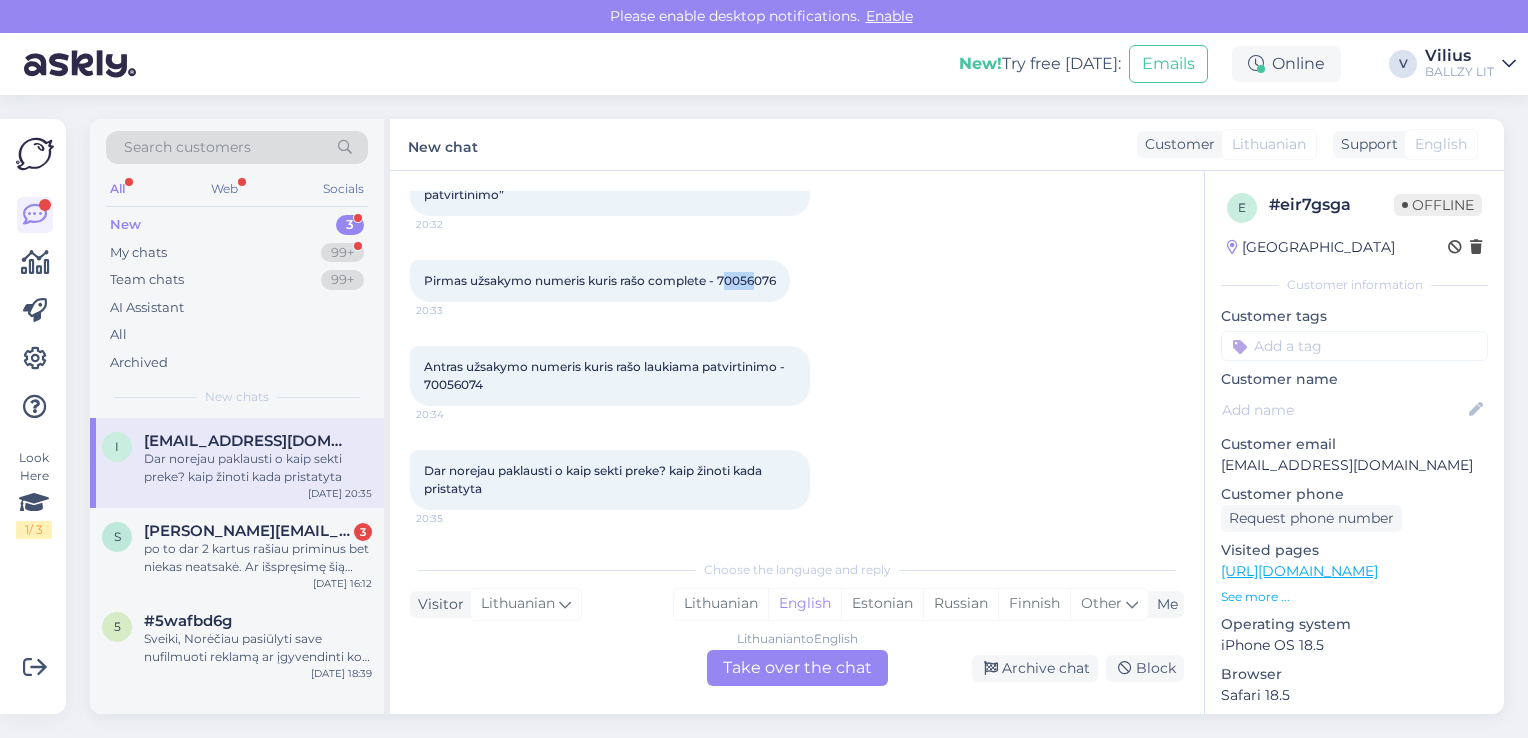 drag, startPoint x: 606, startPoint y: 282, endPoint x: 760, endPoint y: 282, distance: 154 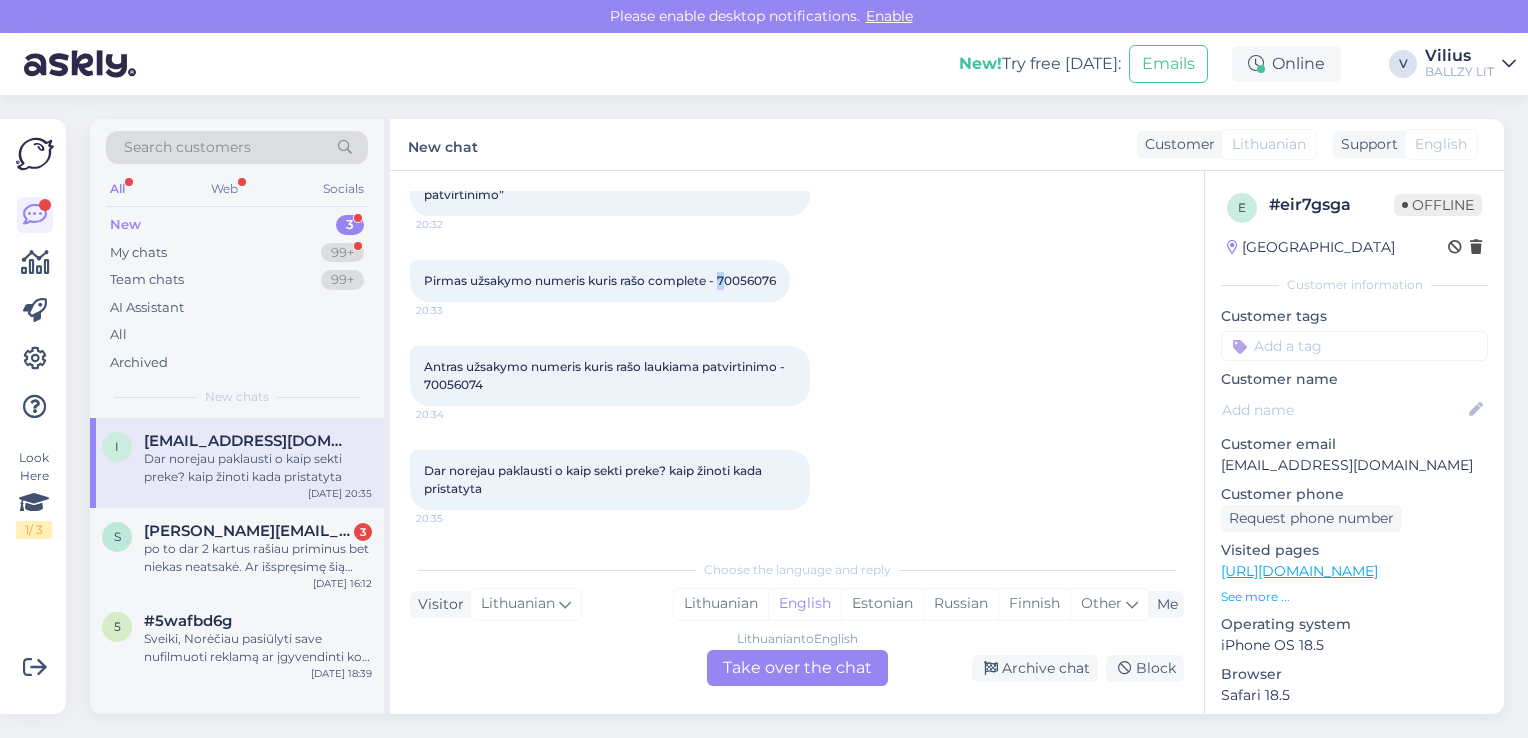 drag, startPoint x: 760, startPoint y: 282, endPoint x: 722, endPoint y: 279, distance: 38.118237 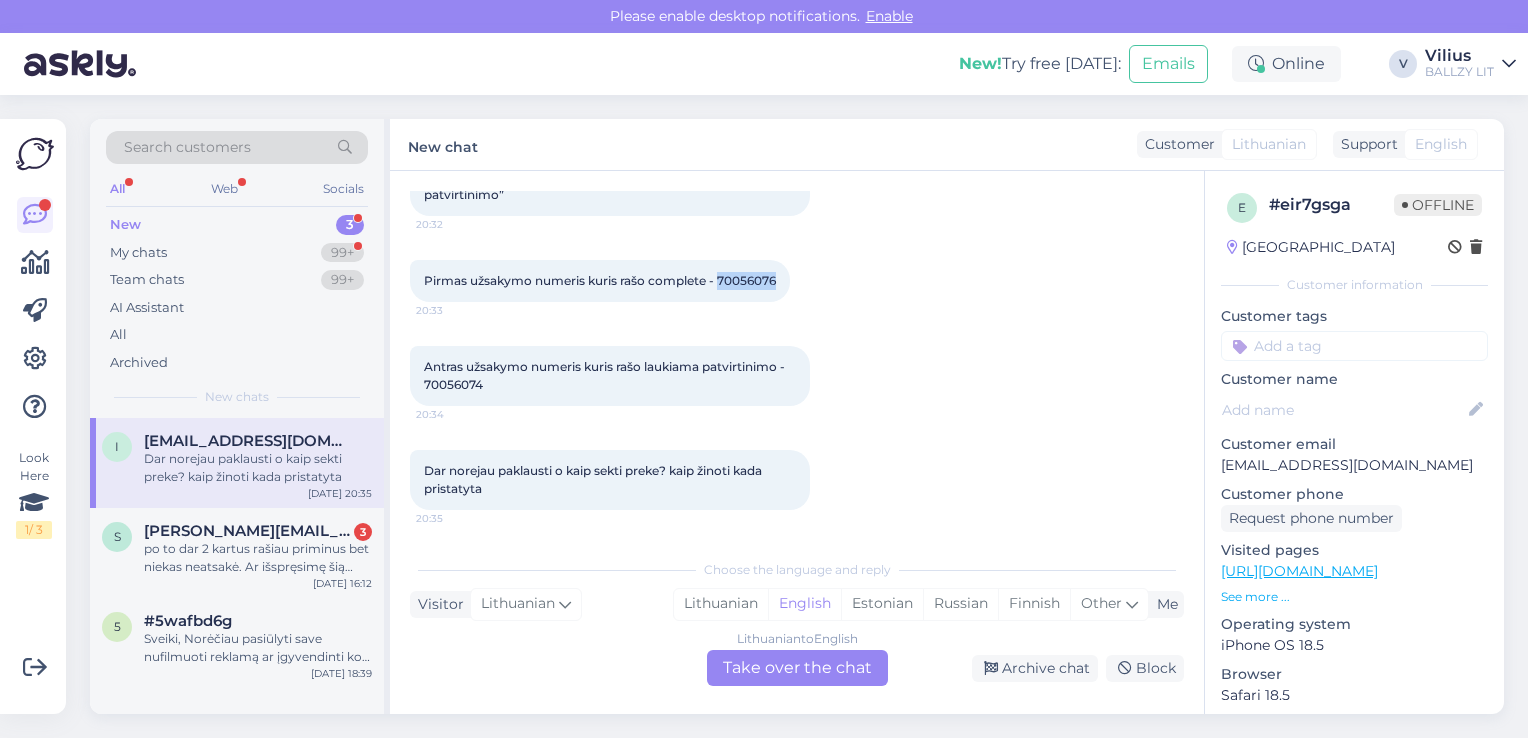 drag, startPoint x: 720, startPoint y: 275, endPoint x: 783, endPoint y: 277, distance: 63.03174 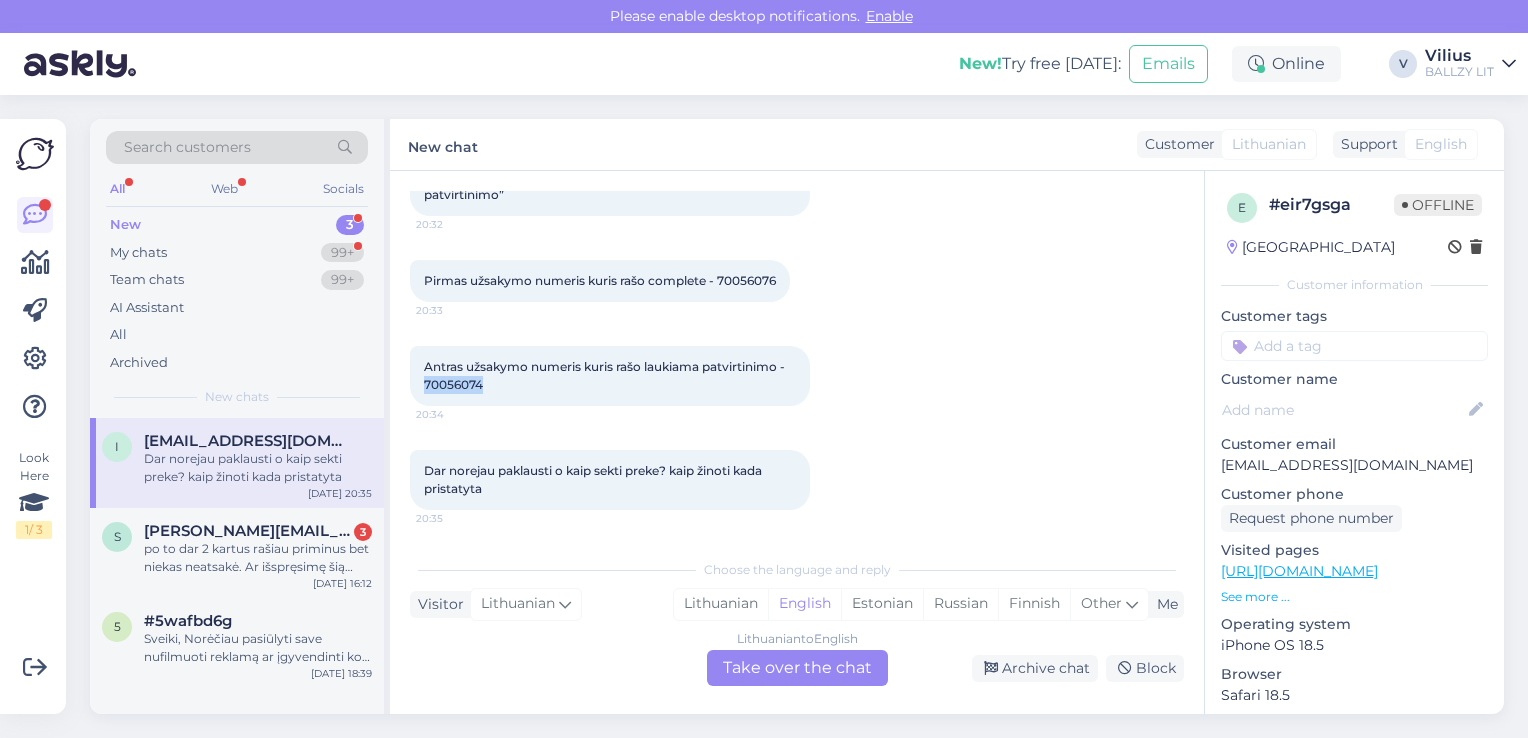 drag, startPoint x: 482, startPoint y: 382, endPoint x: 420, endPoint y: 378, distance: 62.1289 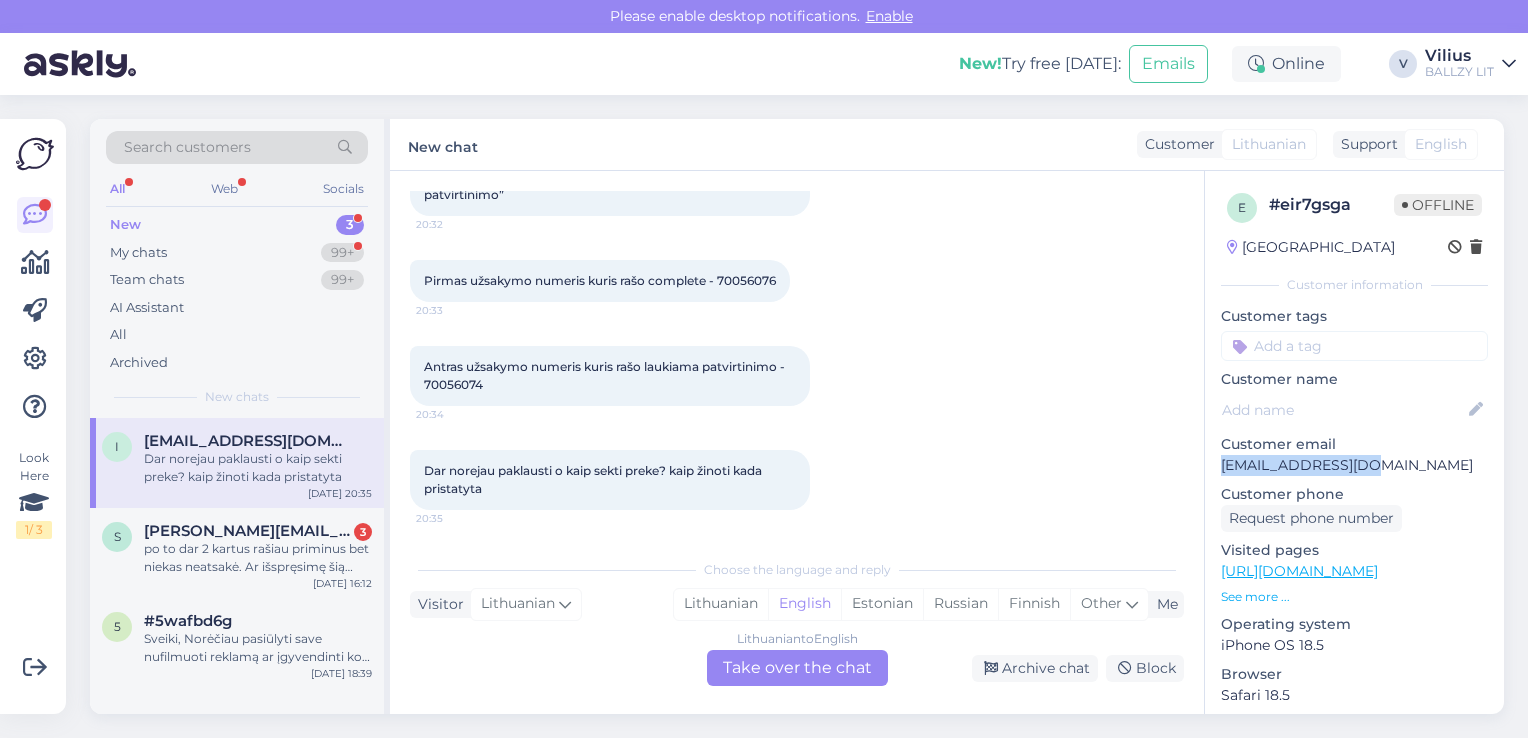 drag, startPoint x: 1380, startPoint y: 467, endPoint x: 1218, endPoint y: 465, distance: 162.01234 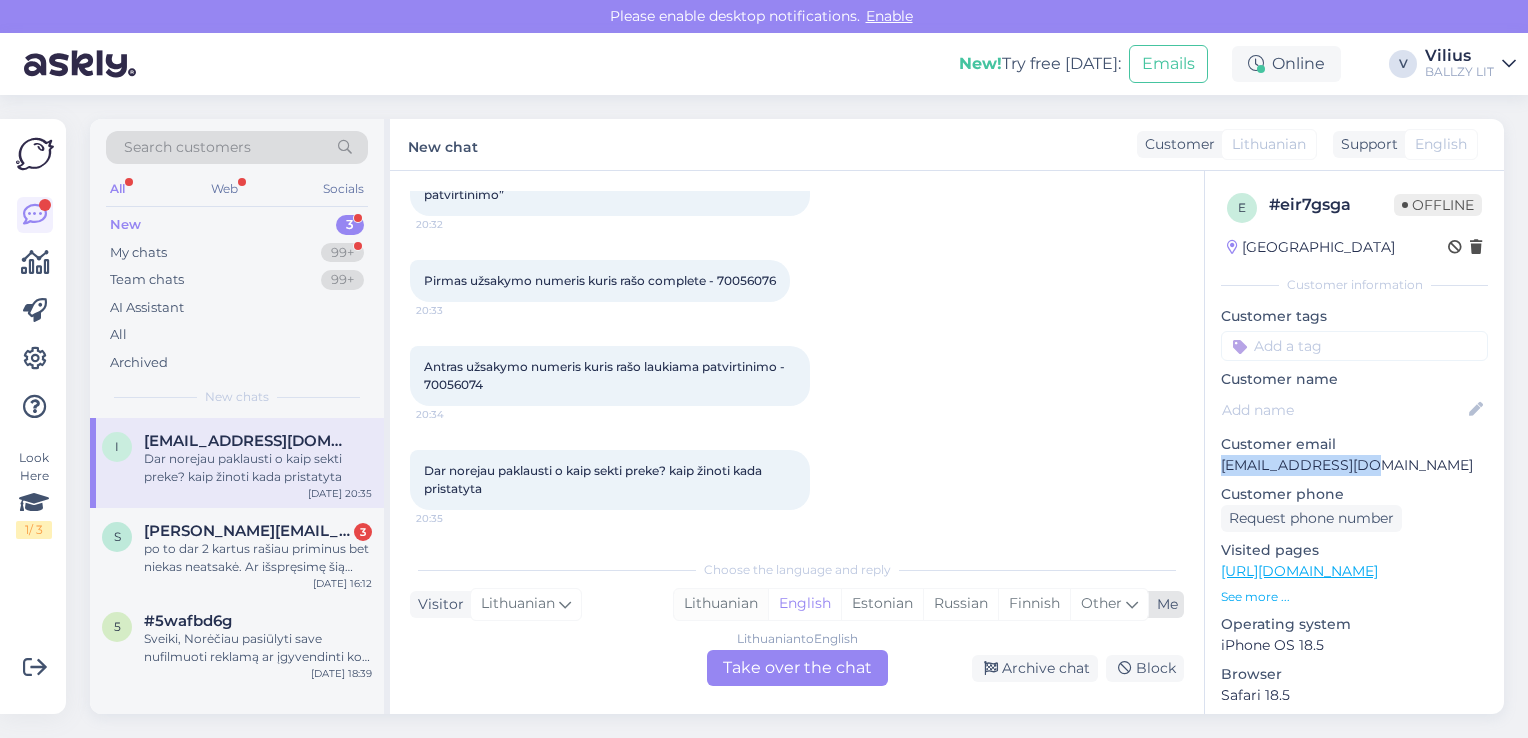 click on "Lithuanian" at bounding box center [721, 604] 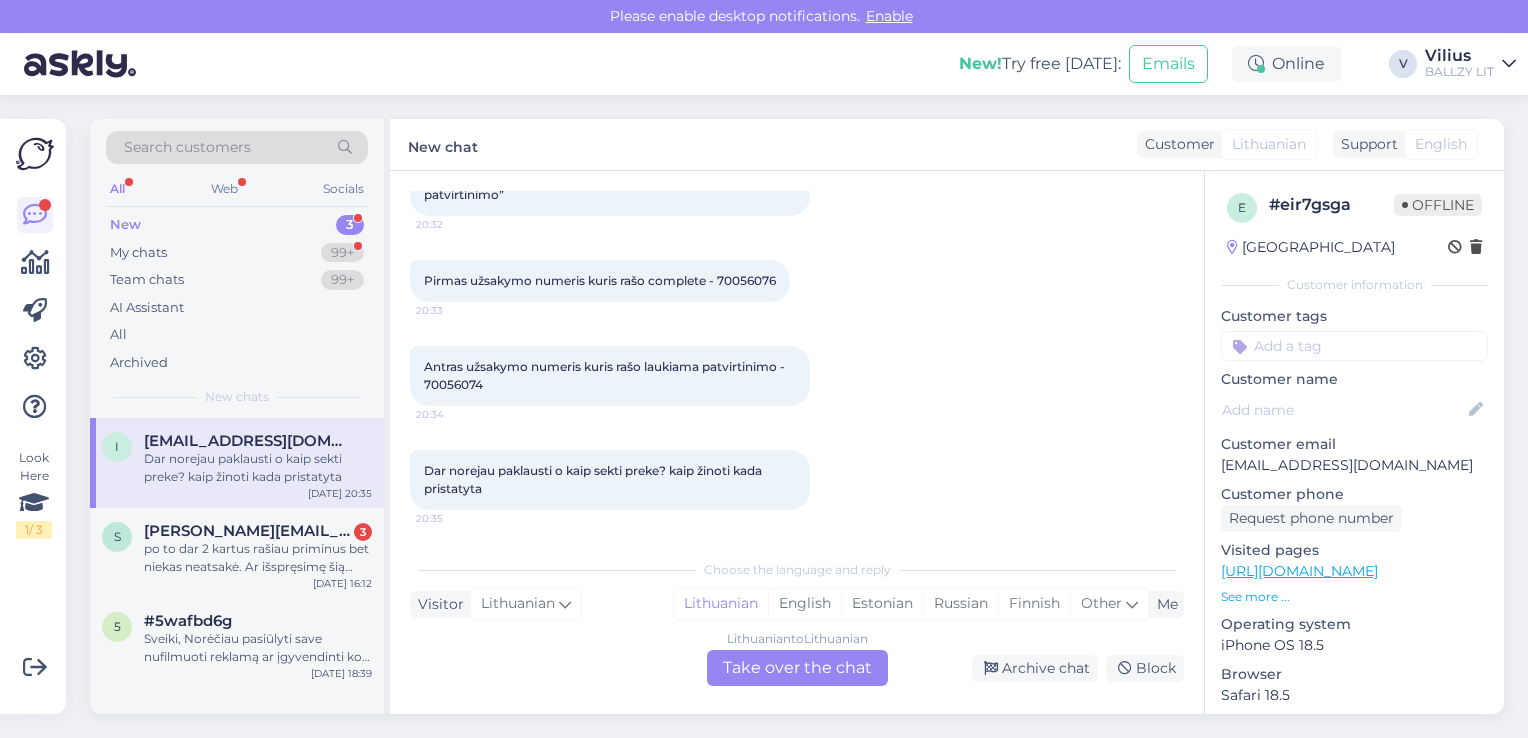 click on "Lithuanian  to  Lithuanian Take over the chat" at bounding box center (797, 668) 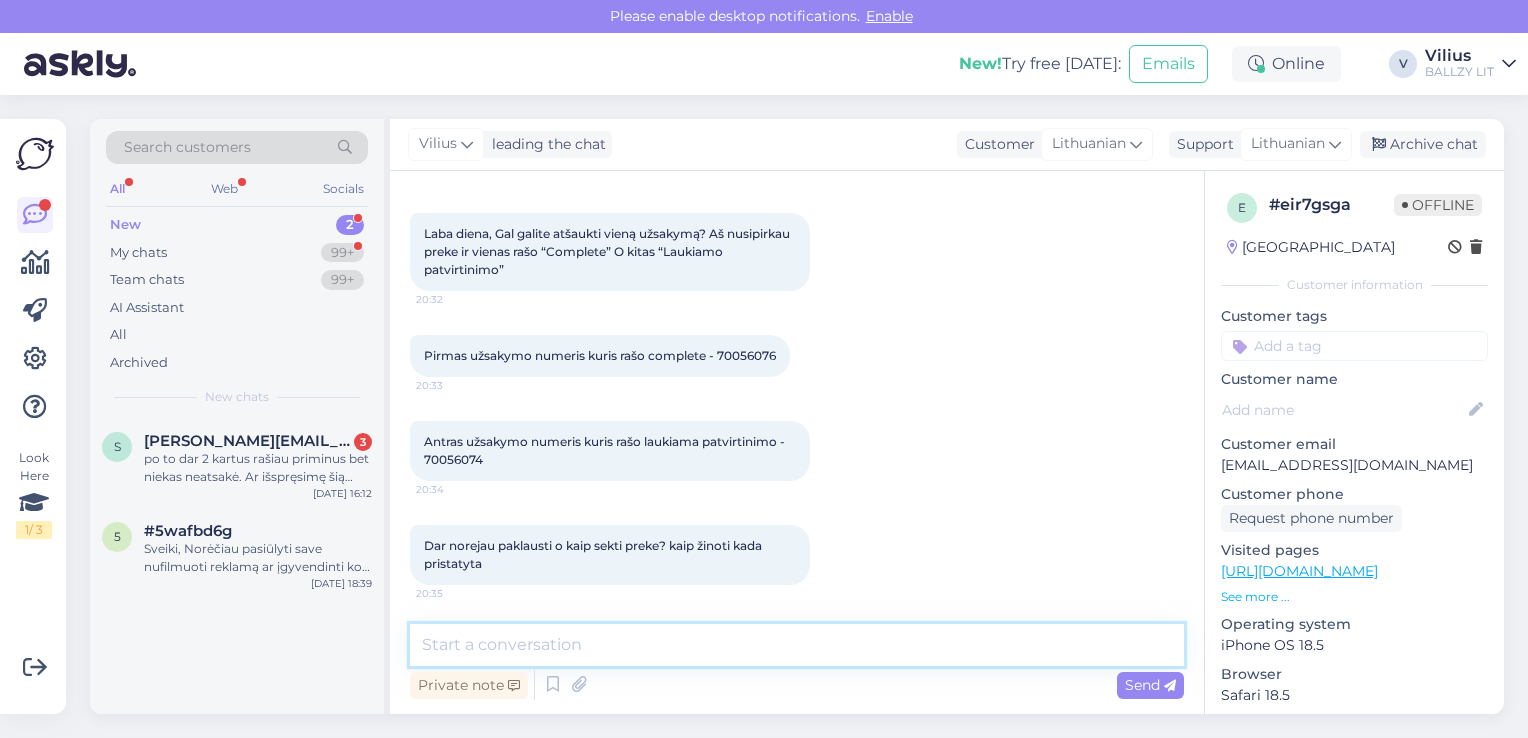 click at bounding box center (797, 645) 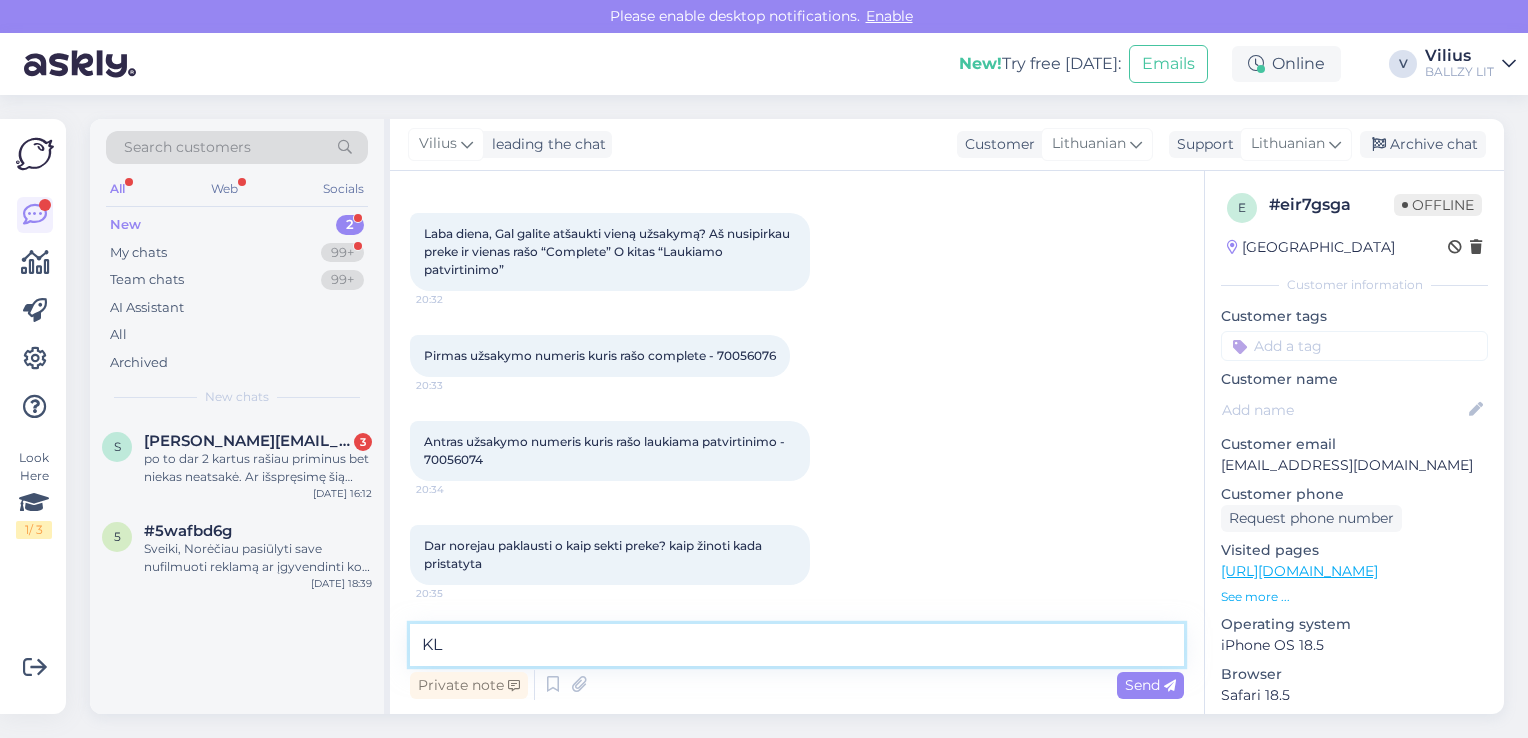 type on "K" 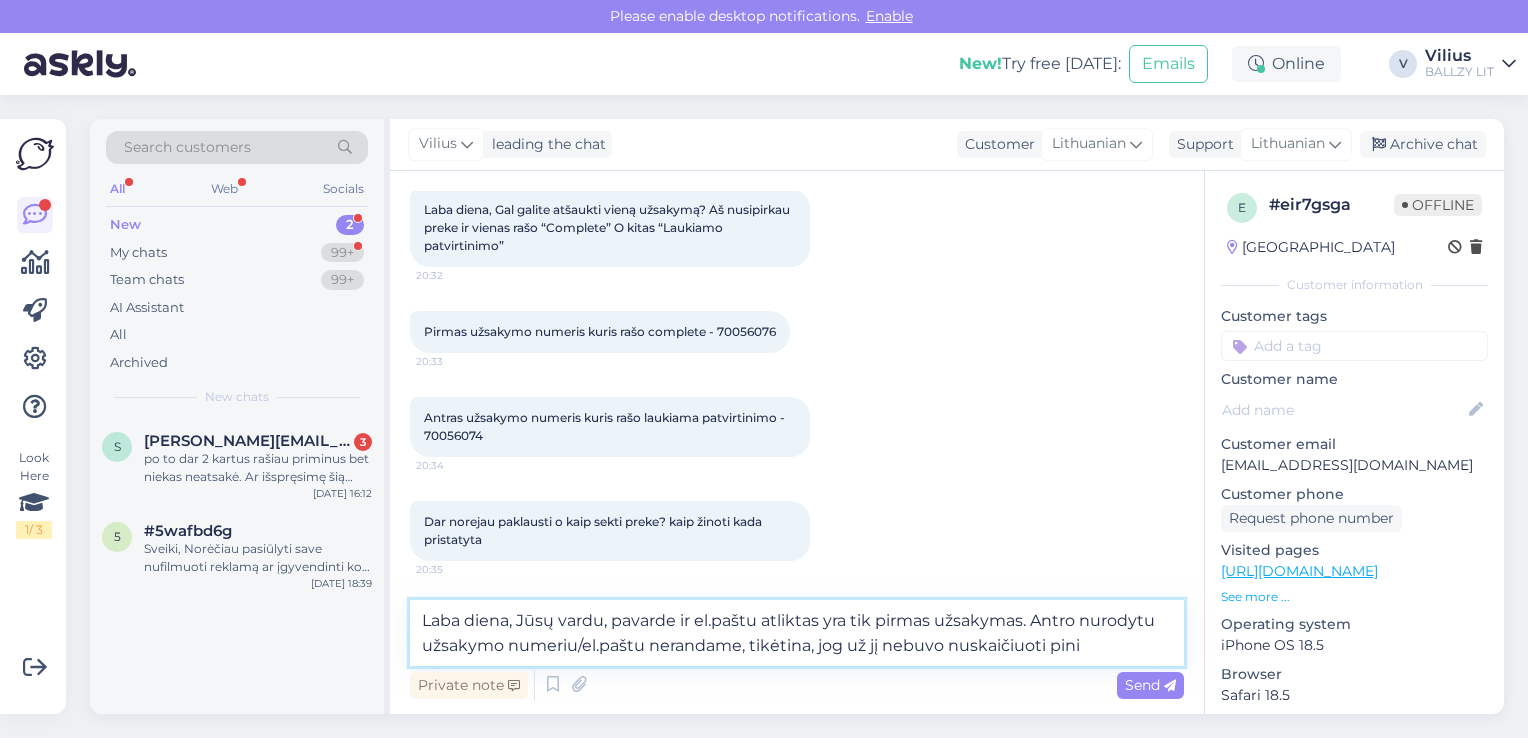 scroll, scrollTop: 133, scrollLeft: 0, axis: vertical 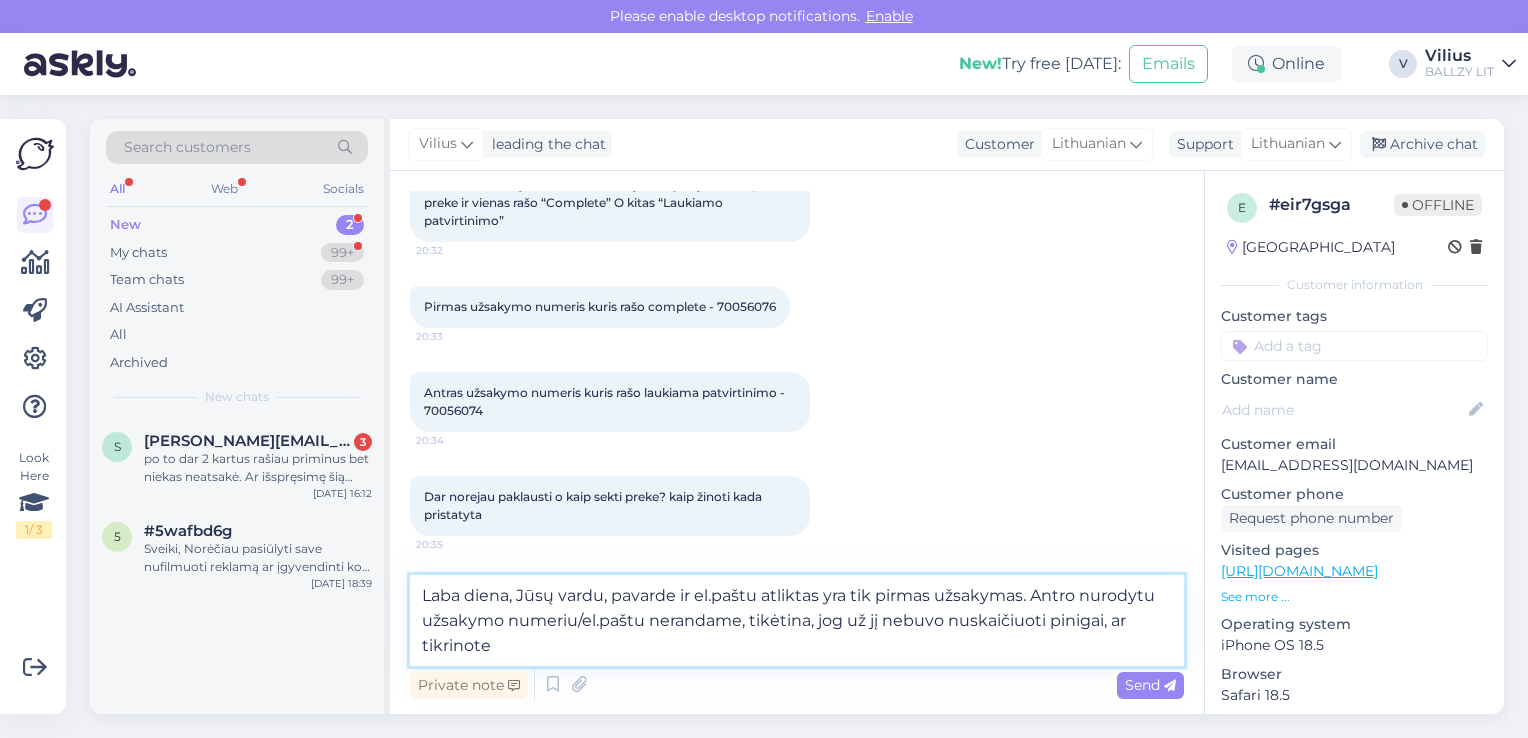 type on "Laba diena, Jūsų vardu, pavarde ir el.paštu atliktas yra tik pirmas užsakymas. Antro nurodytu užsakymo numeriu/el.paštu nerandame, tikėtina, jog už jį nebuvo nuskaičiuoti pinigai, ar tikrinote?" 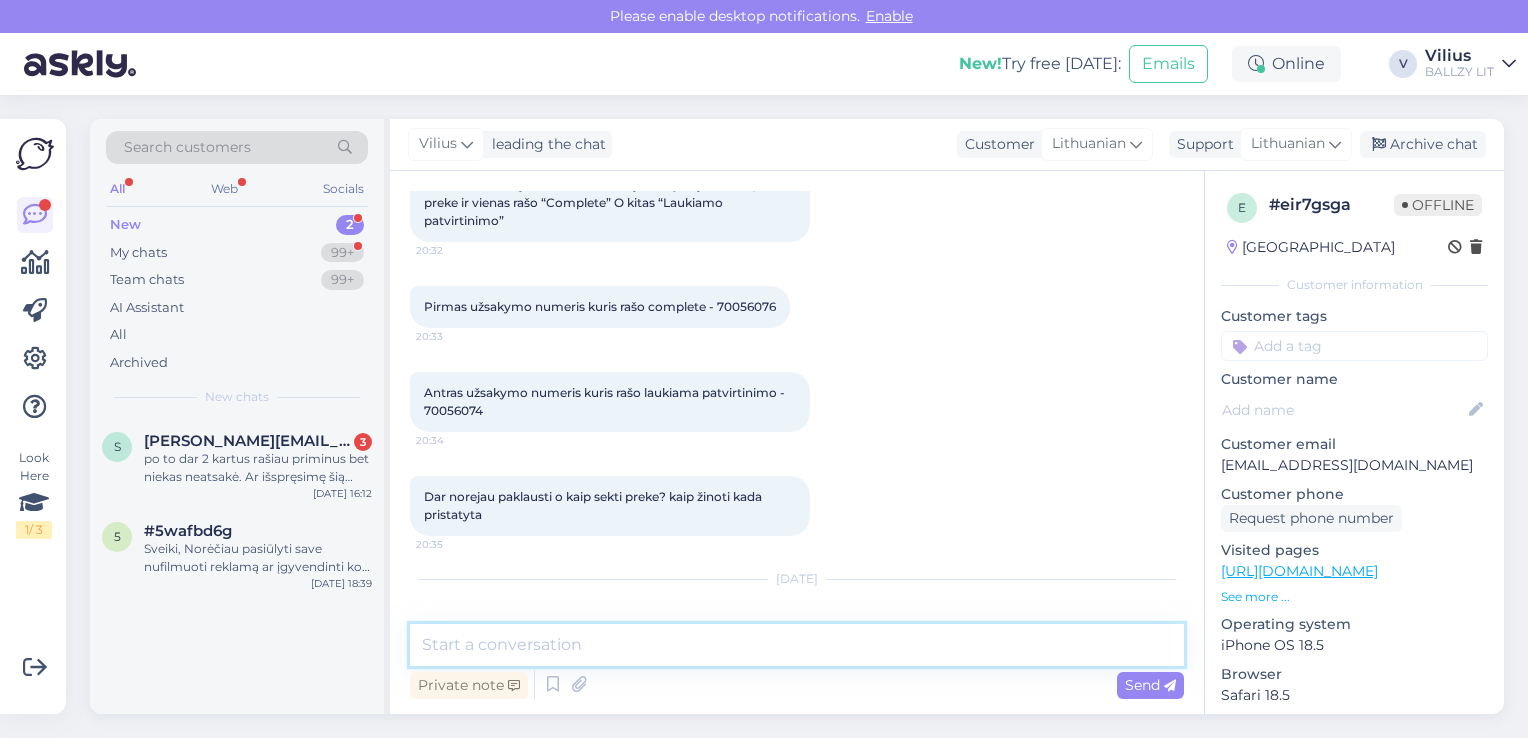 scroll, scrollTop: 267, scrollLeft: 0, axis: vertical 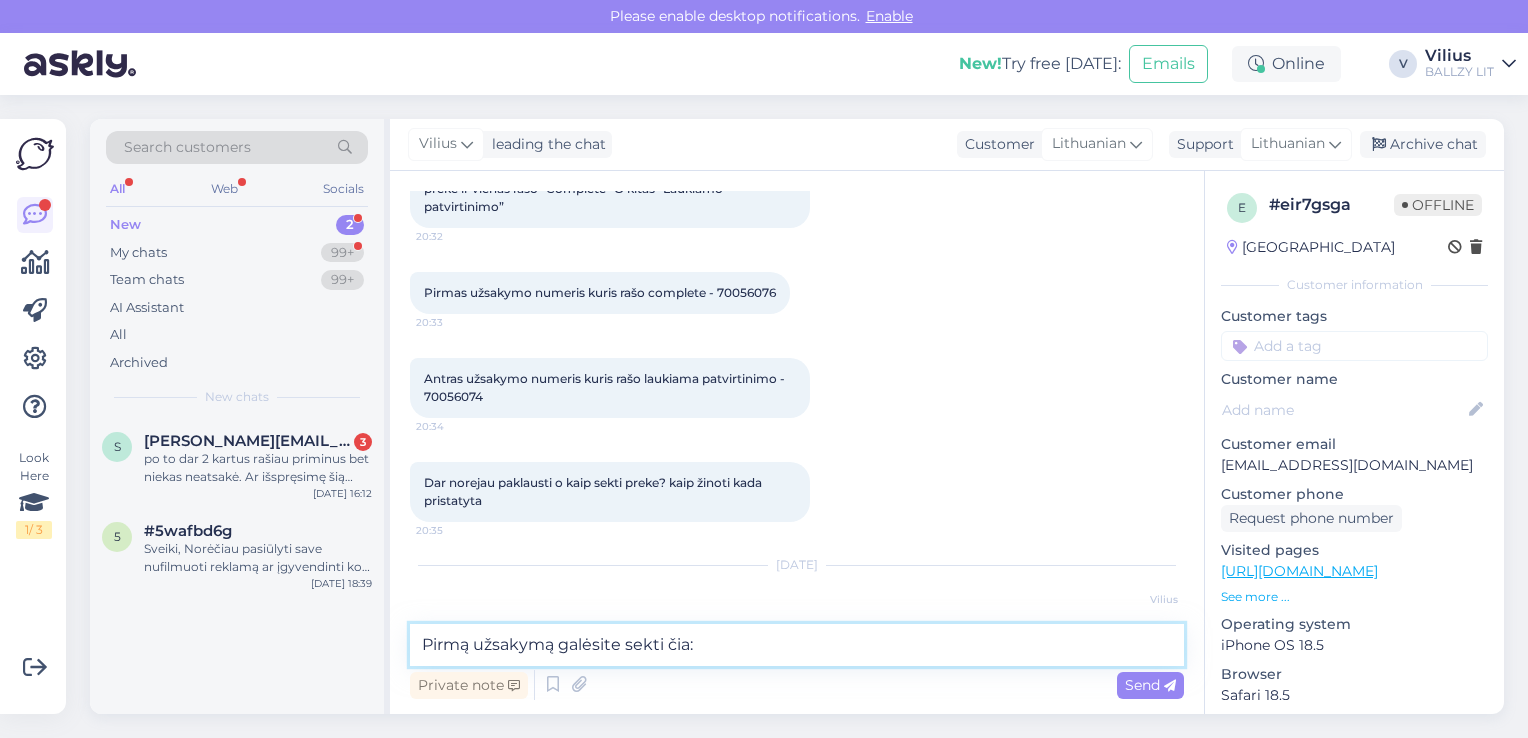 paste on "https://minu.omniva.ee/track/CC806273684EE/?language=en" 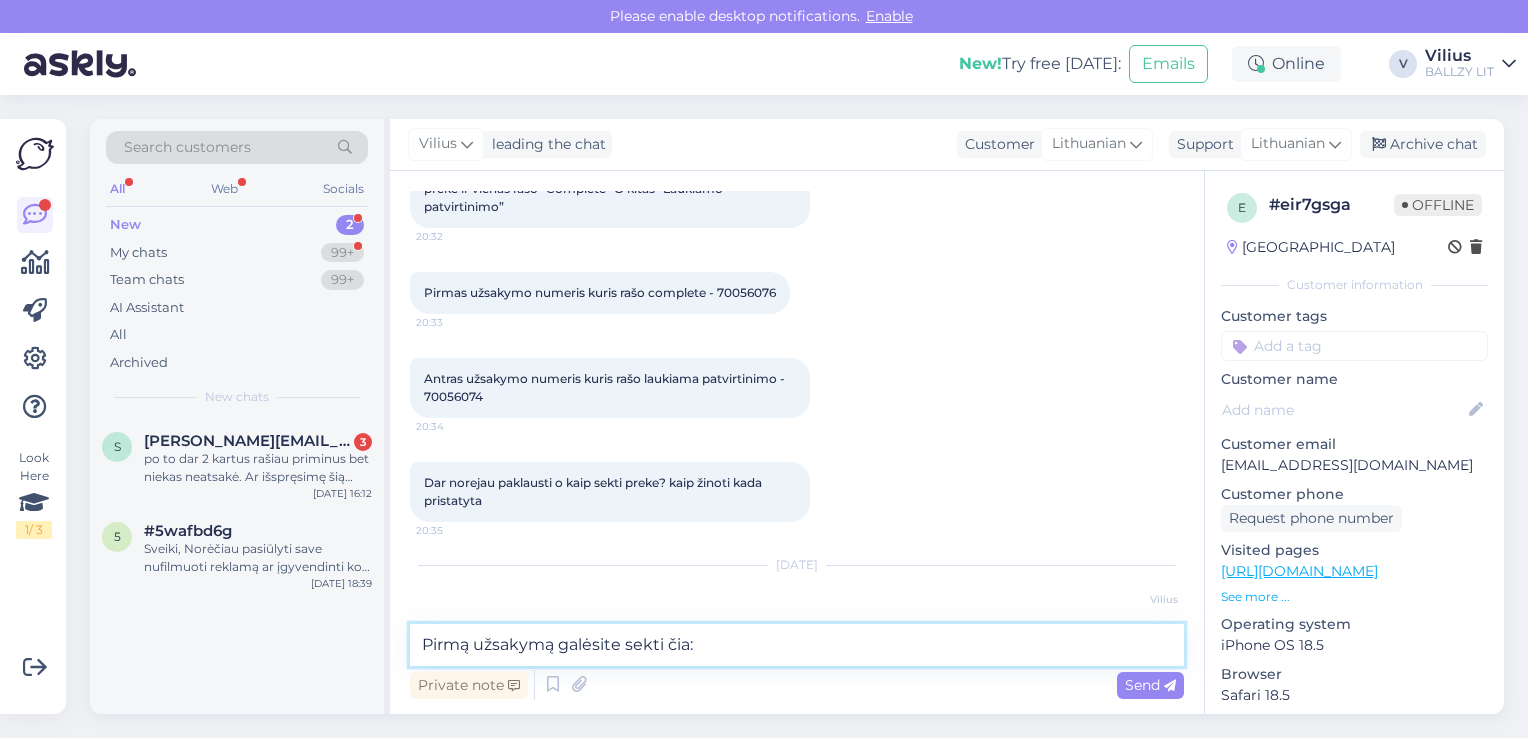 type on "Pirmą užsakymą galėsite sekti čia: https://minu.omniva.ee/track/CC806273684EE/?language=en" 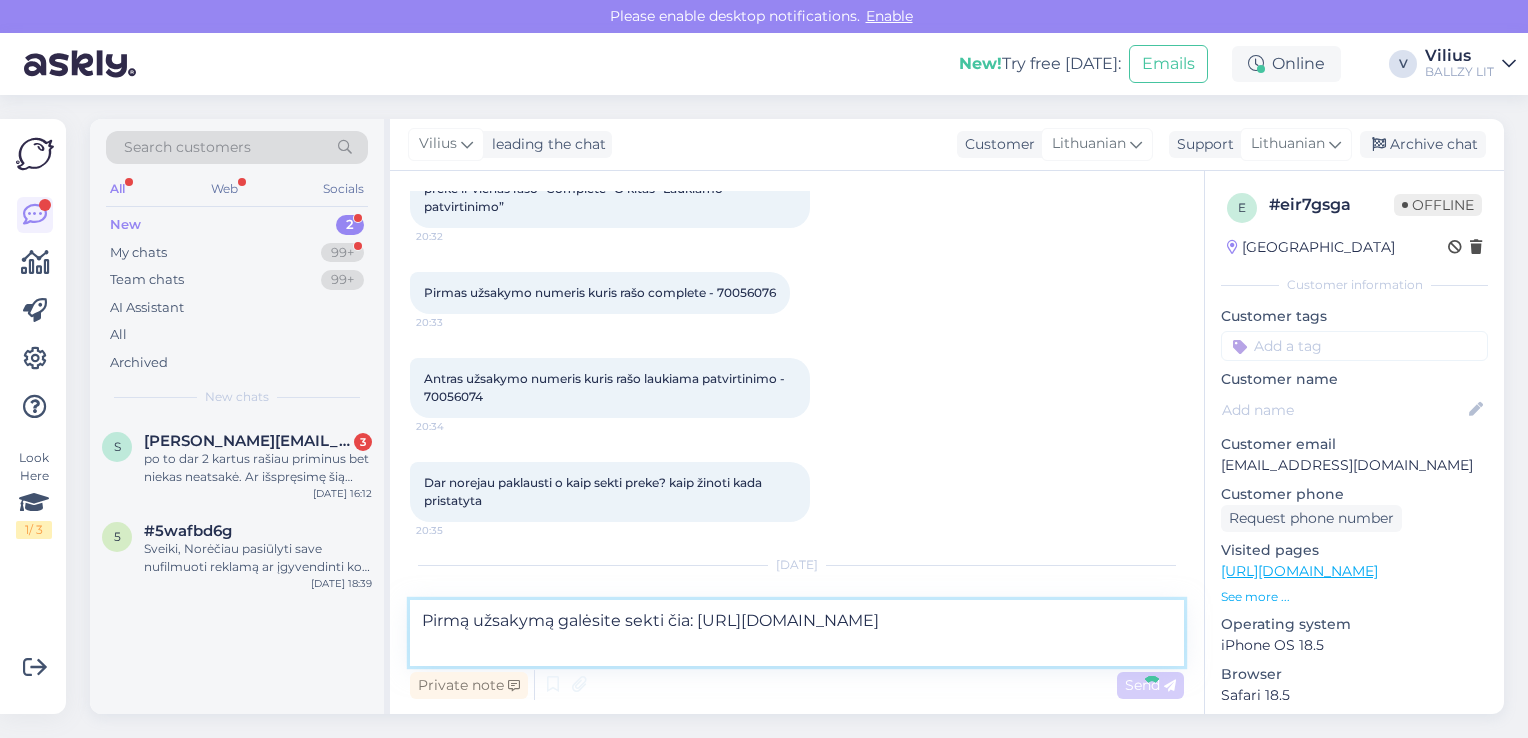 type 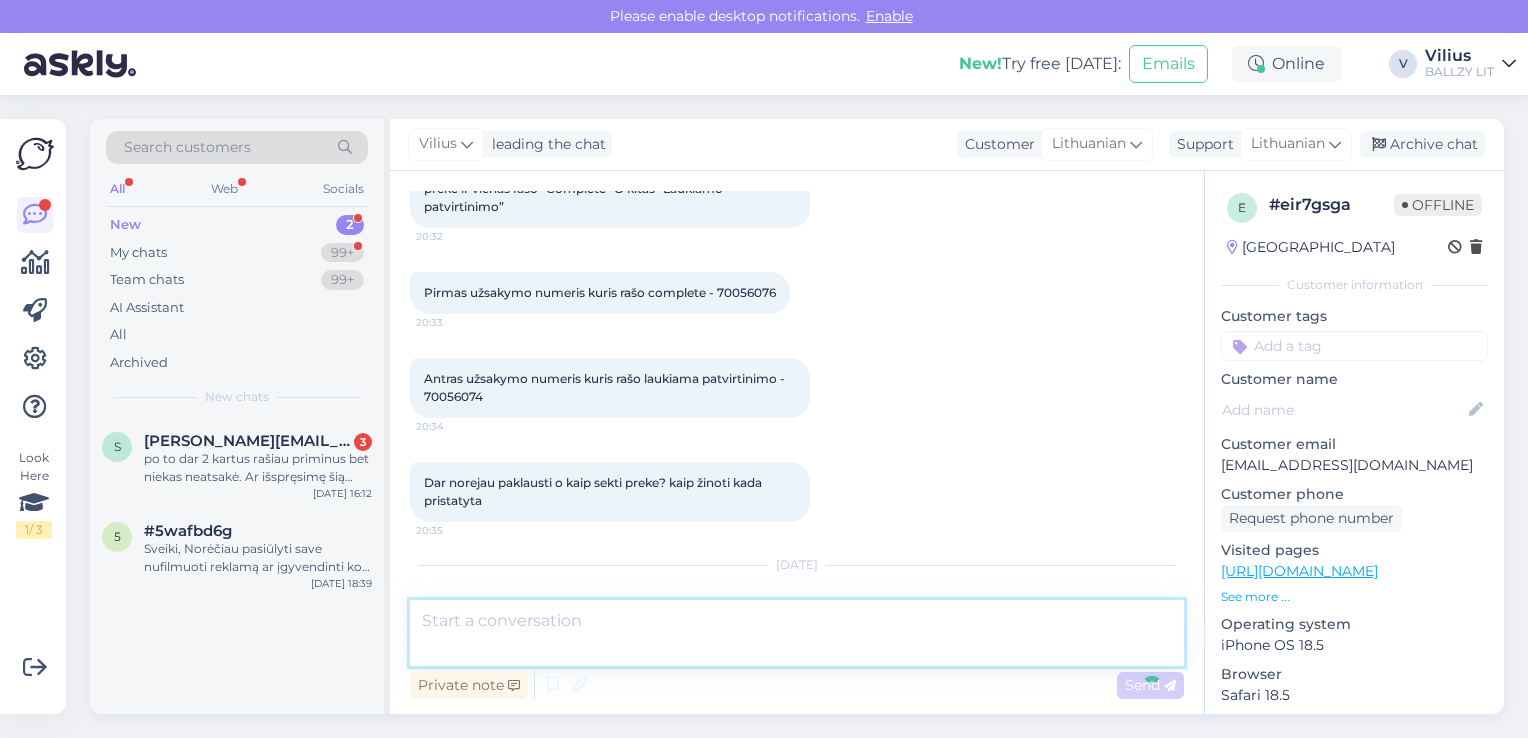 scroll, scrollTop: 371, scrollLeft: 0, axis: vertical 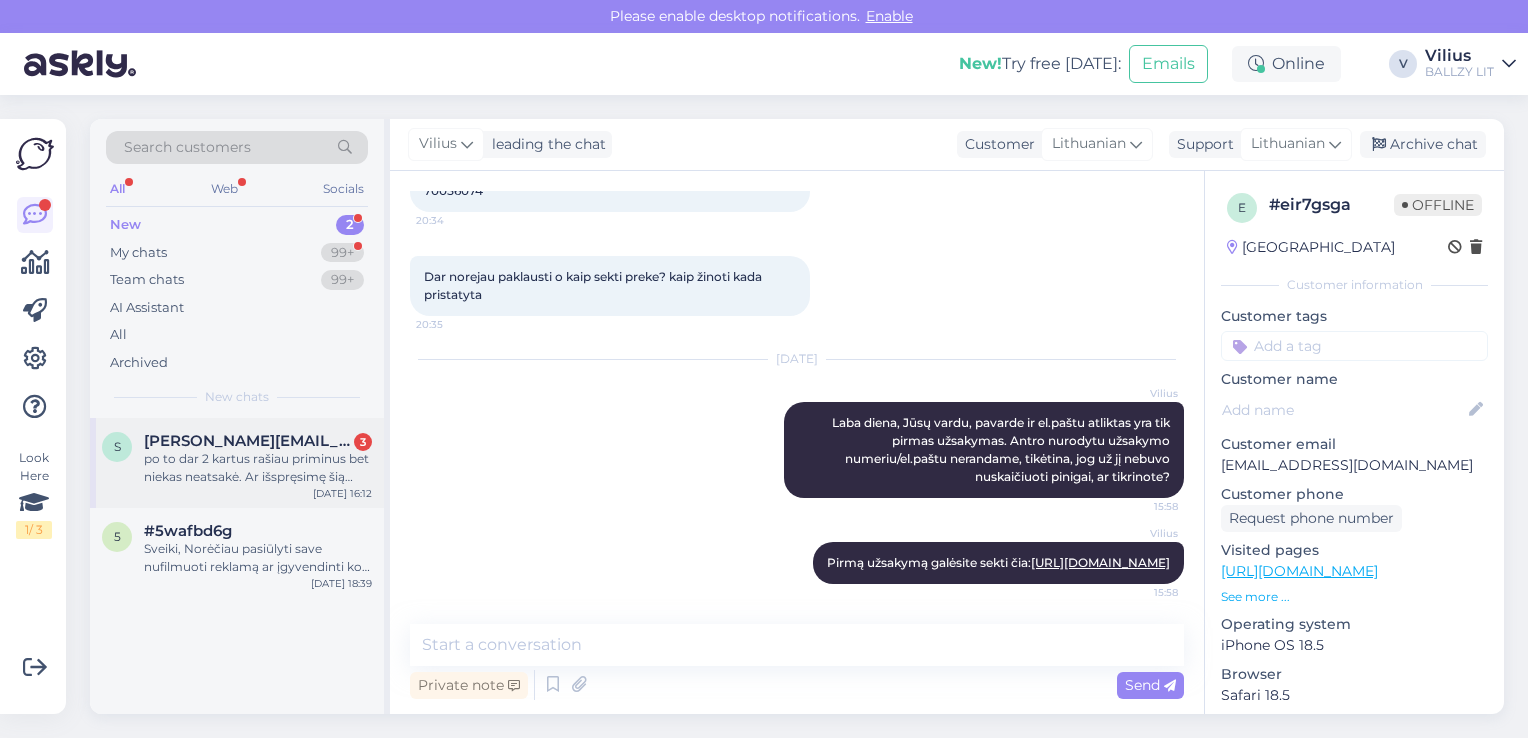 click on "po to dar 2 kartus rašiau priminus bet niekas neatsakė. Ar išspręsimę šią problemą ar reikia kreiptis į vartotojų teises?" at bounding box center [258, 468] 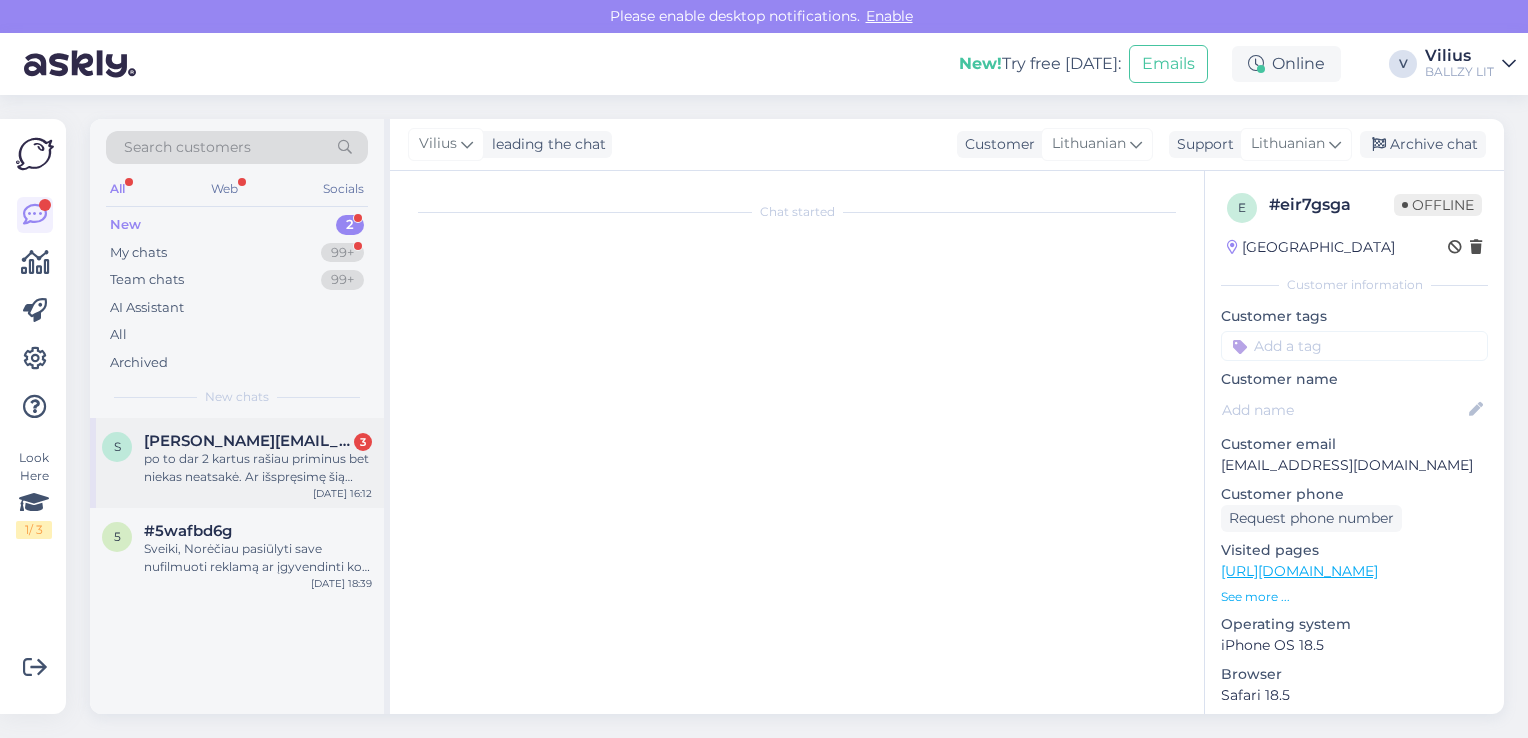 scroll, scrollTop: 55, scrollLeft: 0, axis: vertical 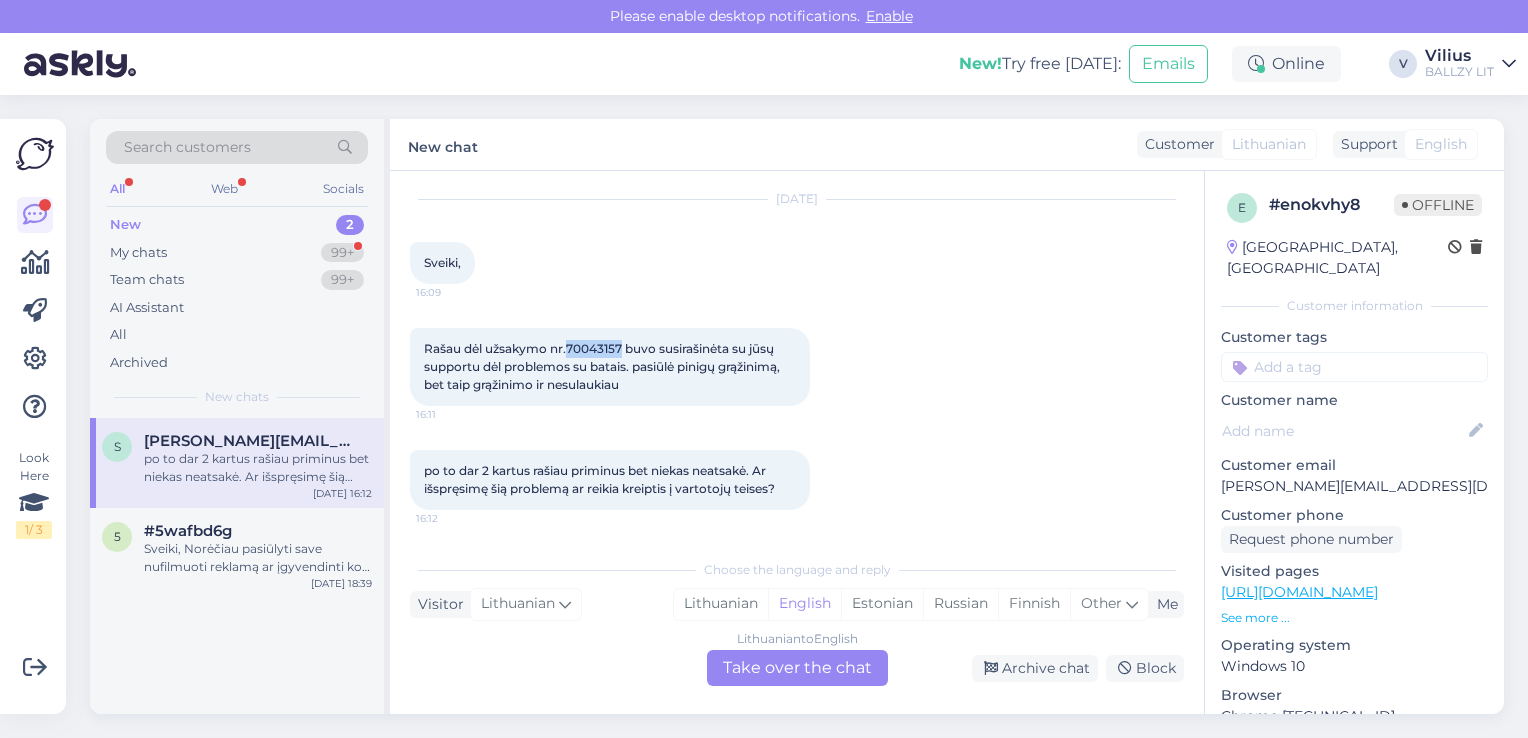 drag, startPoint x: 567, startPoint y: 344, endPoint x: 622, endPoint y: 346, distance: 55.03635 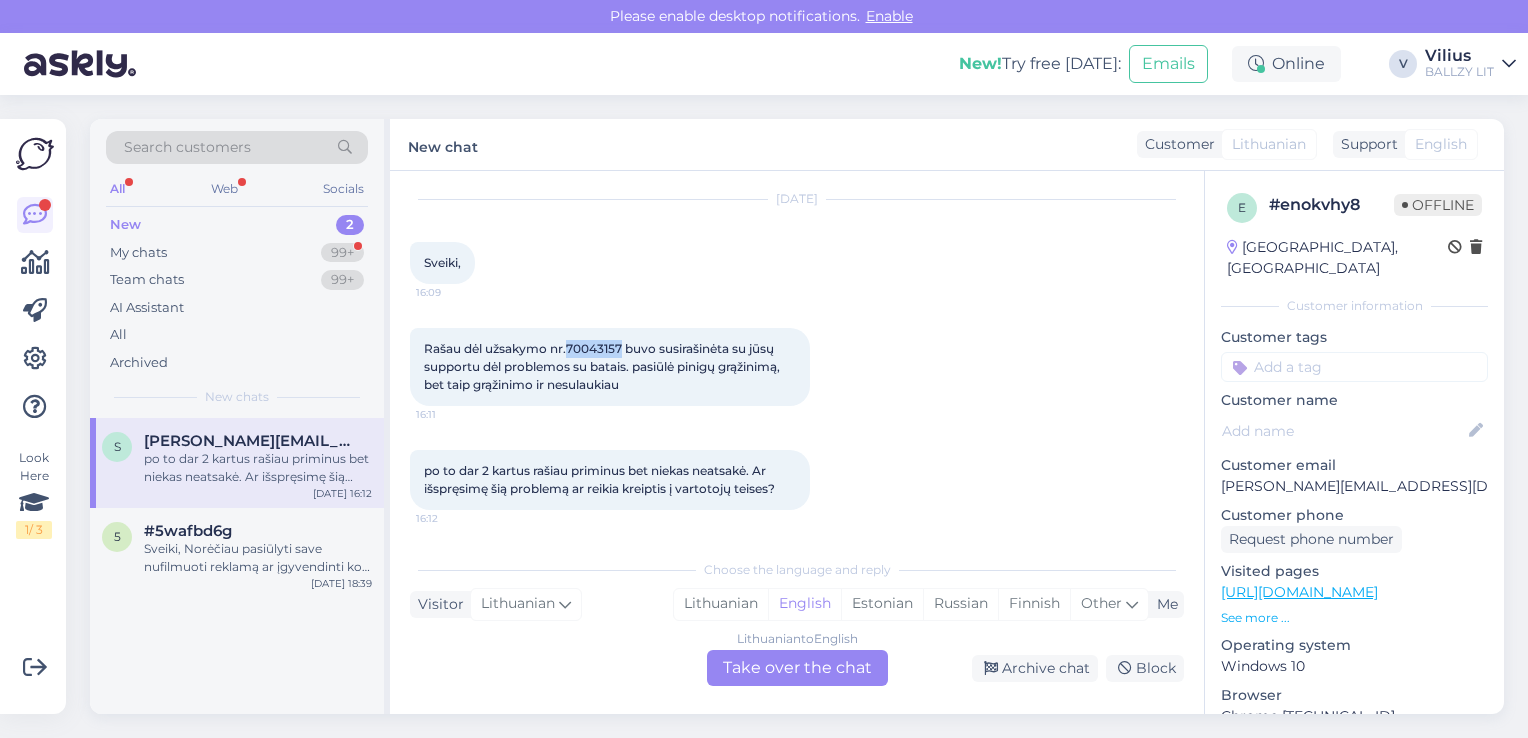 click on "Rašau dėl užsakymo nr.70043157 buvo susirašinėta su jūsų supportu dėl problemos su batais. pasiūlė pinigų grąžinimą, bet taip grąžinimo ir nesulaukiau" at bounding box center (603, 366) 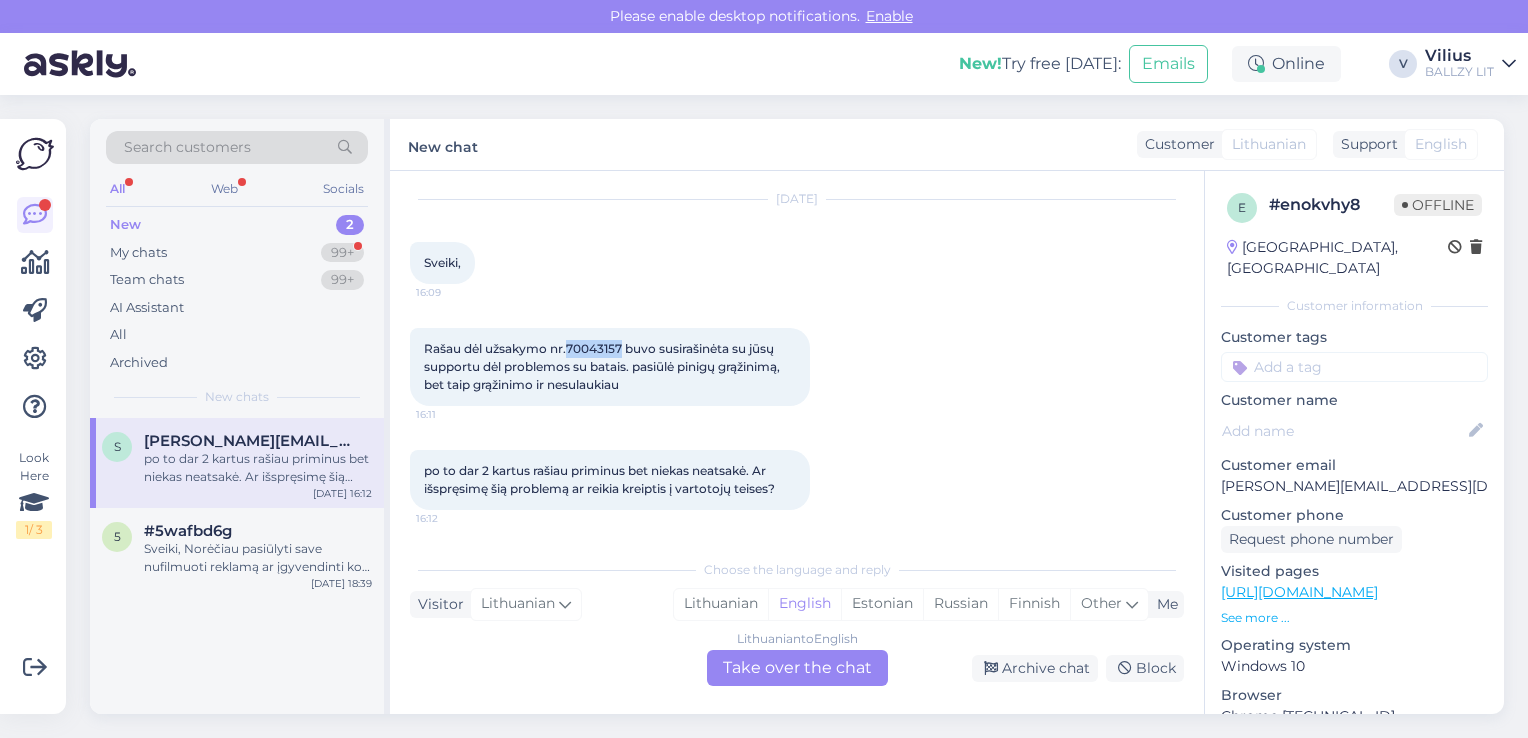 copy on "70043157" 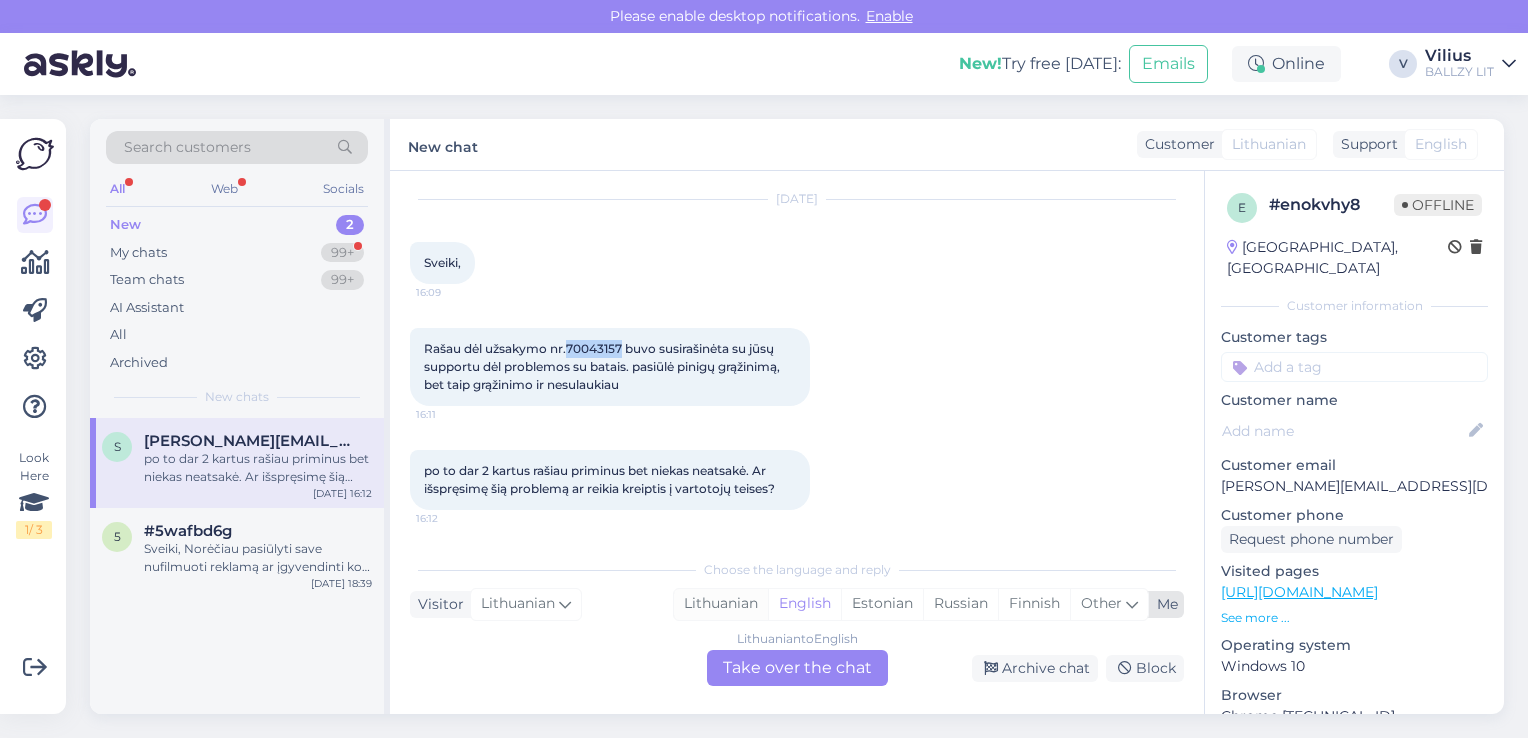 click on "Lithuanian" at bounding box center [721, 604] 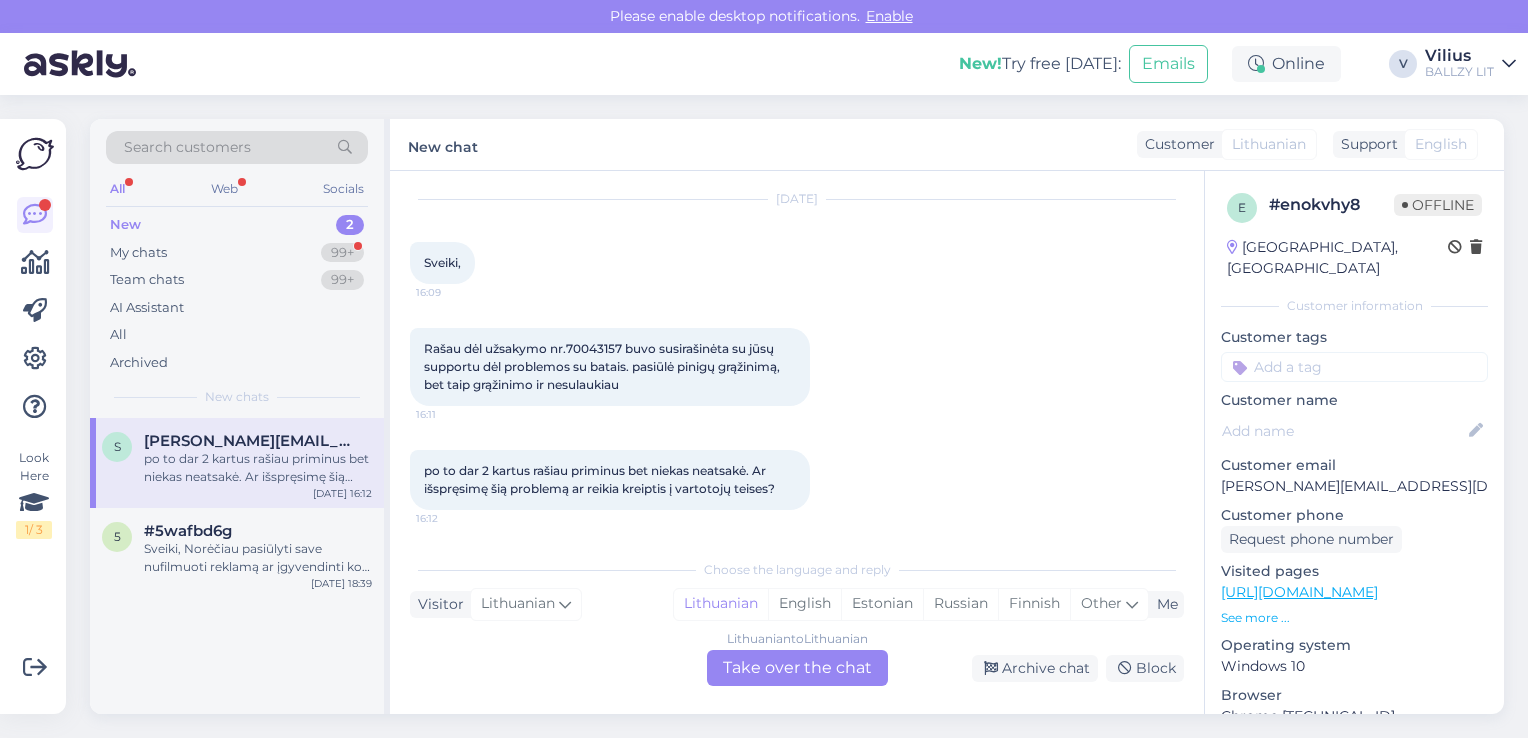 click on "Lithuanian  to  Lithuanian Take over the chat" at bounding box center [797, 668] 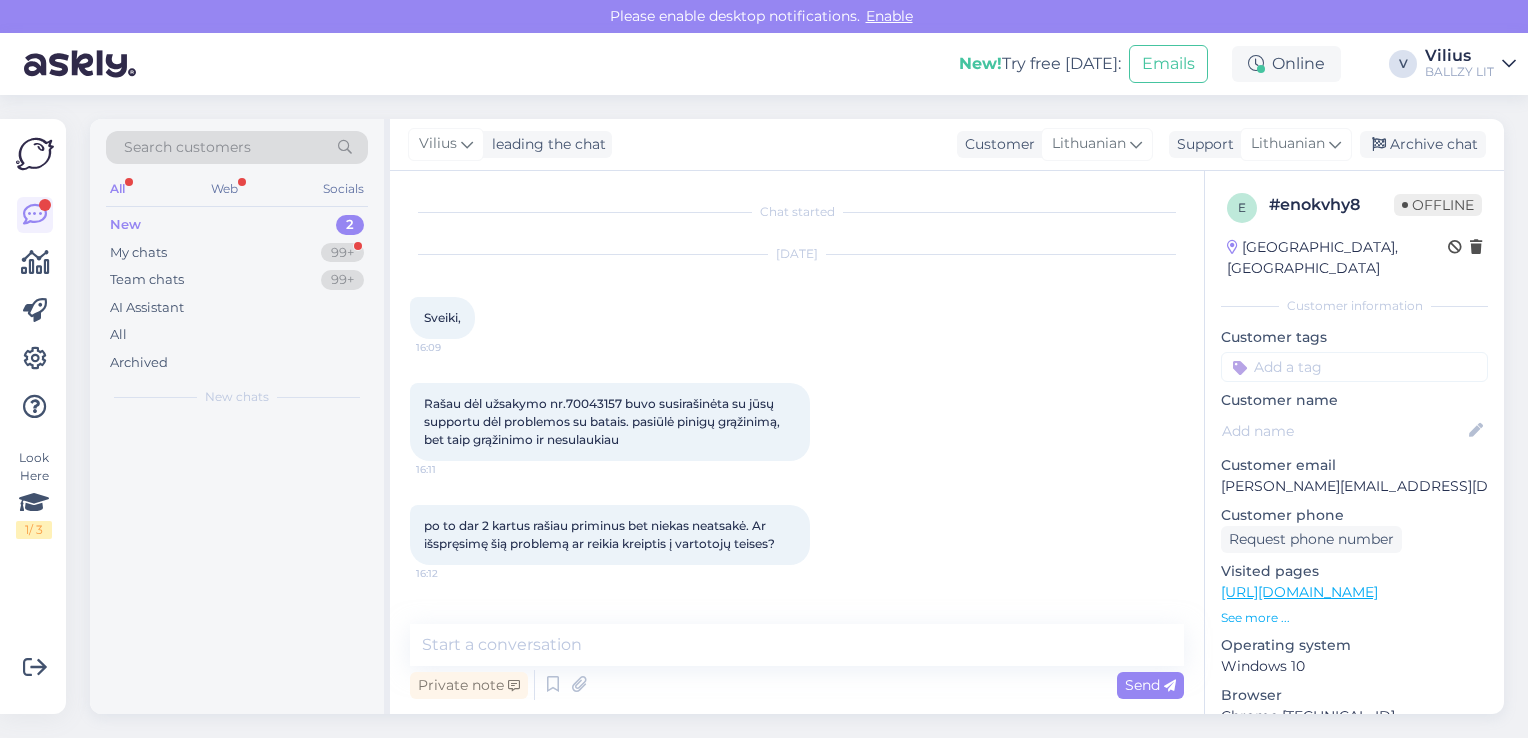 scroll, scrollTop: 0, scrollLeft: 0, axis: both 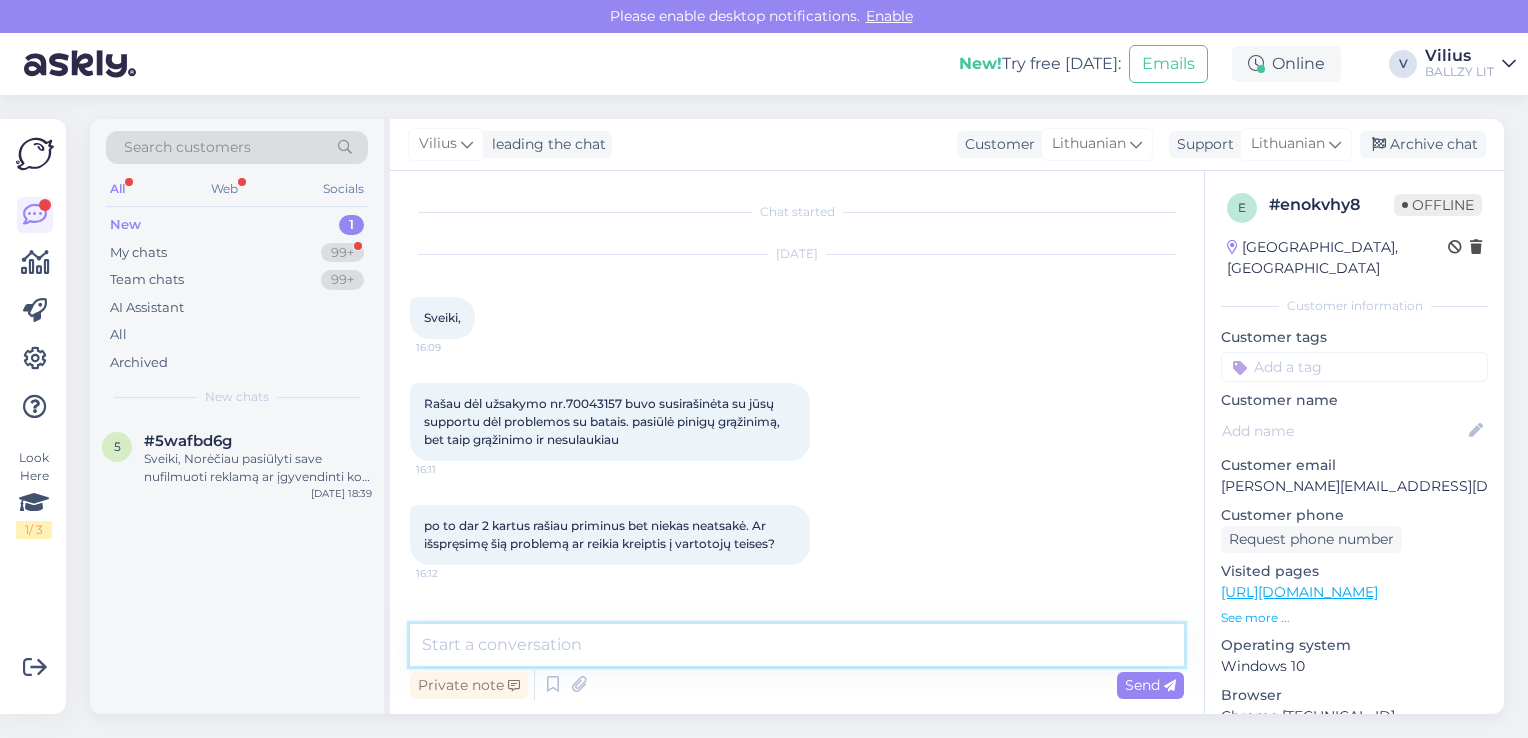 click at bounding box center (797, 645) 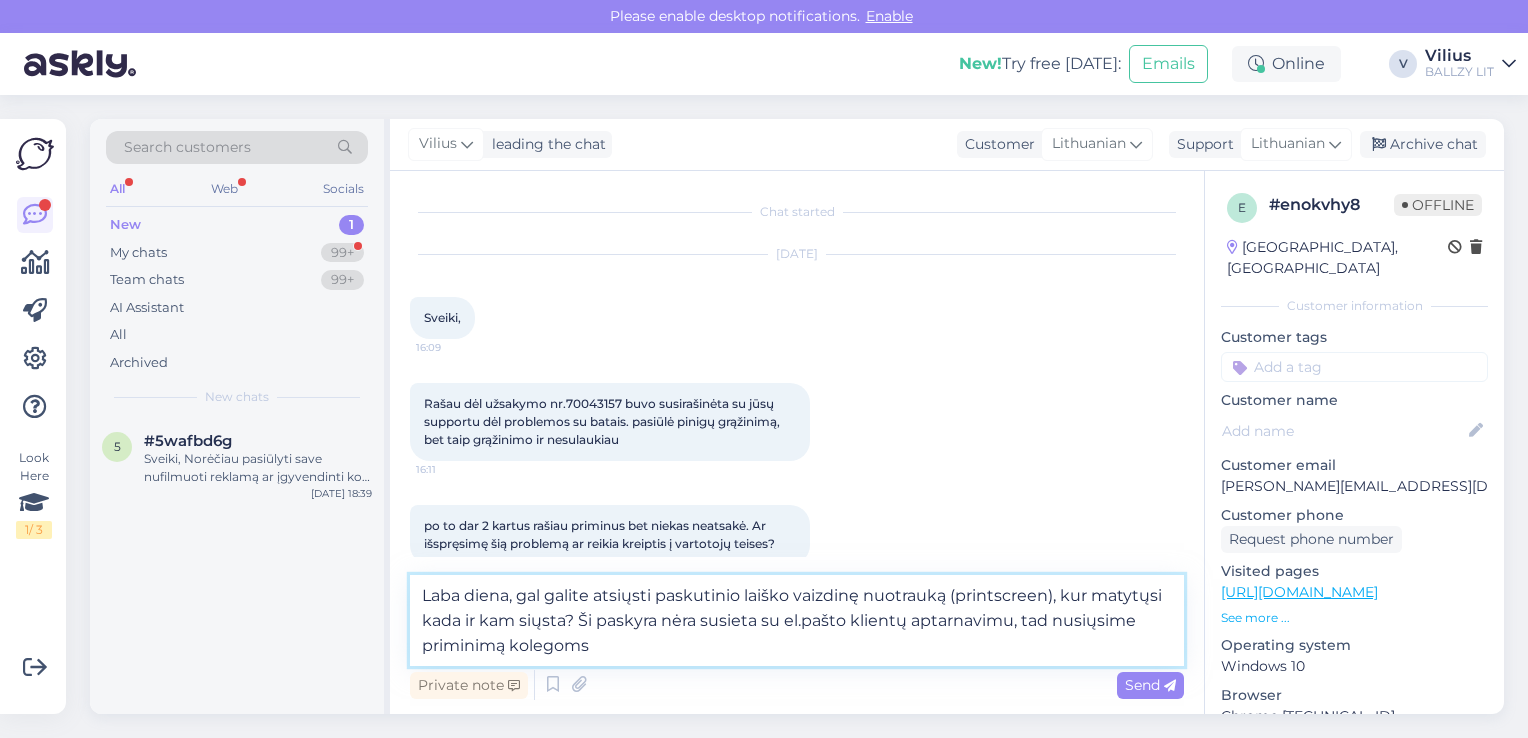 type on "Laba diena, gal galite atsiųsti paskutinio laiško vaizdinę nuotrauką (printscreen), kur matytųsi kada ir kam siųsta? Ši paskyra nėra susieta su el.pašto klientų aptarnavimu, tad nusiųsime priminimą kolegoms." 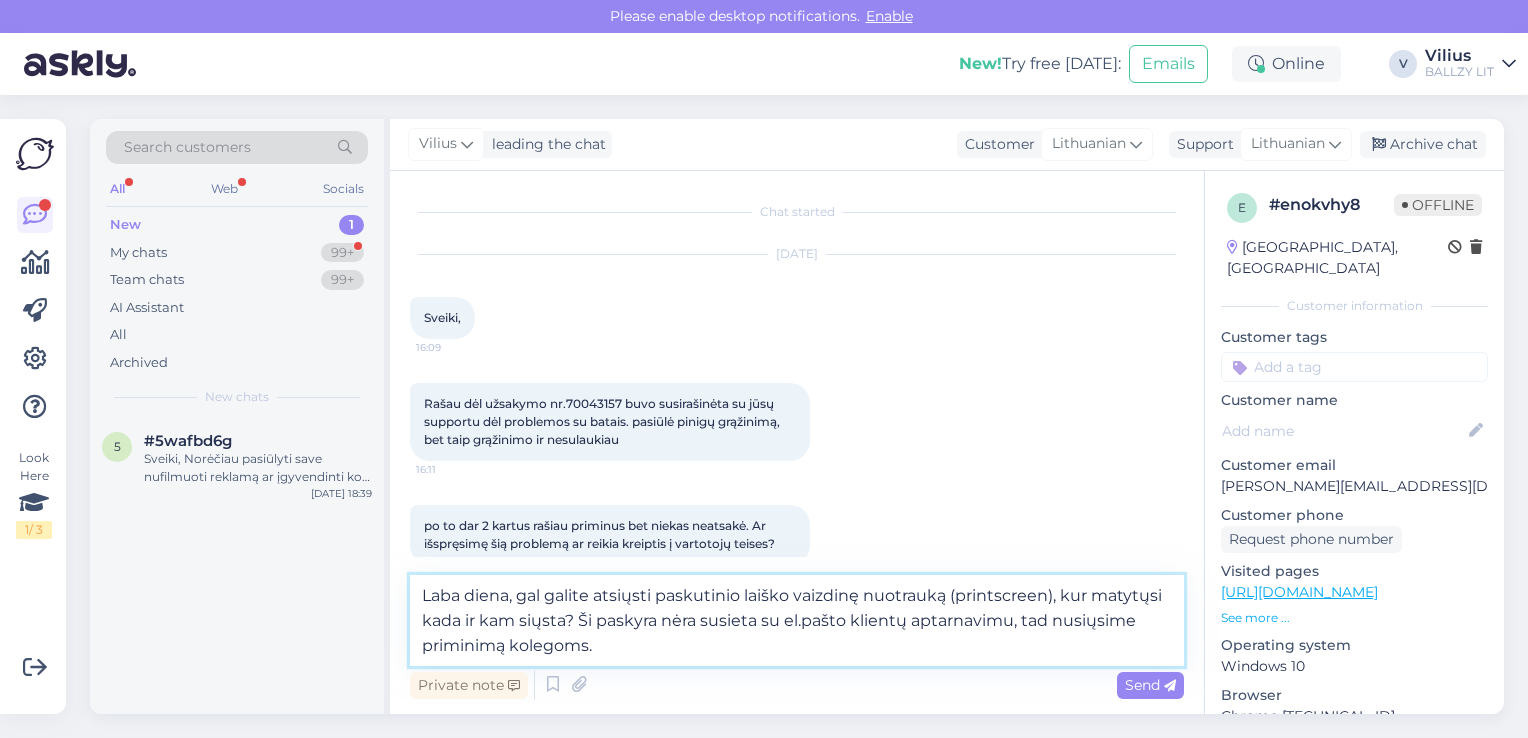 type 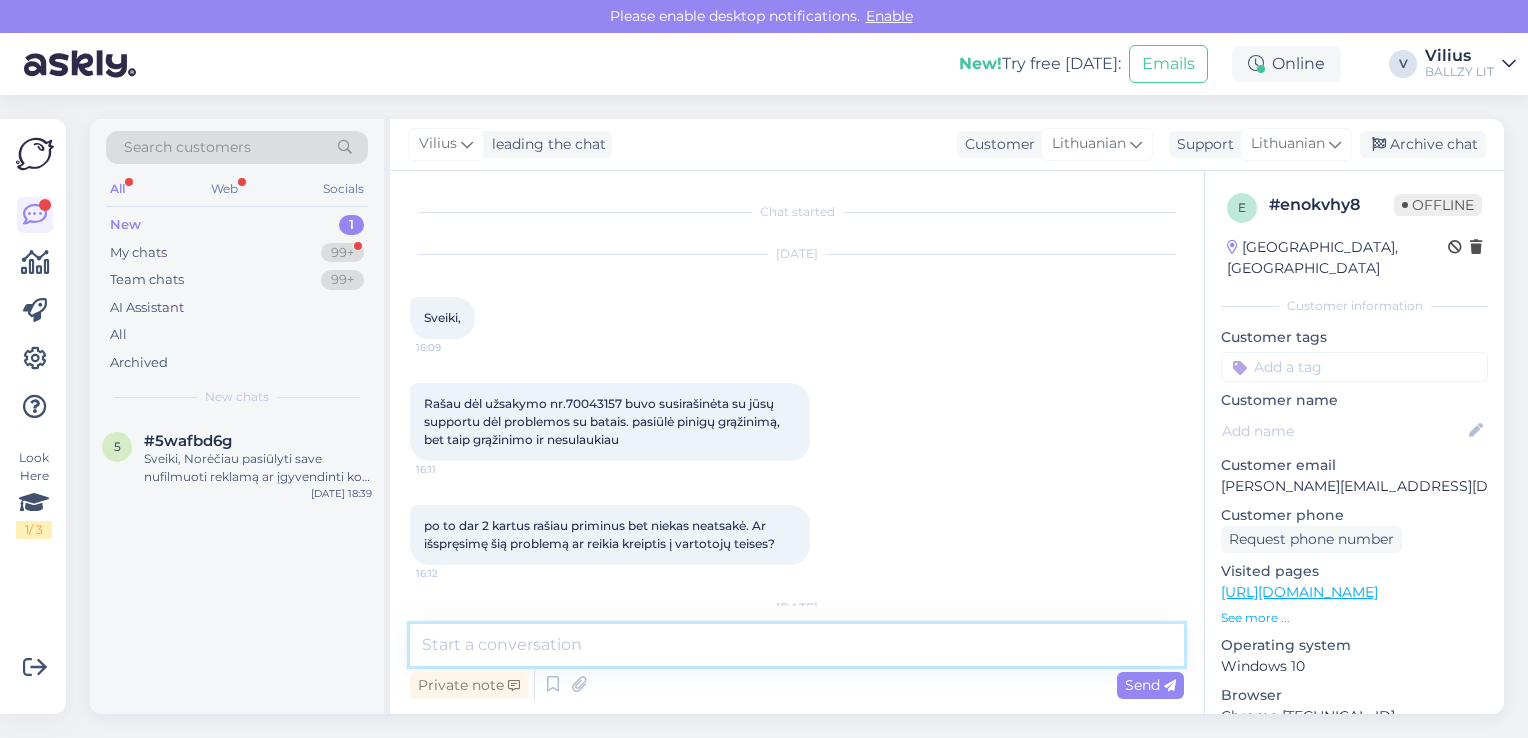 scroll, scrollTop: 163, scrollLeft: 0, axis: vertical 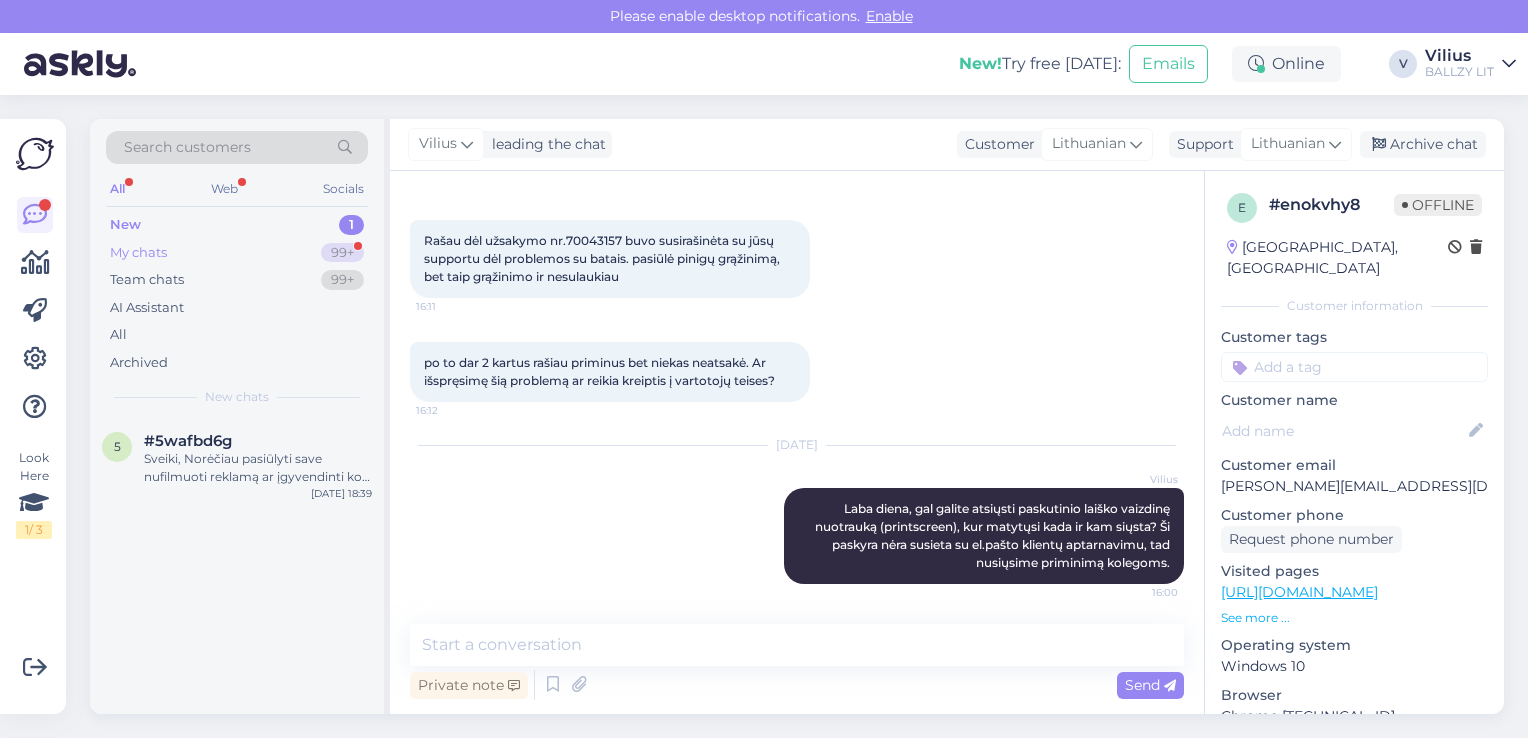 click on "My chats" at bounding box center [138, 253] 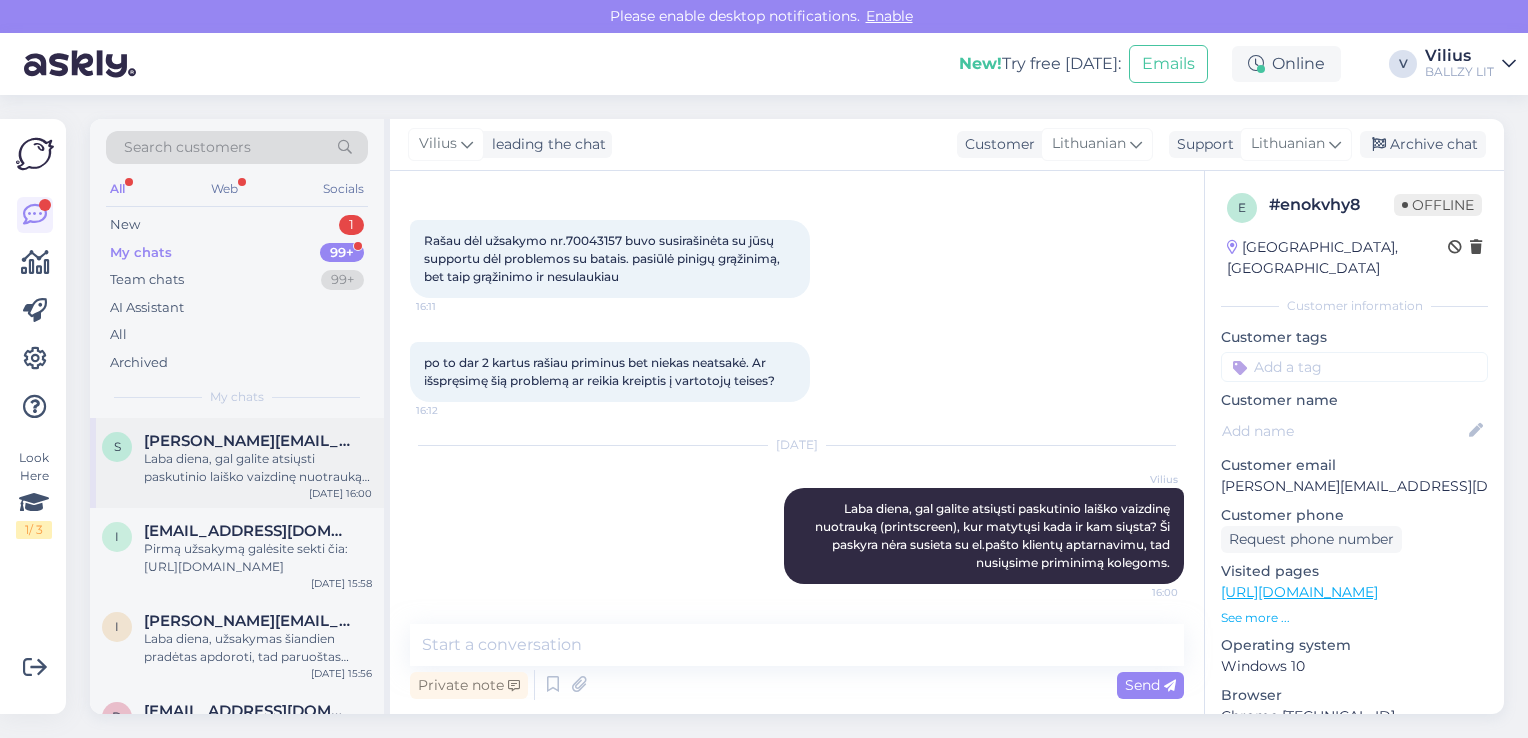 click on "Laba diena, gal galite atsiųsti paskutinio laiško vaizdinę nuotrauką (printscreen), kur matytųsi kada ir kam siųsta? Ši paskyra nėra susieta su el.pašto klientų aptarnavimu, tad nusiųsime priminimą kolegoms." at bounding box center (258, 468) 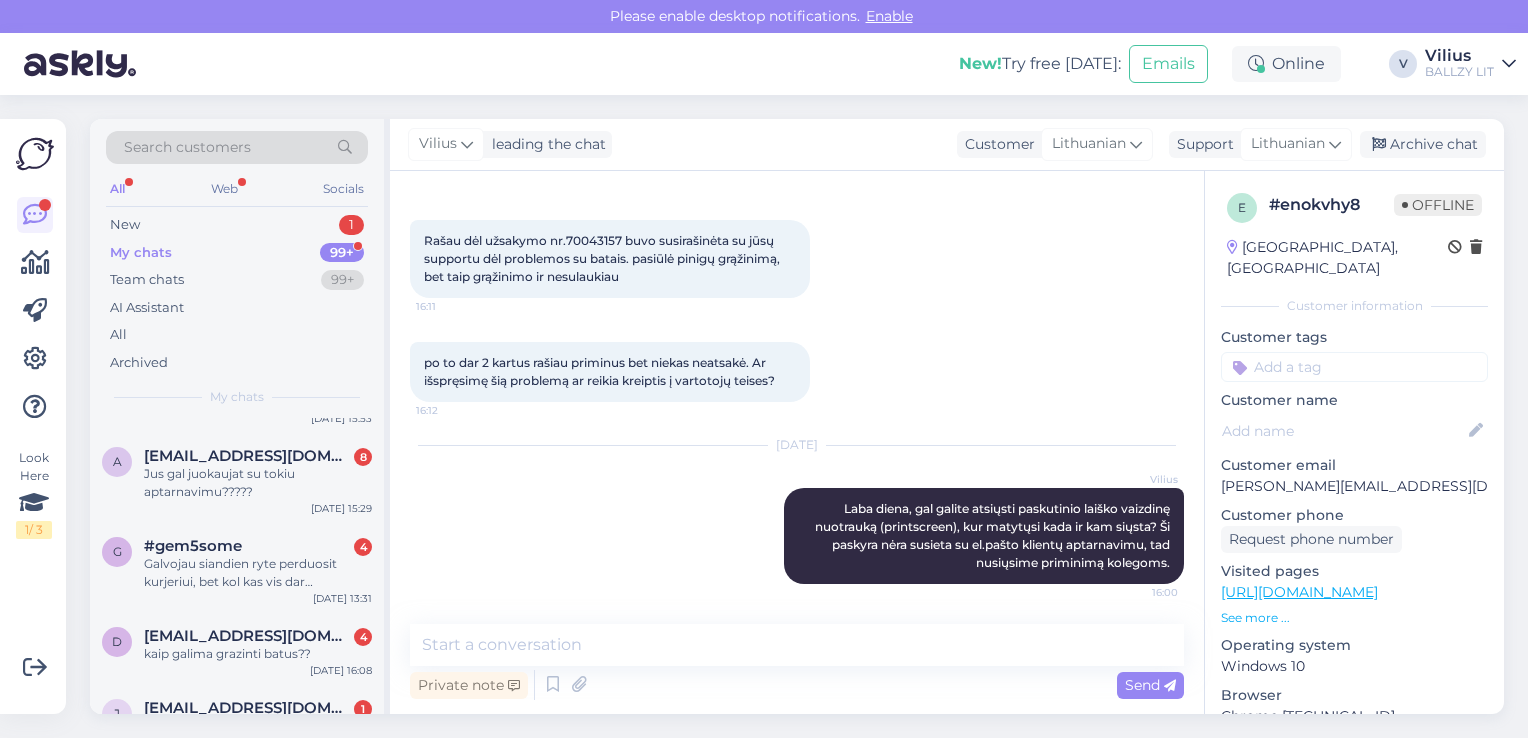 scroll, scrollTop: 400, scrollLeft: 0, axis: vertical 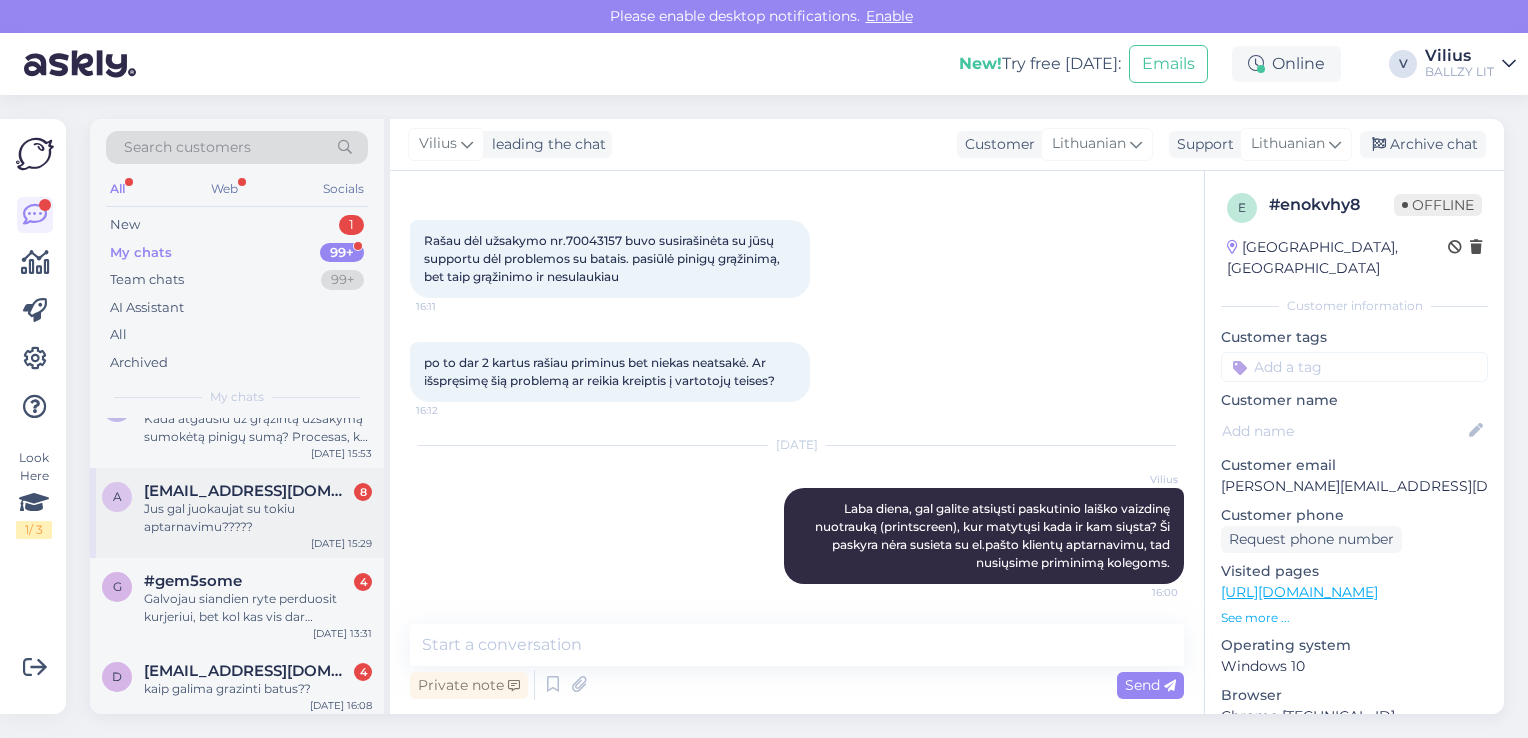 click on "Jus gal juokaujat su tokiu aptarnavimu?????" at bounding box center [258, 518] 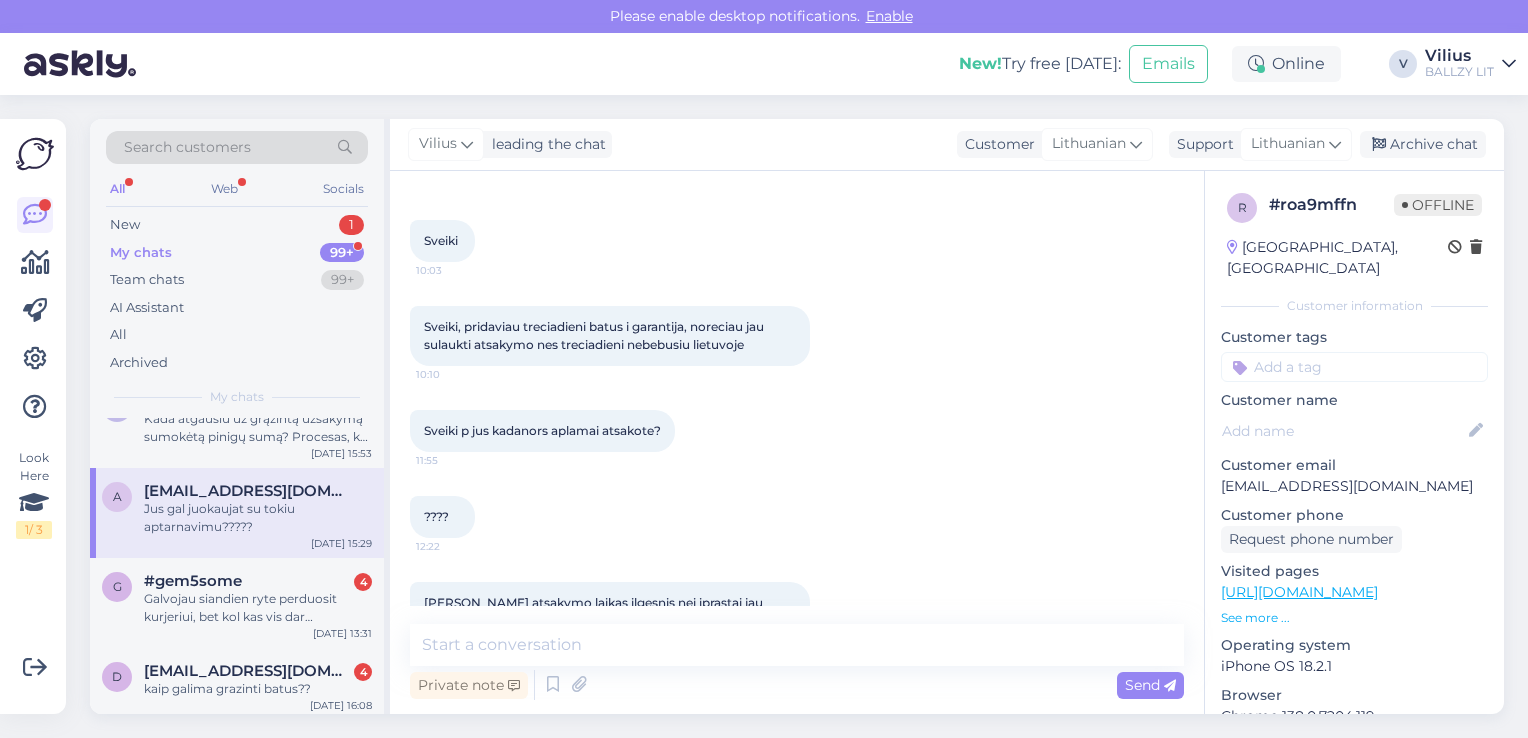 scroll, scrollTop: 1284, scrollLeft: 0, axis: vertical 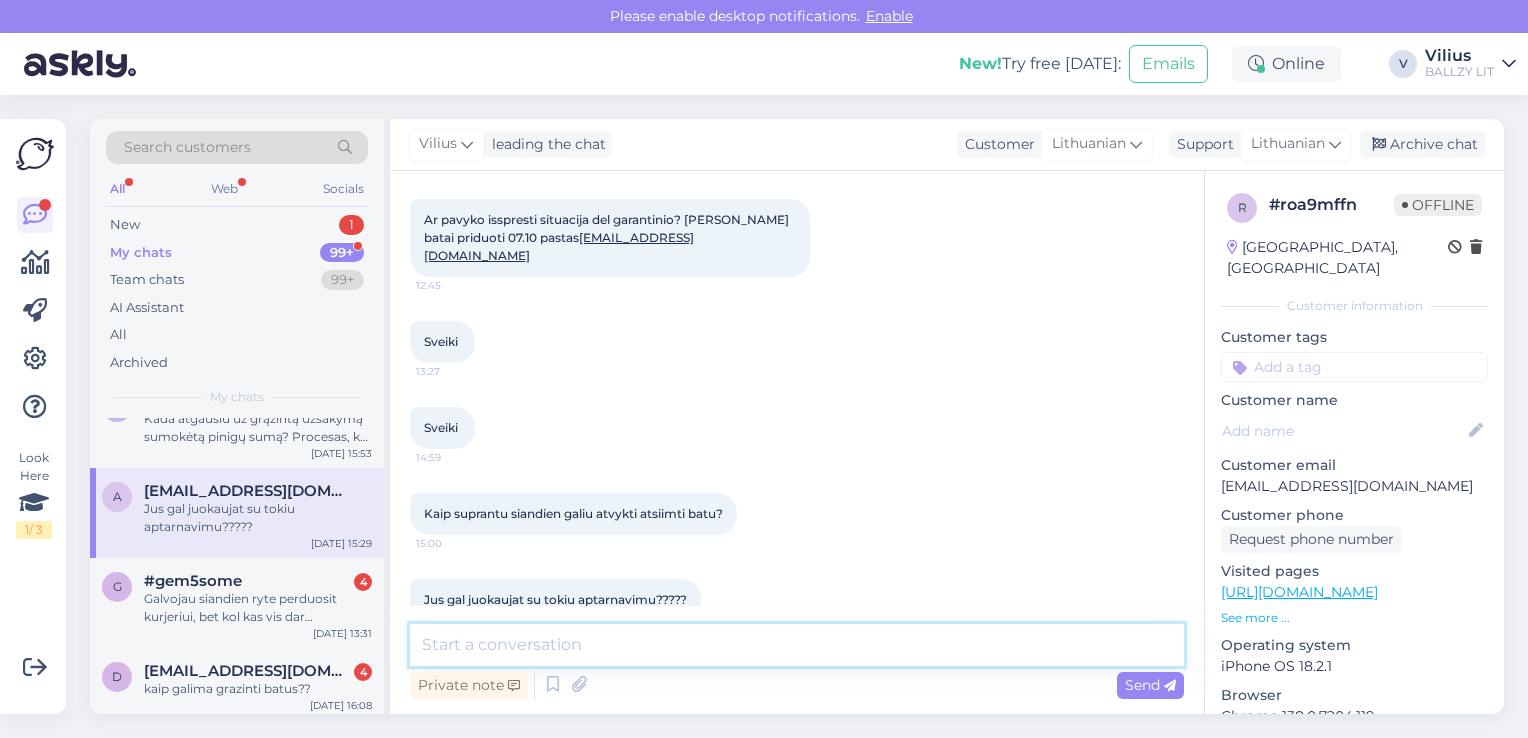 click at bounding box center [797, 645] 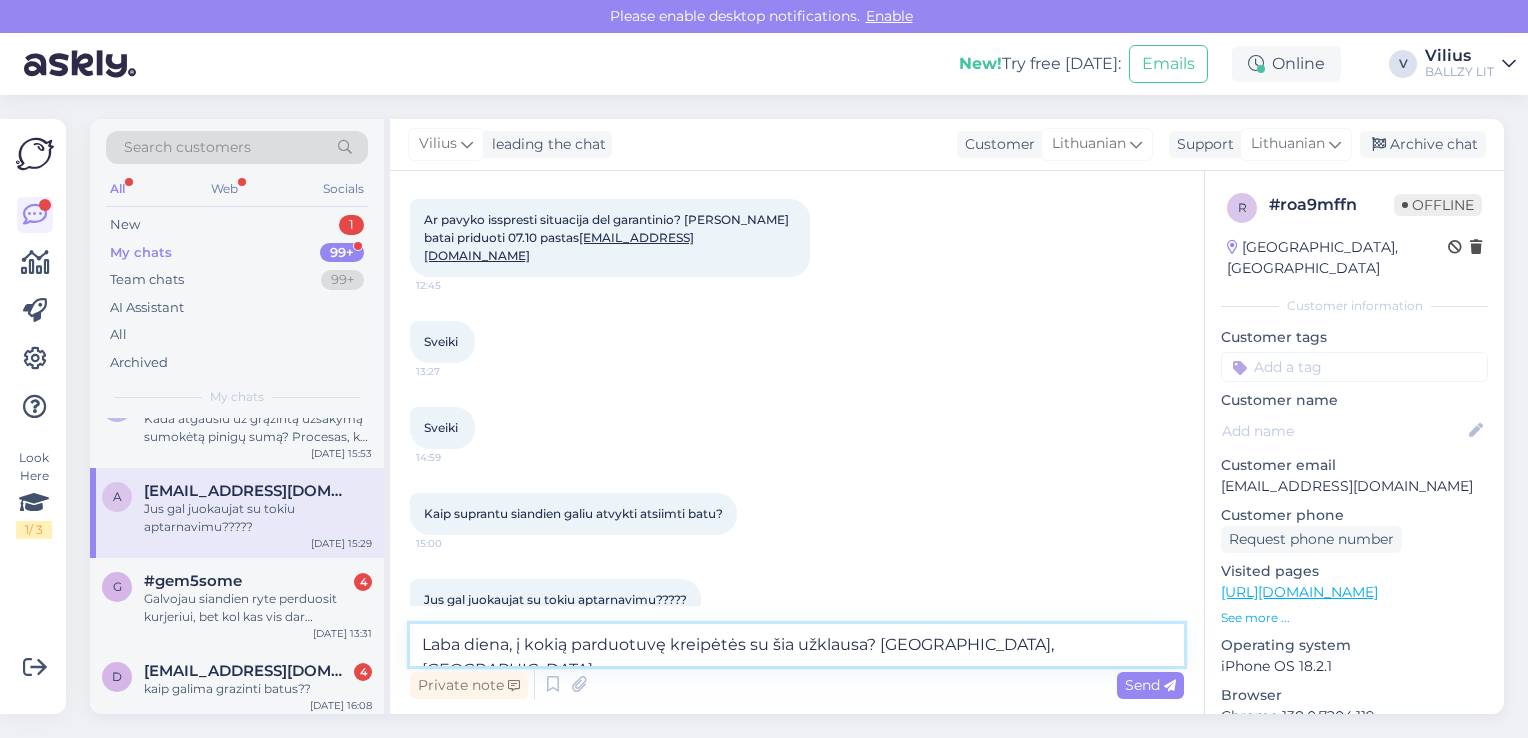 type on "Laba diena, į kokią parduotuvę kreipėtės su šia užklausa? Vilniaus, Klaipėdos ar Šiaulių?" 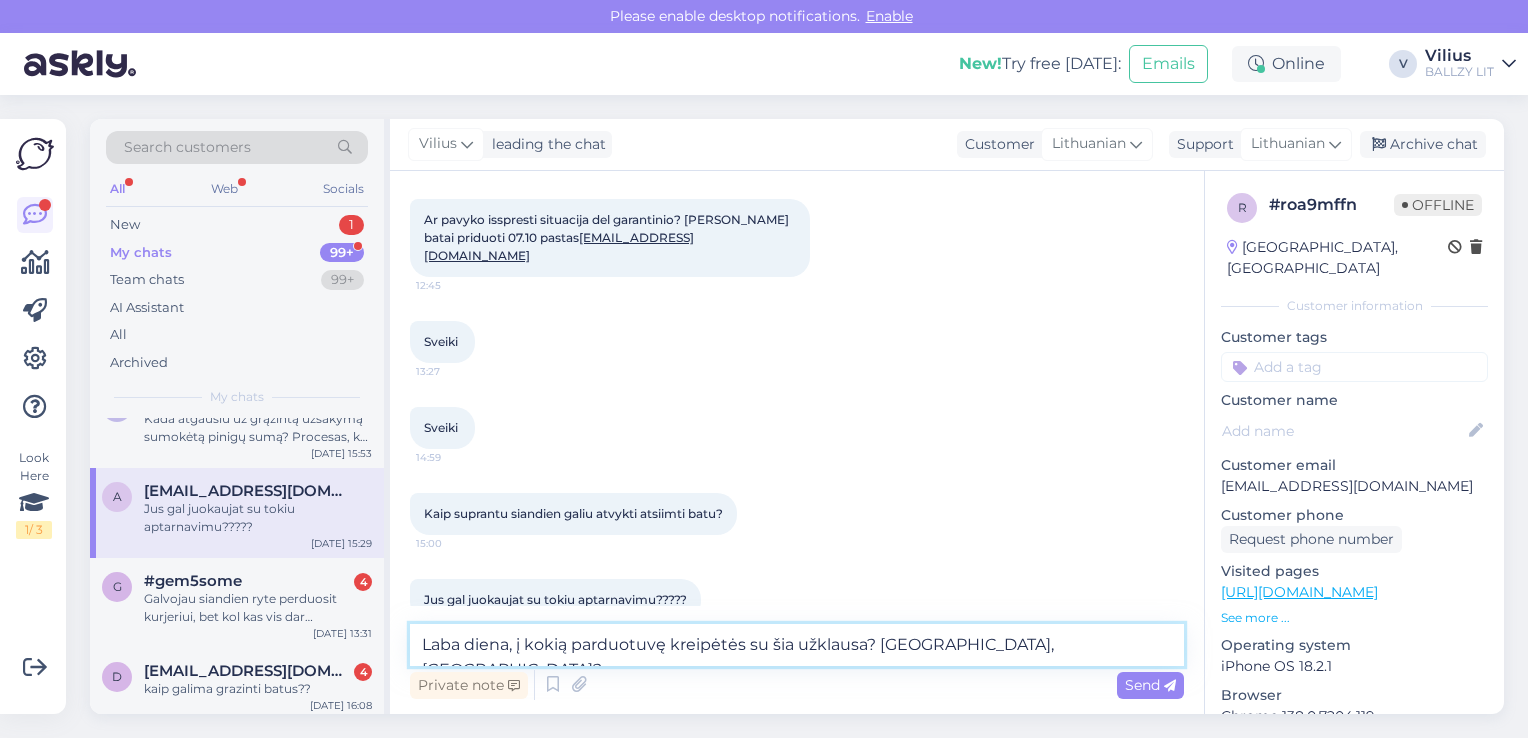 type 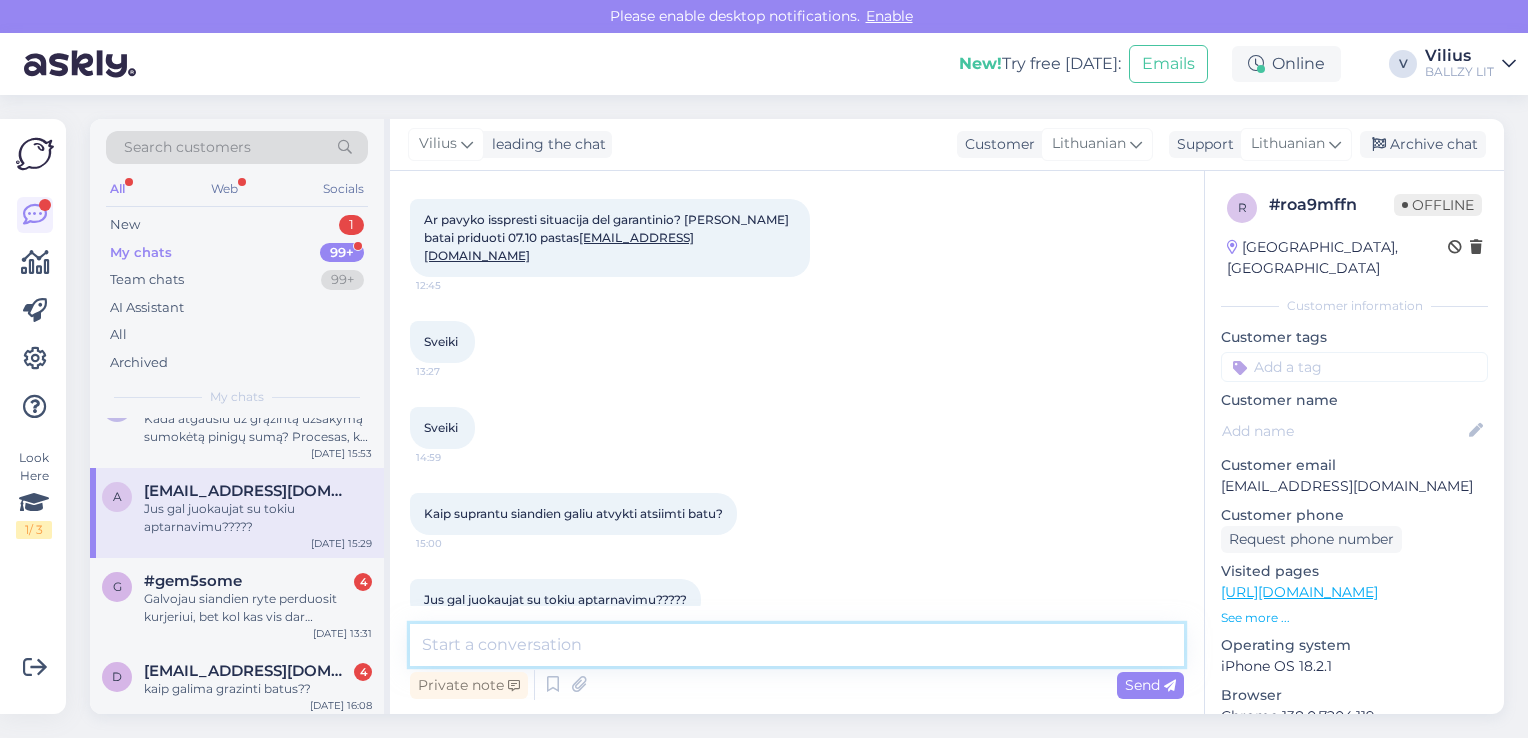 scroll, scrollTop: 1388, scrollLeft: 0, axis: vertical 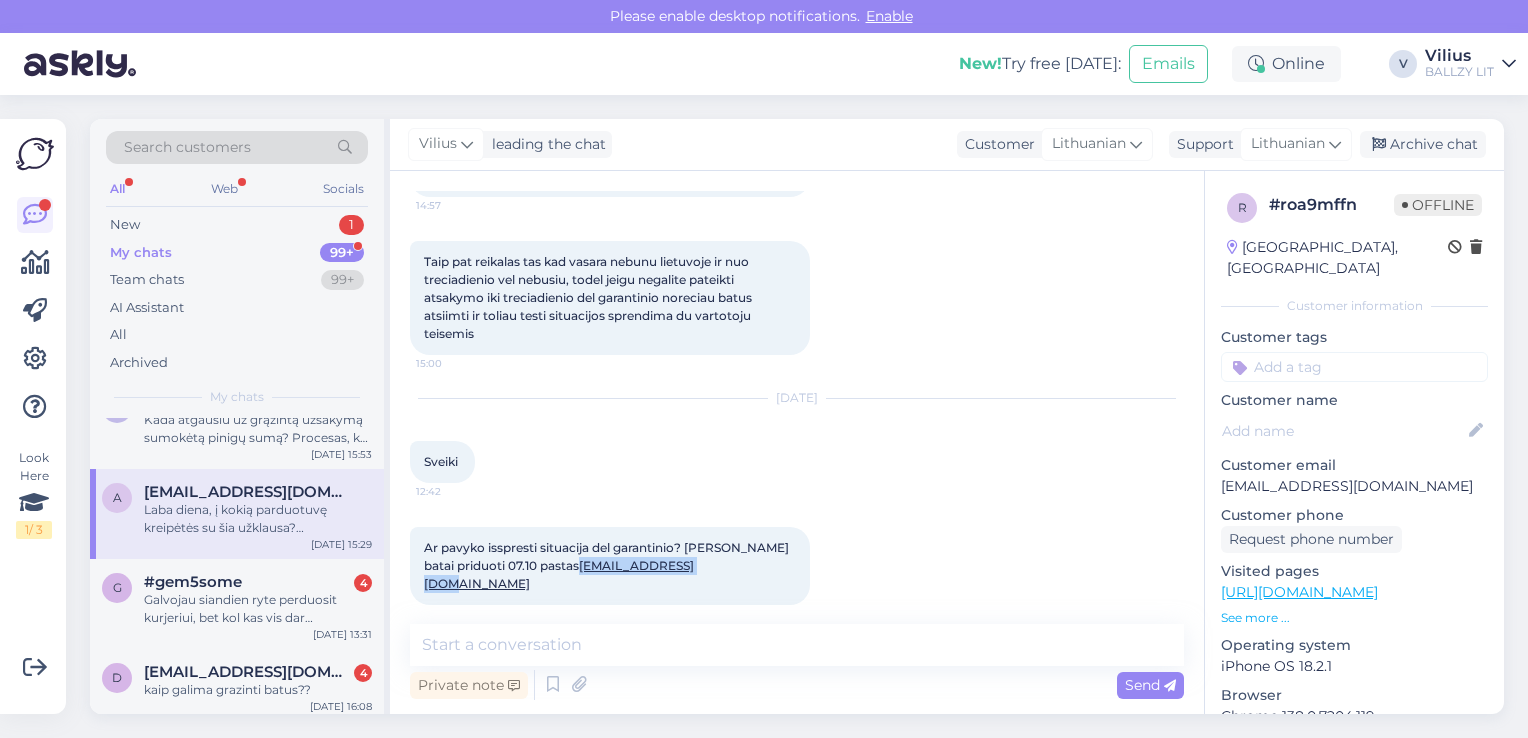 drag, startPoint x: 804, startPoint y: 550, endPoint x: 663, endPoint y: 556, distance: 141.12761 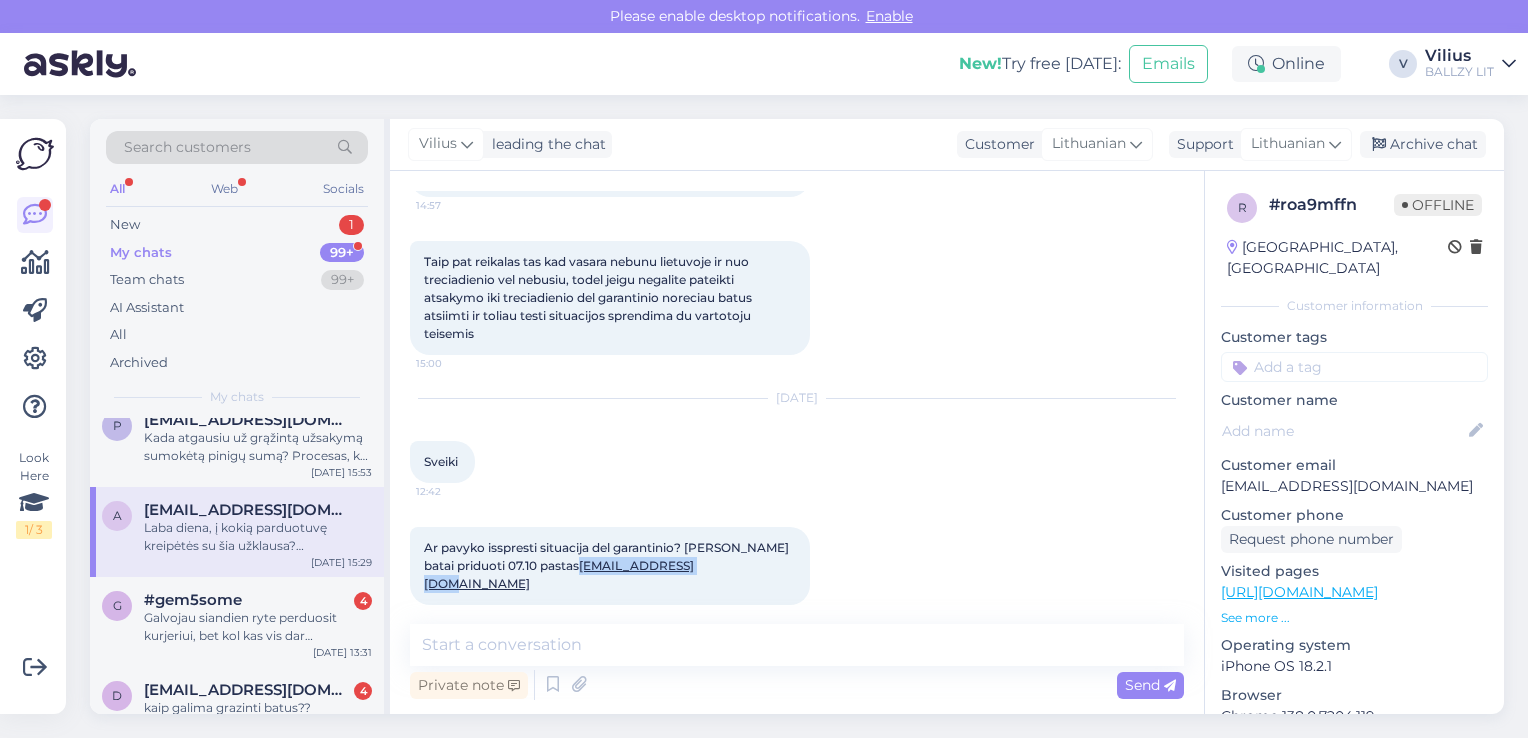 scroll, scrollTop: 400, scrollLeft: 0, axis: vertical 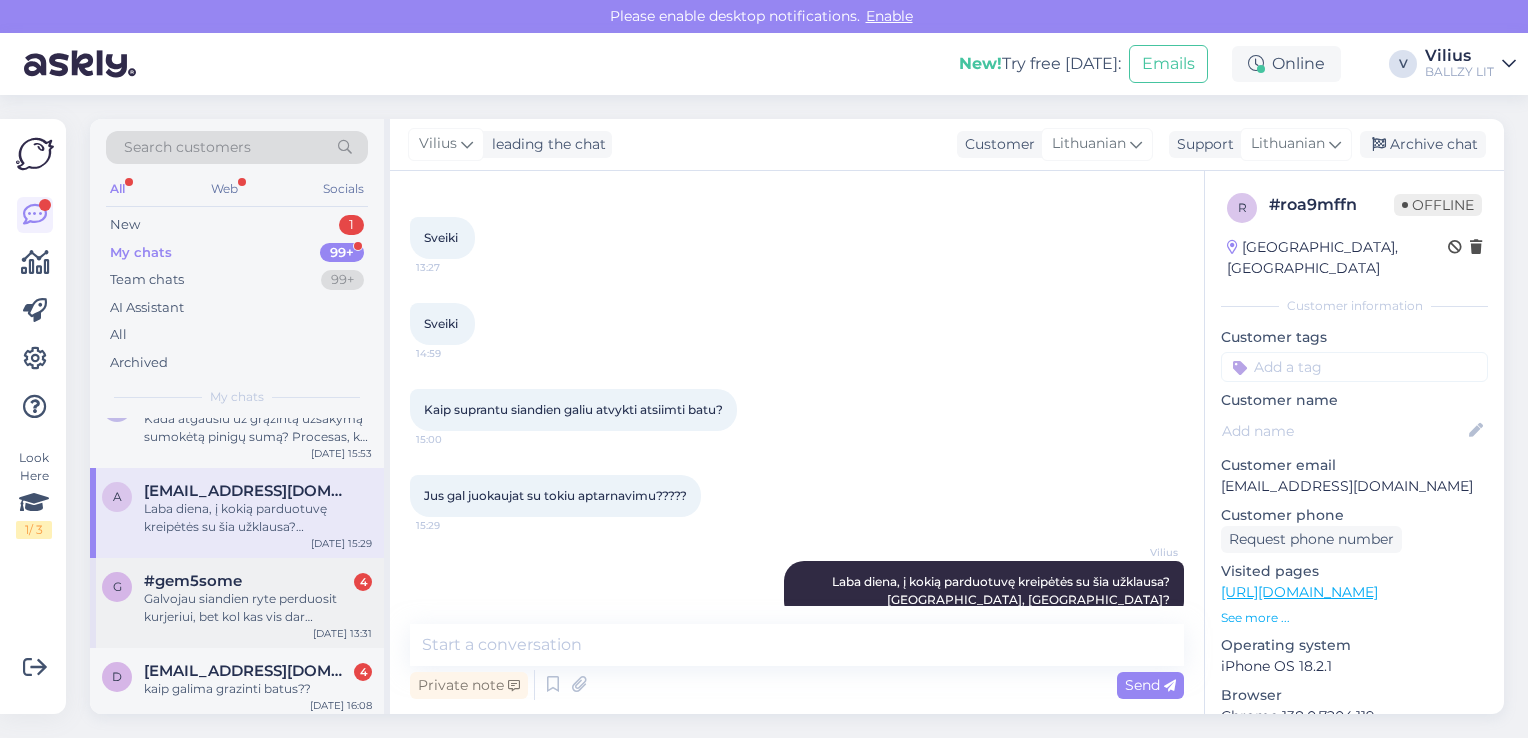click on "Galvojau siandien ryte perduosit kurjeriui, bet kol kas vis dar neperdavet..." at bounding box center (258, 608) 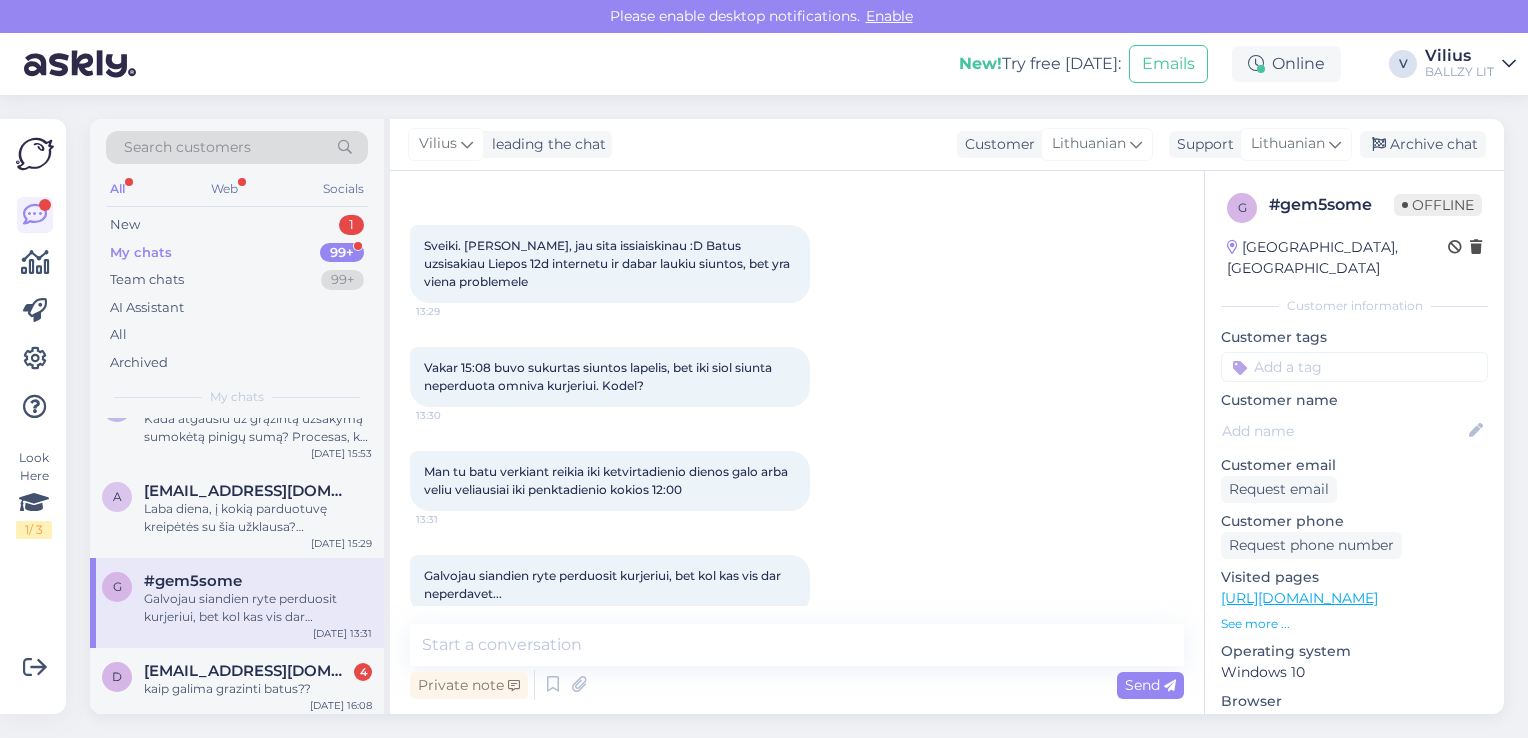 scroll, scrollTop: 412, scrollLeft: 0, axis: vertical 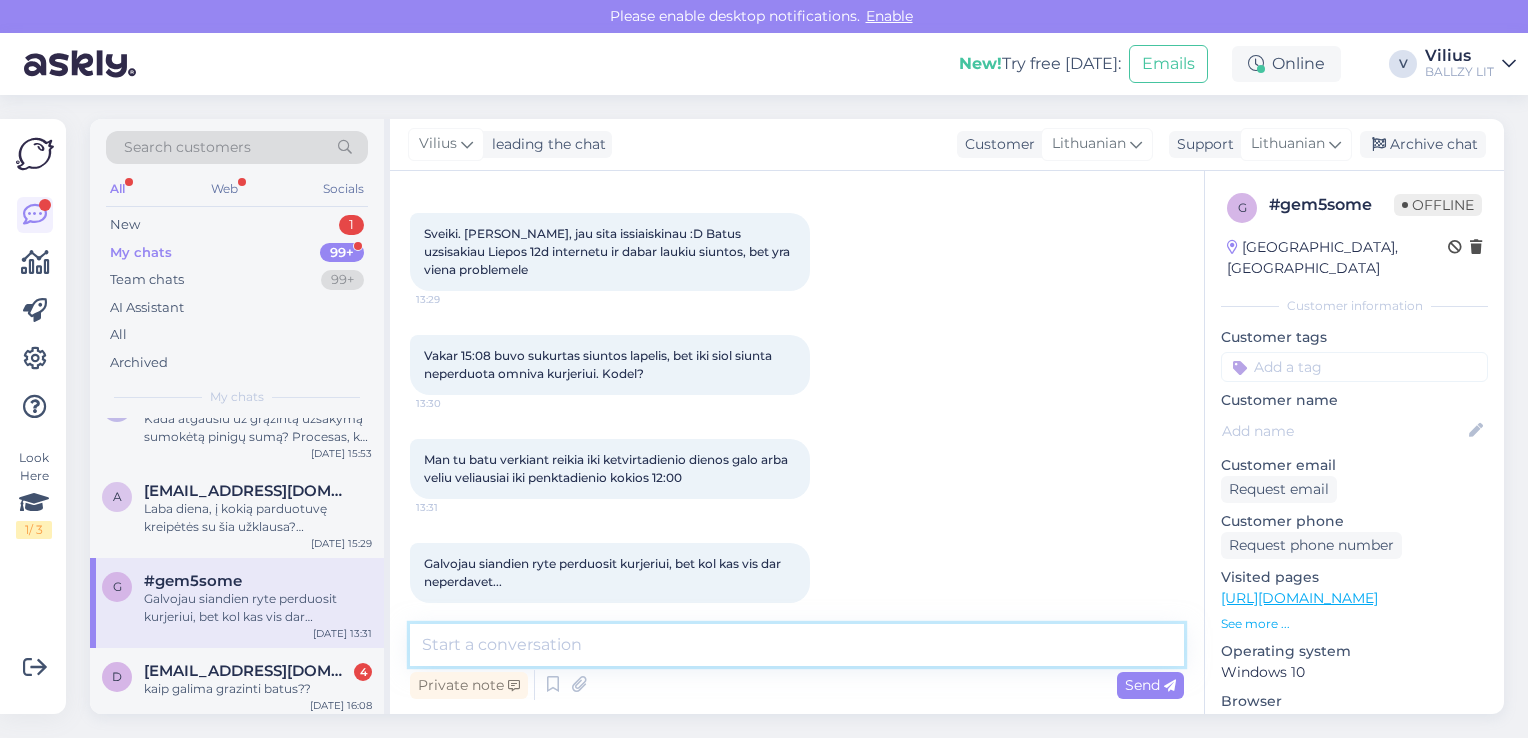 click at bounding box center (797, 645) 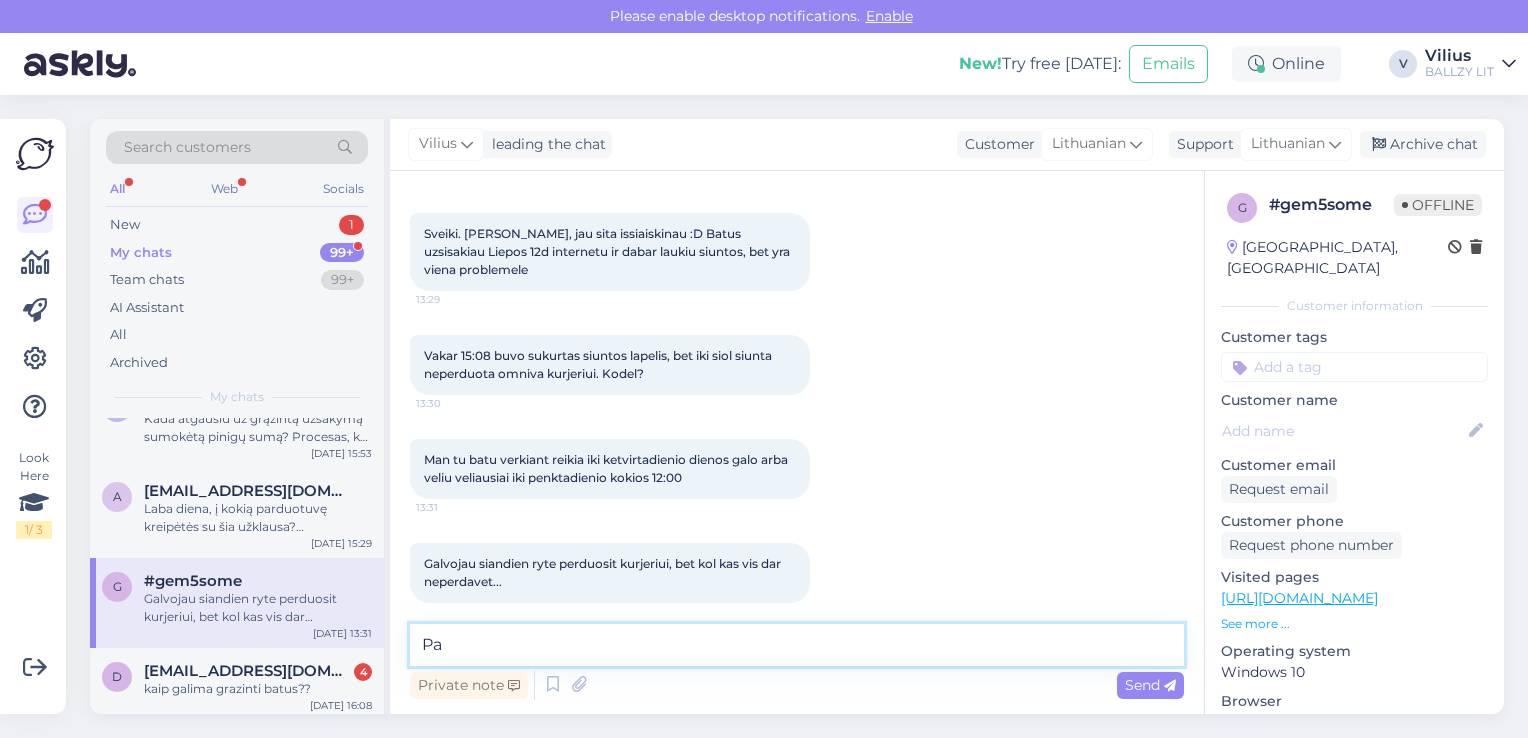 type on "P" 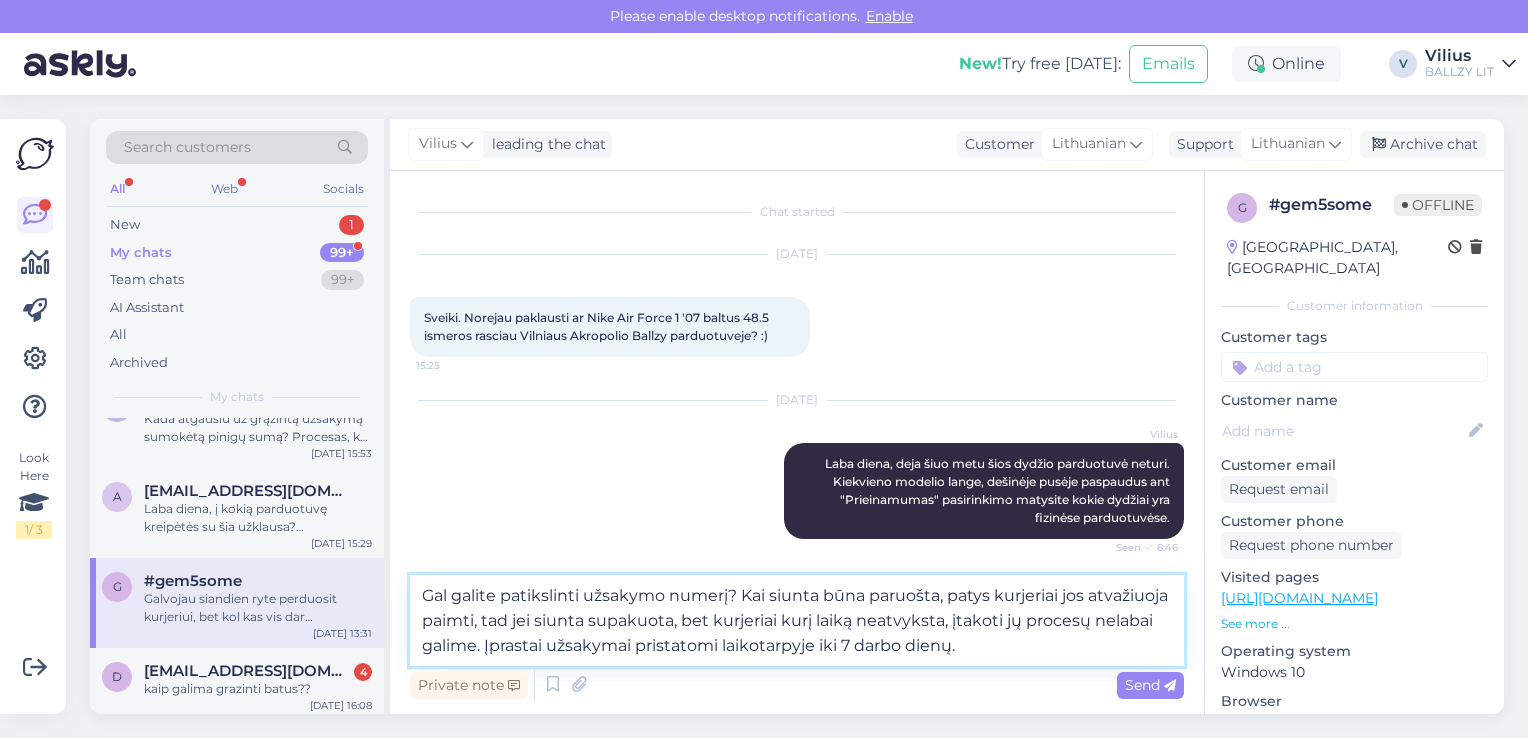scroll, scrollTop: 461, scrollLeft: 0, axis: vertical 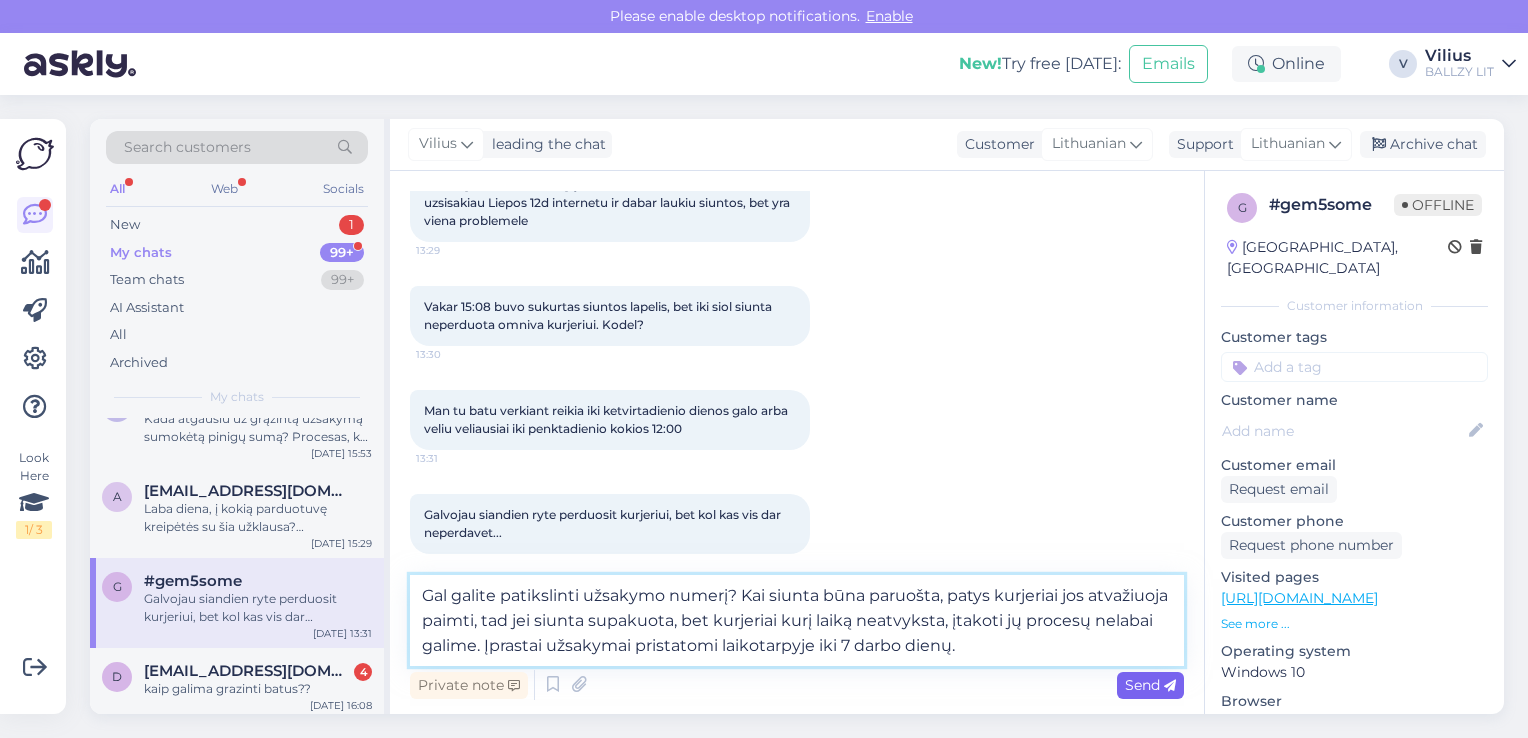 type on "Gal galite patikslinti užsakymo numerį? Kai siunta būna paruošta, patys kurjeriai jos atvažiuoja paimti, tad jei siunta supakuota, bet kurjeriai kurį laiką neatvyksta, įtakoti jų procesų nelabai galime. Įprastai užsakymai pristatomi laikotarpyje iki 7 darbo dienų." 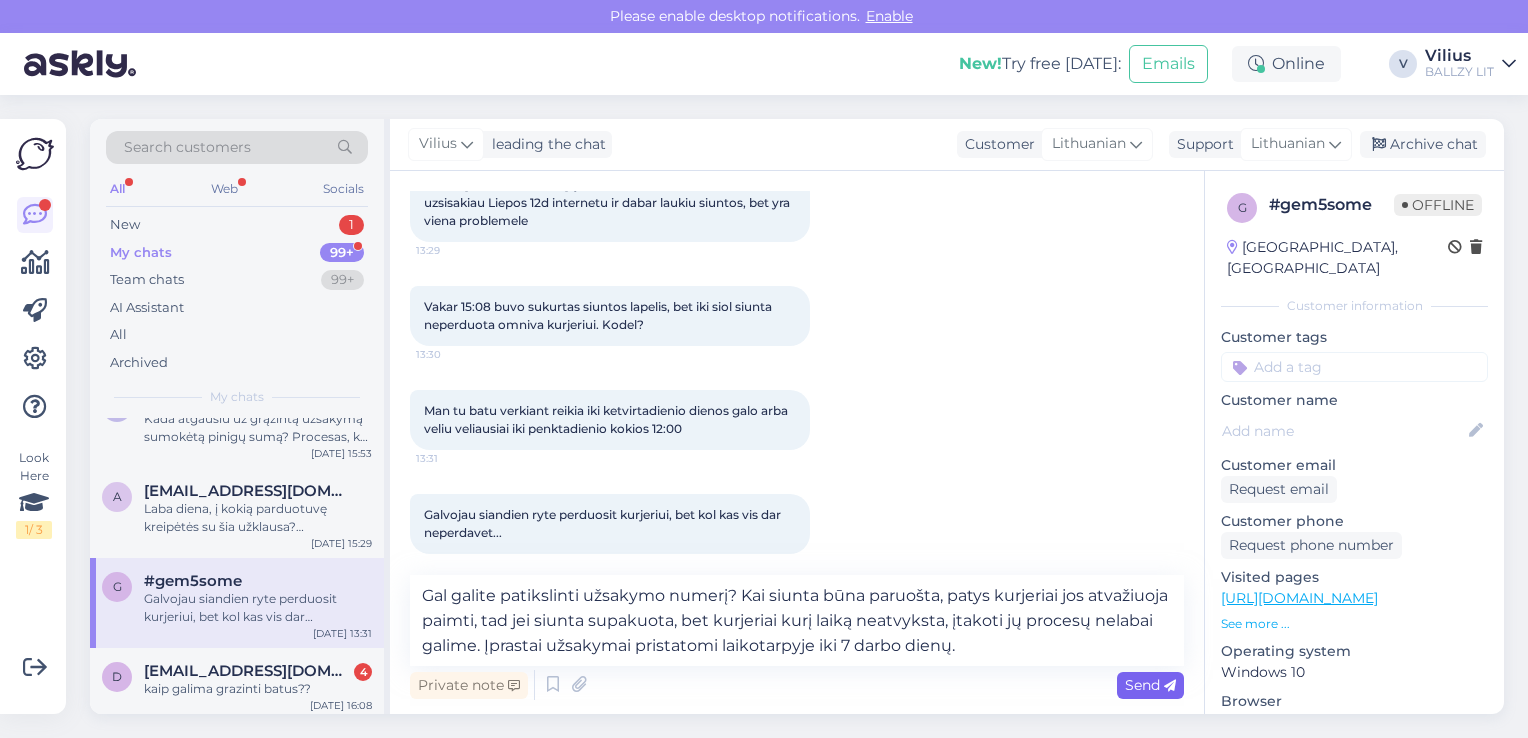 click on "Send" at bounding box center [1150, 685] 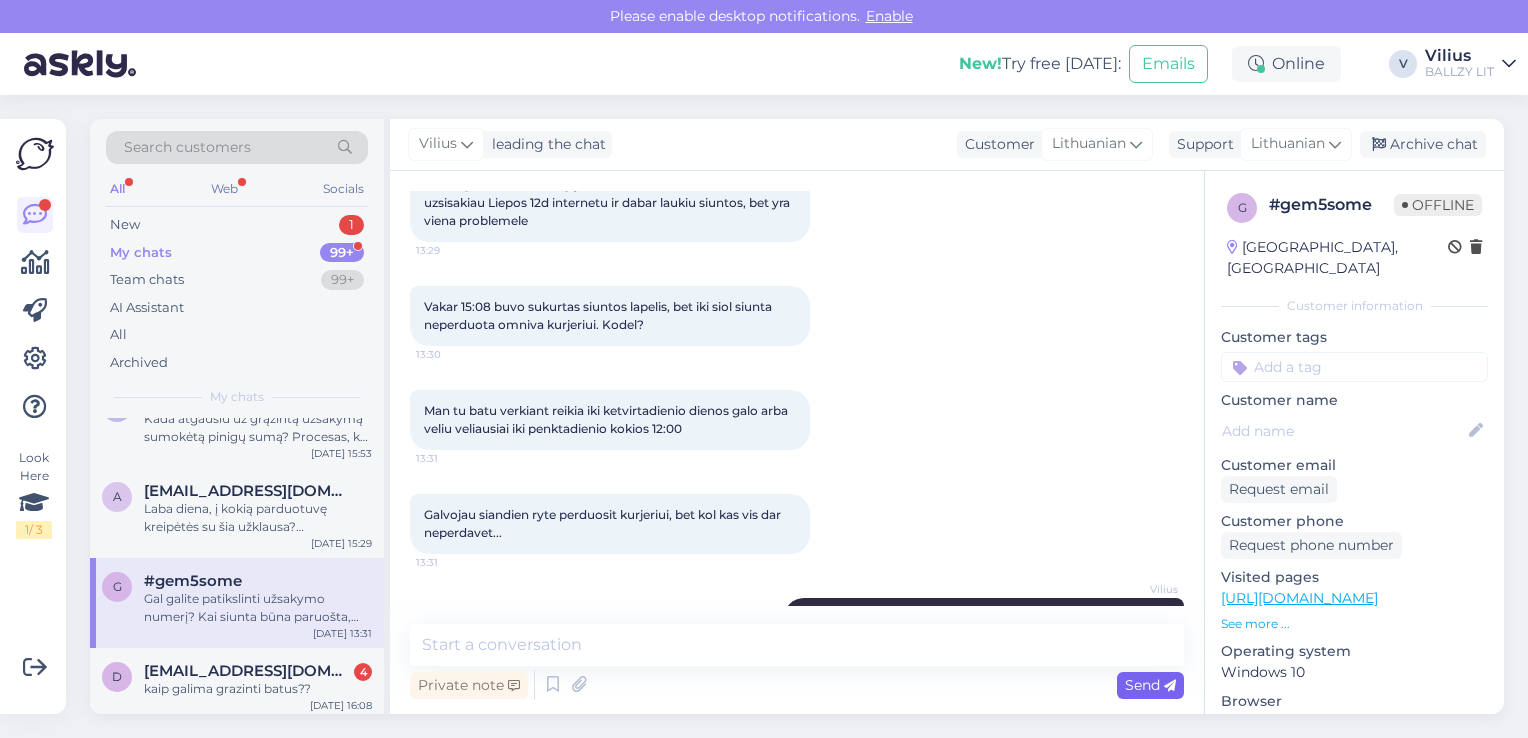 scroll, scrollTop: 571, scrollLeft: 0, axis: vertical 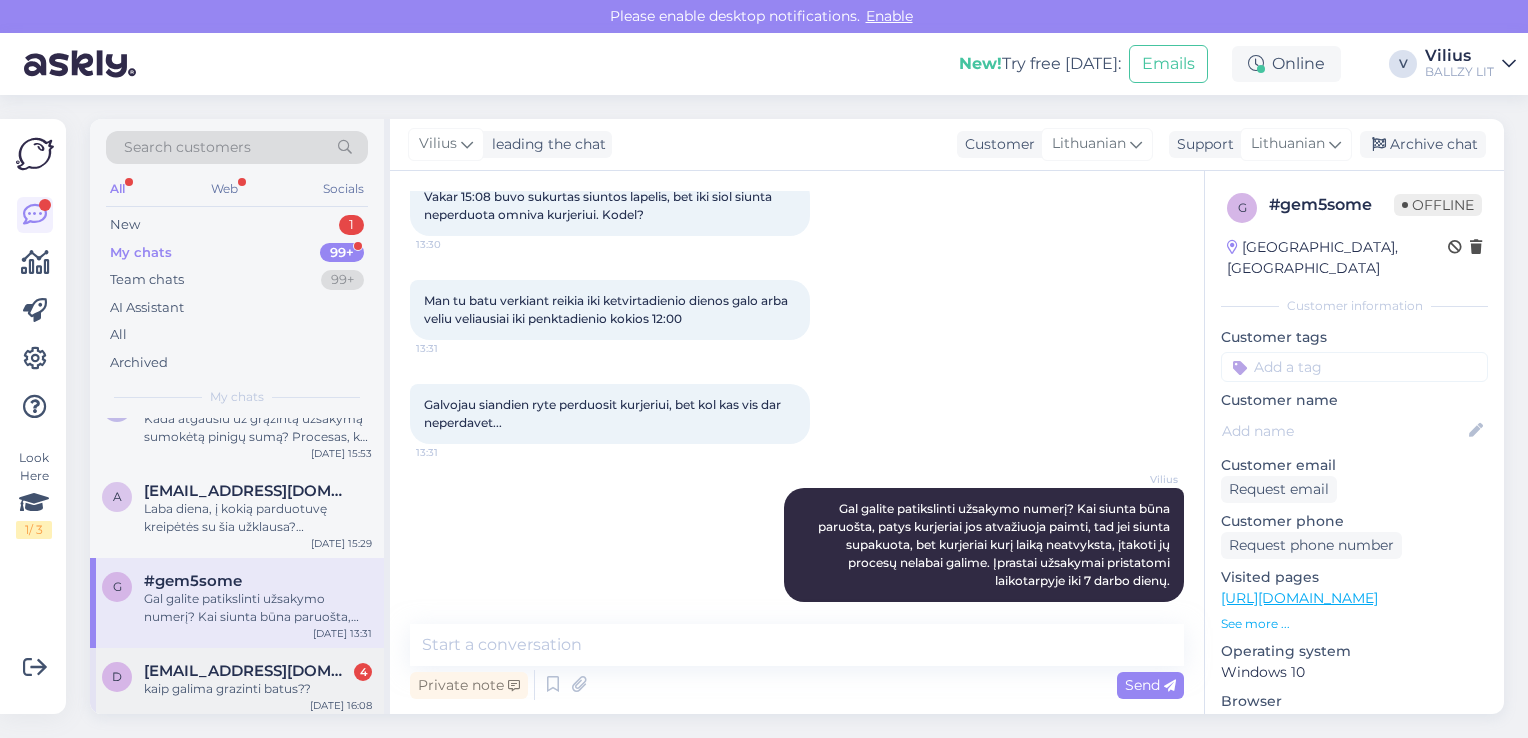 click on "kaip galima grazinti batus??" at bounding box center (258, 689) 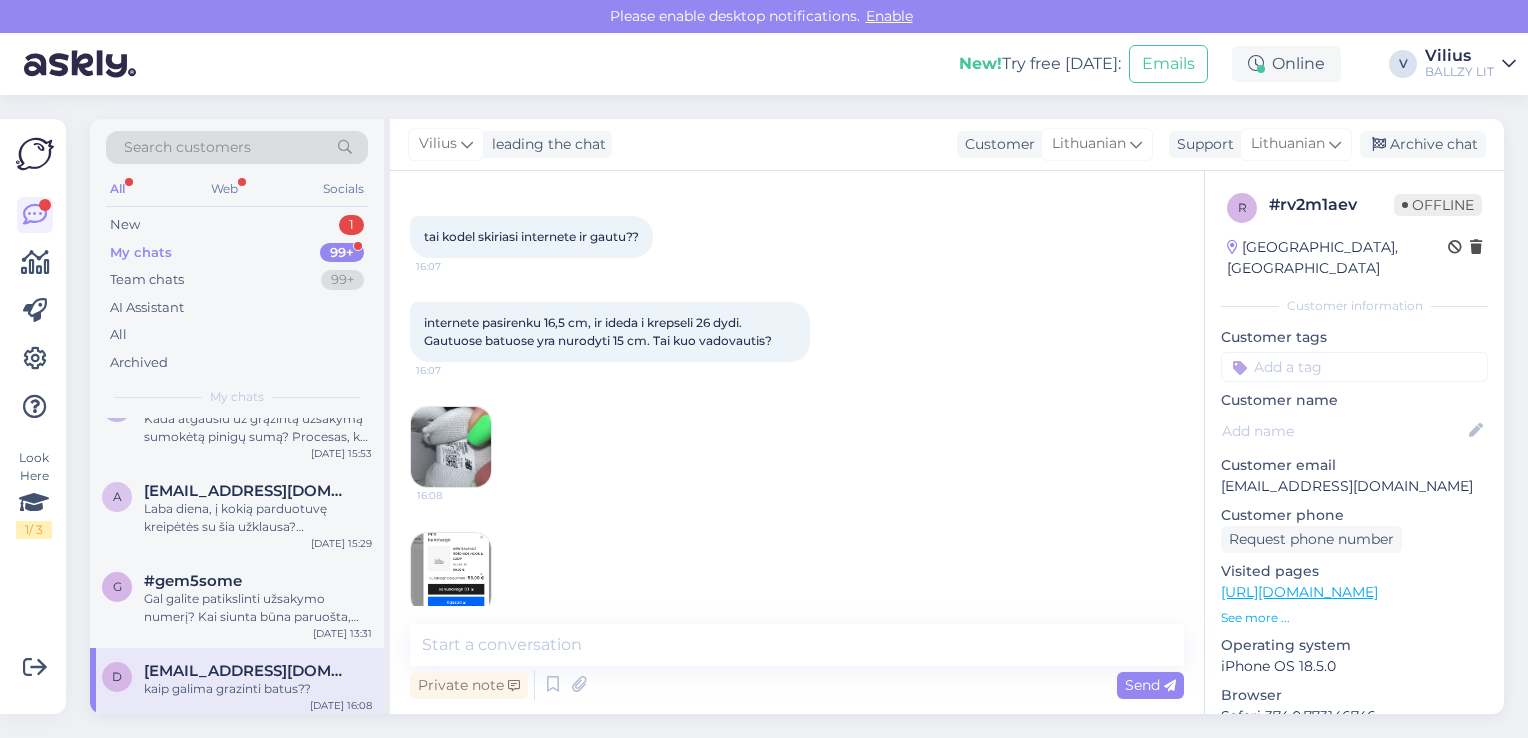 scroll, scrollTop: 587, scrollLeft: 0, axis: vertical 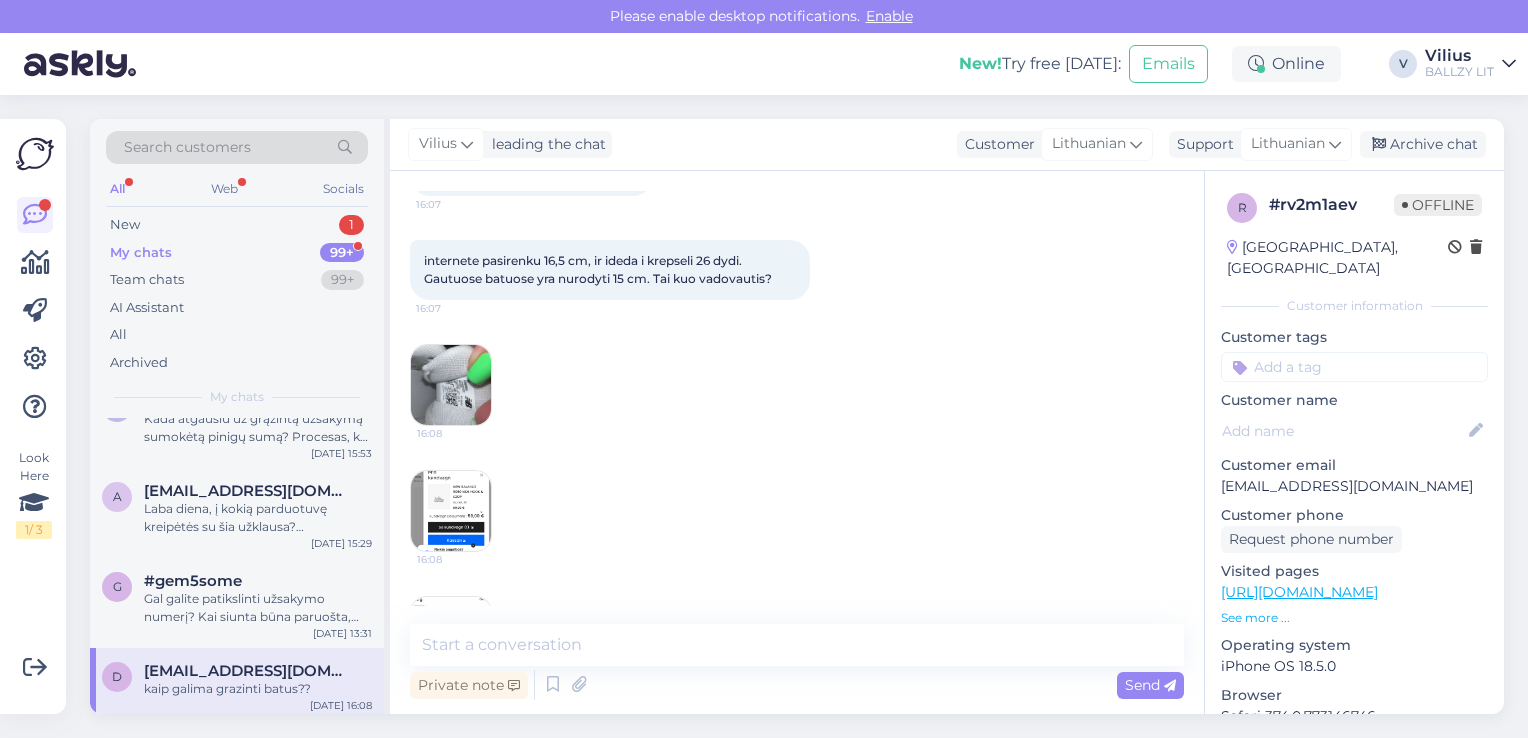 click at bounding box center (451, 385) 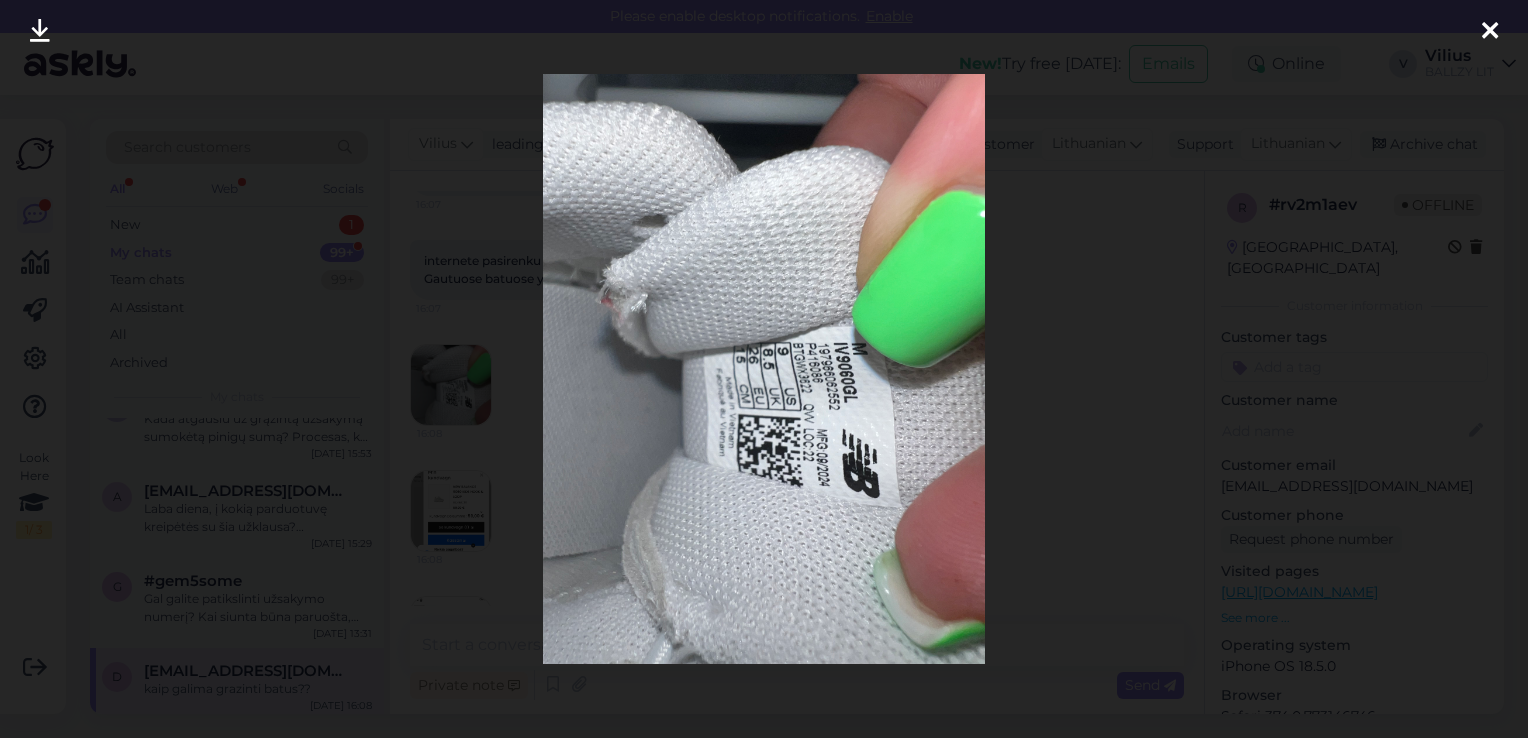 click at bounding box center (764, 369) 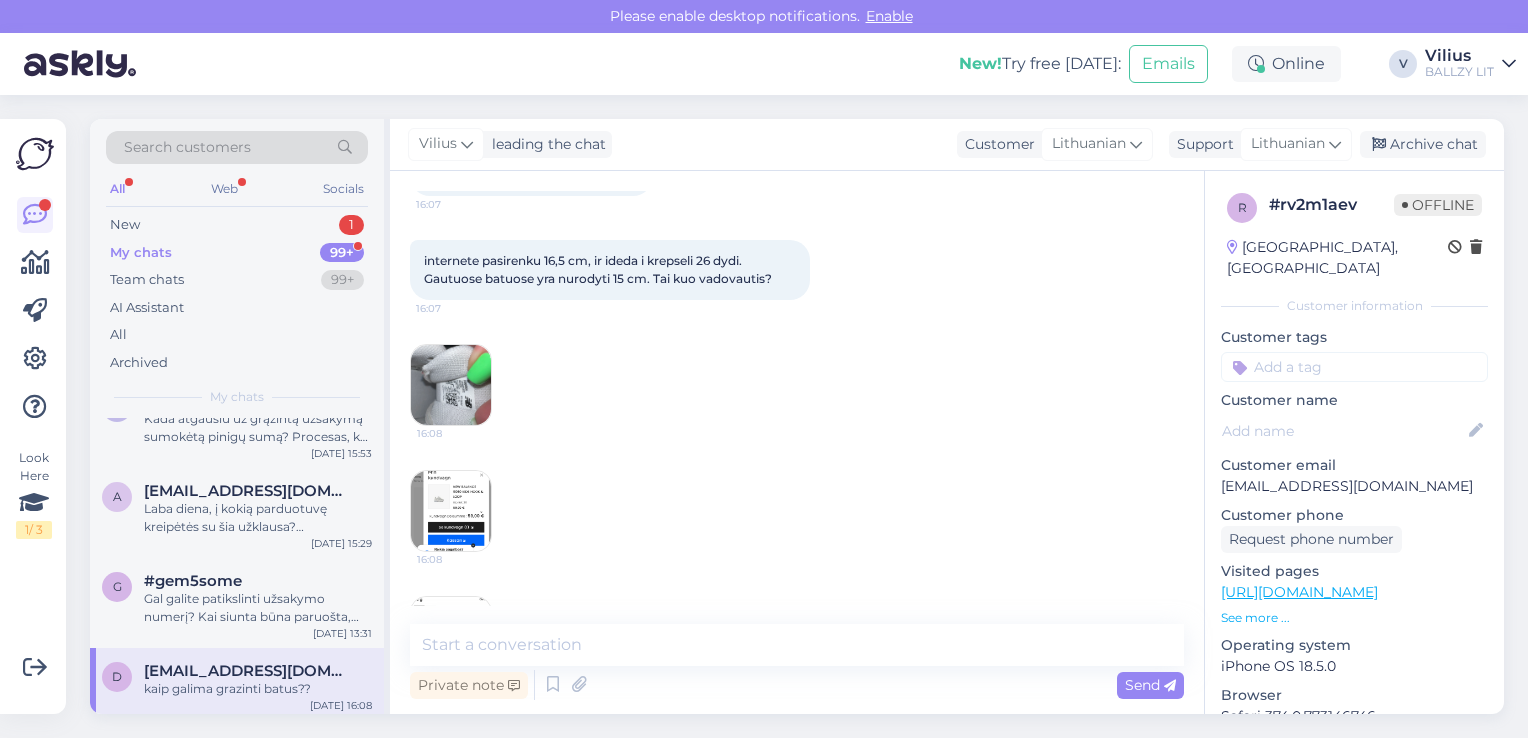 click at bounding box center (451, 511) 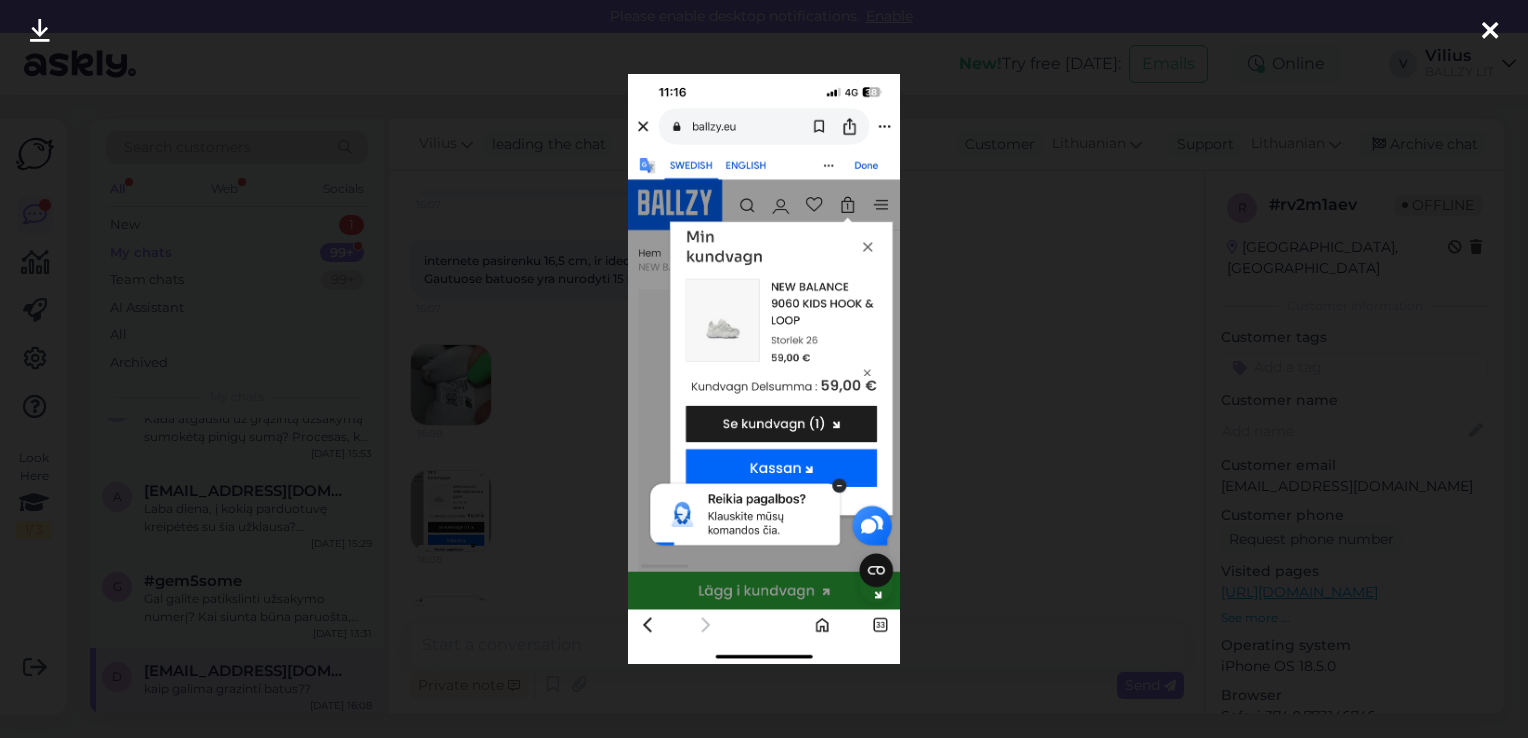 click at bounding box center (764, 369) 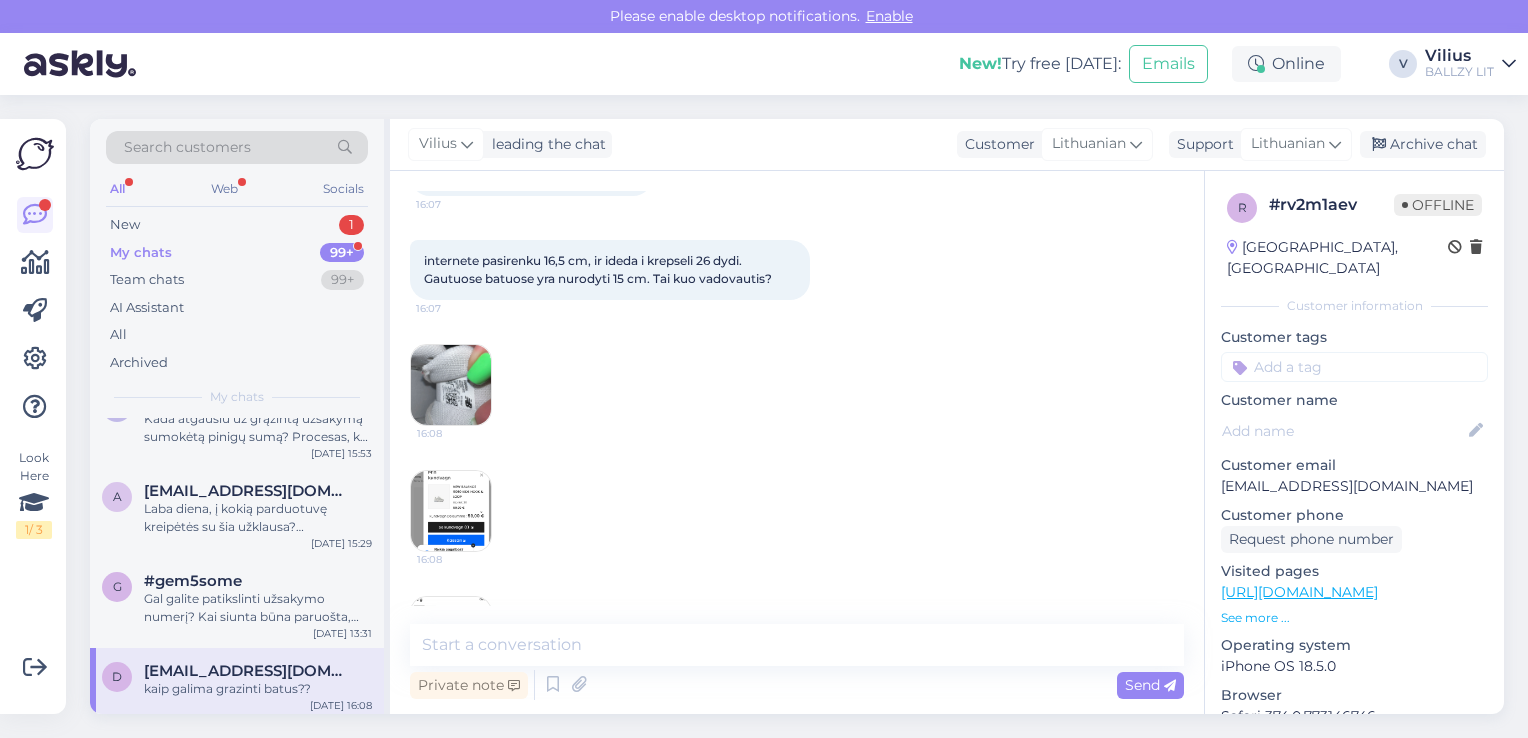scroll, scrollTop: 892, scrollLeft: 0, axis: vertical 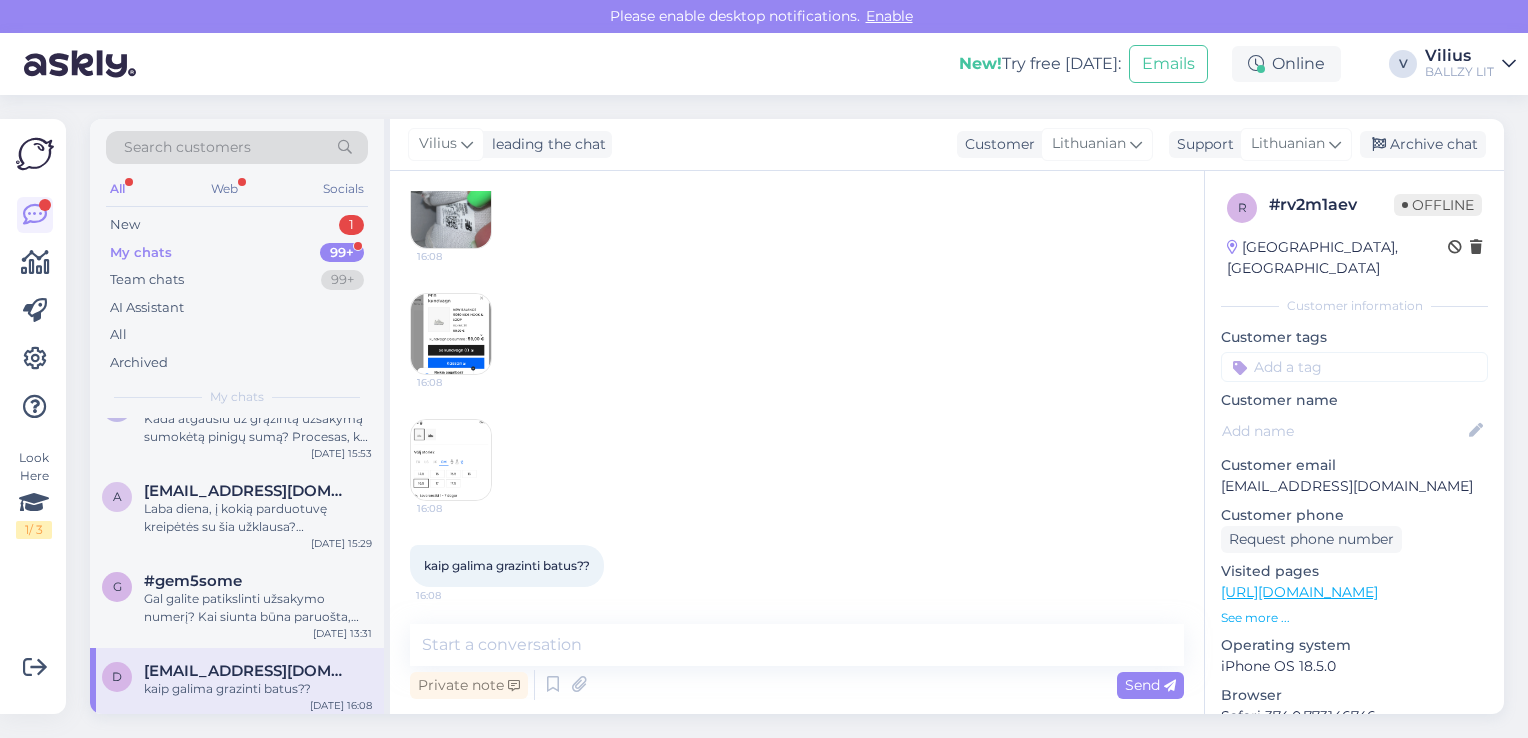 click at bounding box center [451, 460] 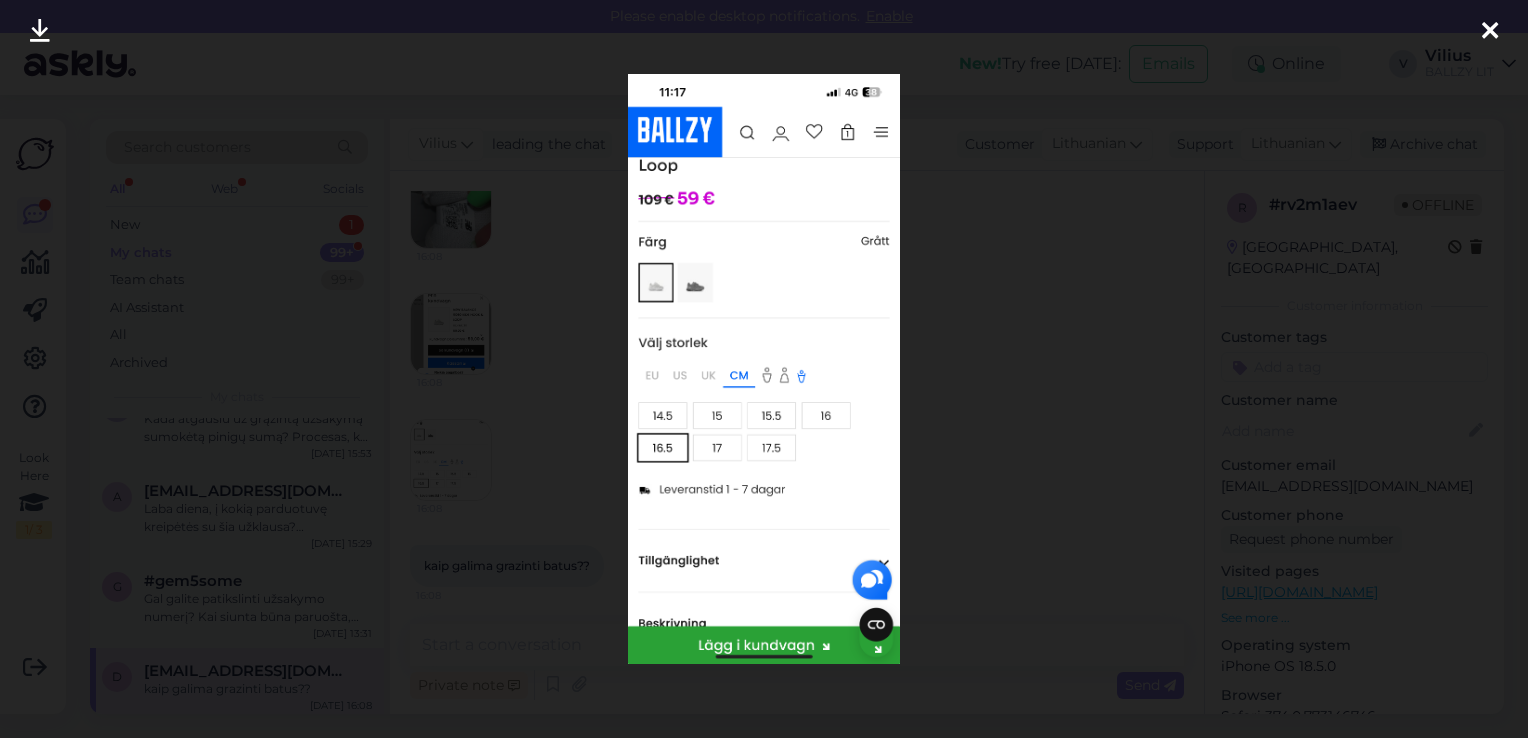 click at bounding box center [764, 369] 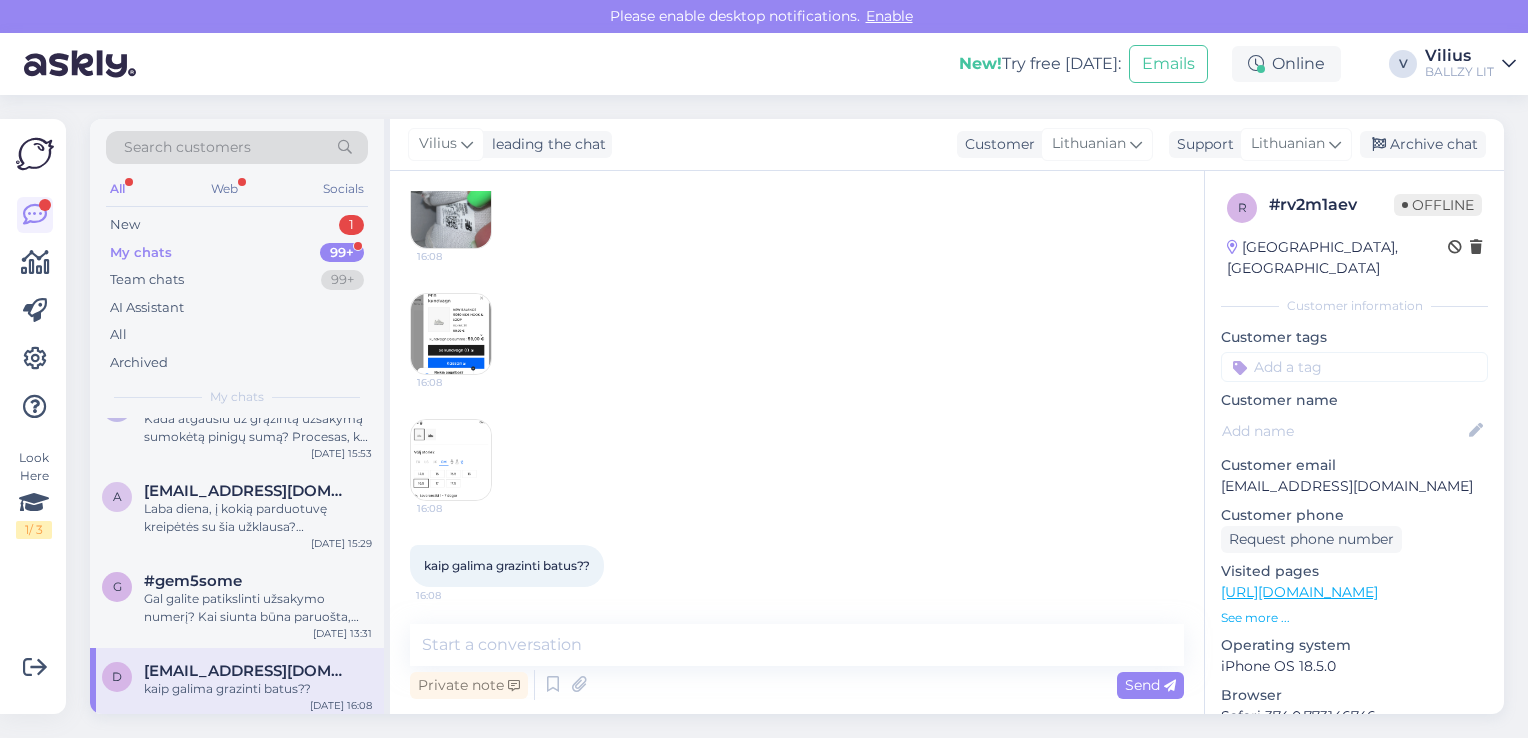click at bounding box center [451, 208] 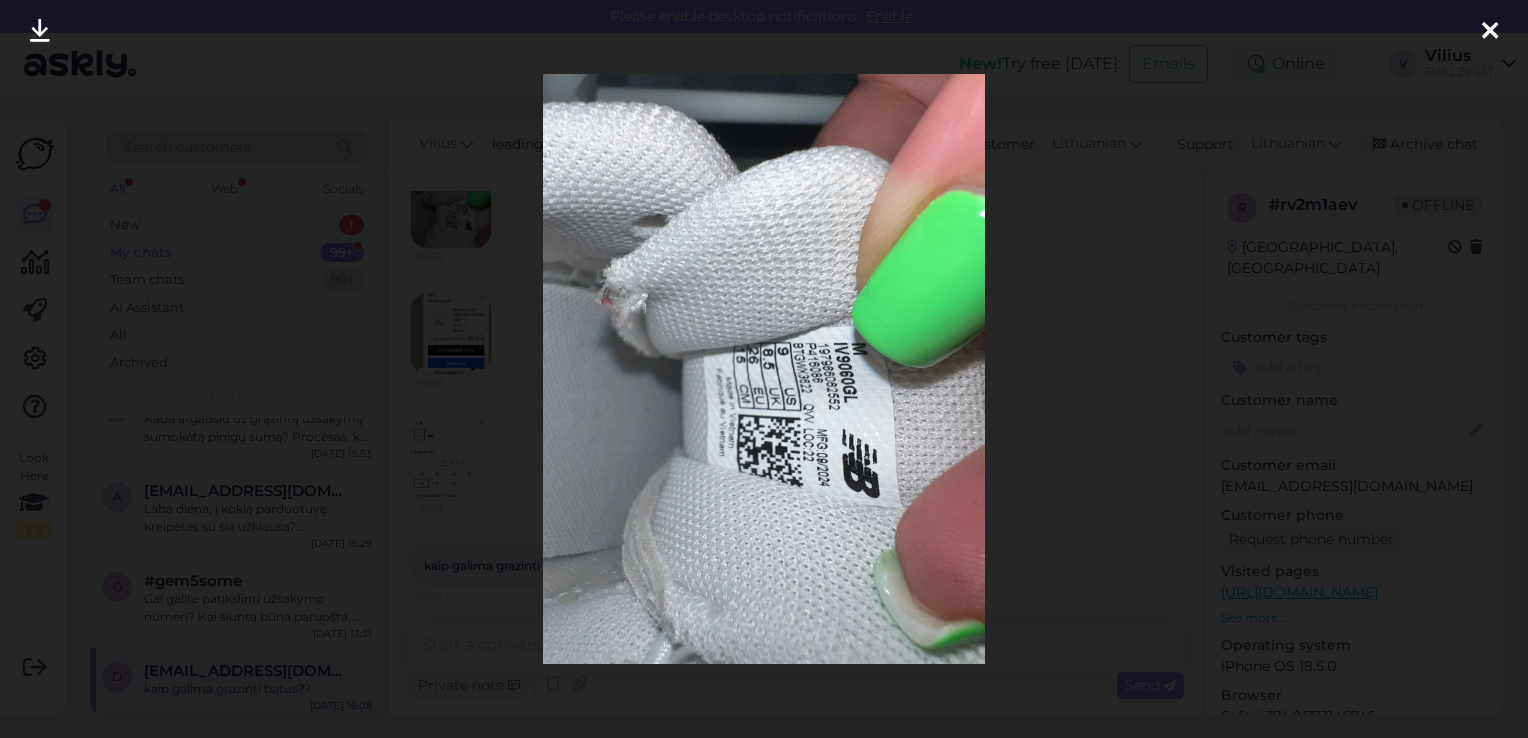click at bounding box center (764, 369) 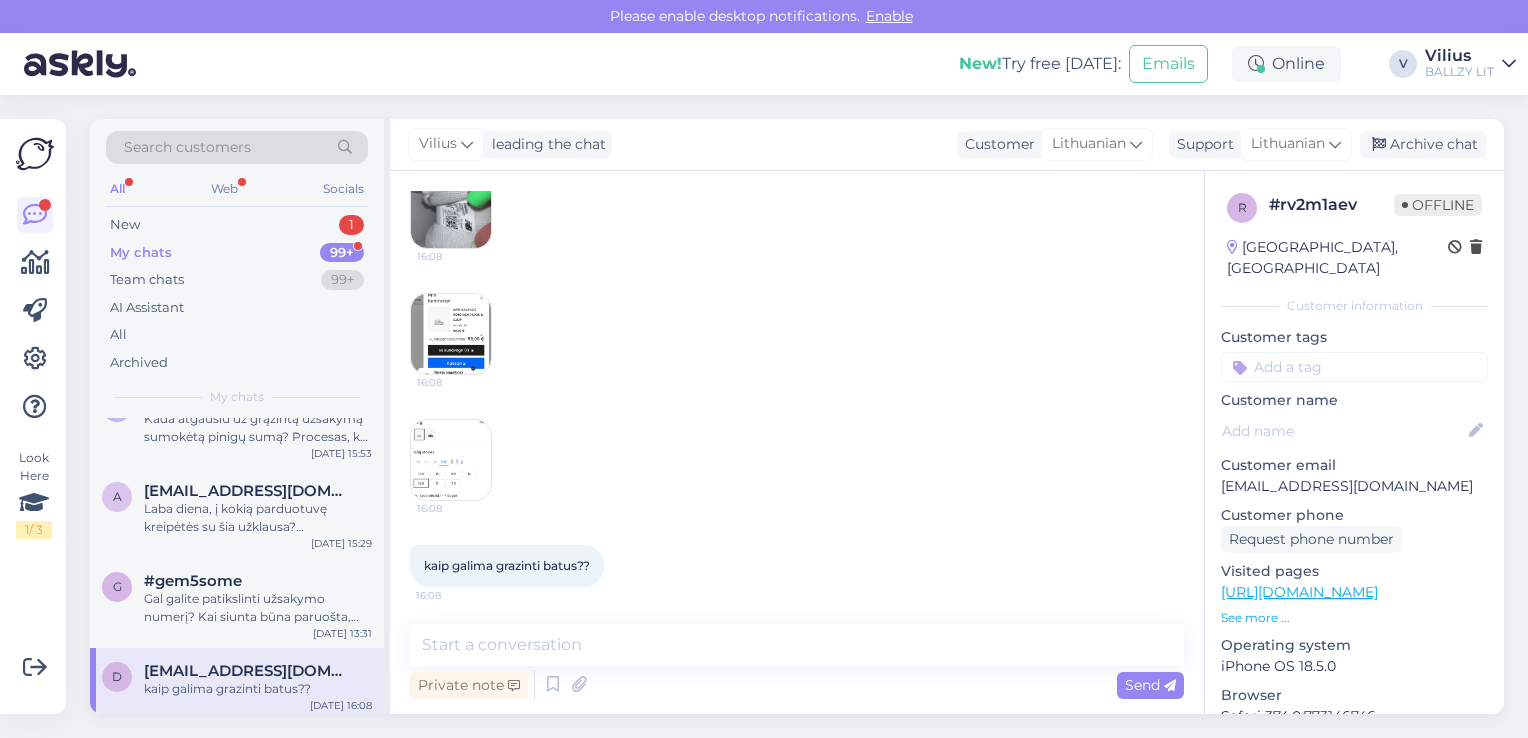 drag, startPoint x: 1224, startPoint y: 467, endPoint x: 1455, endPoint y: 460, distance: 231.10603 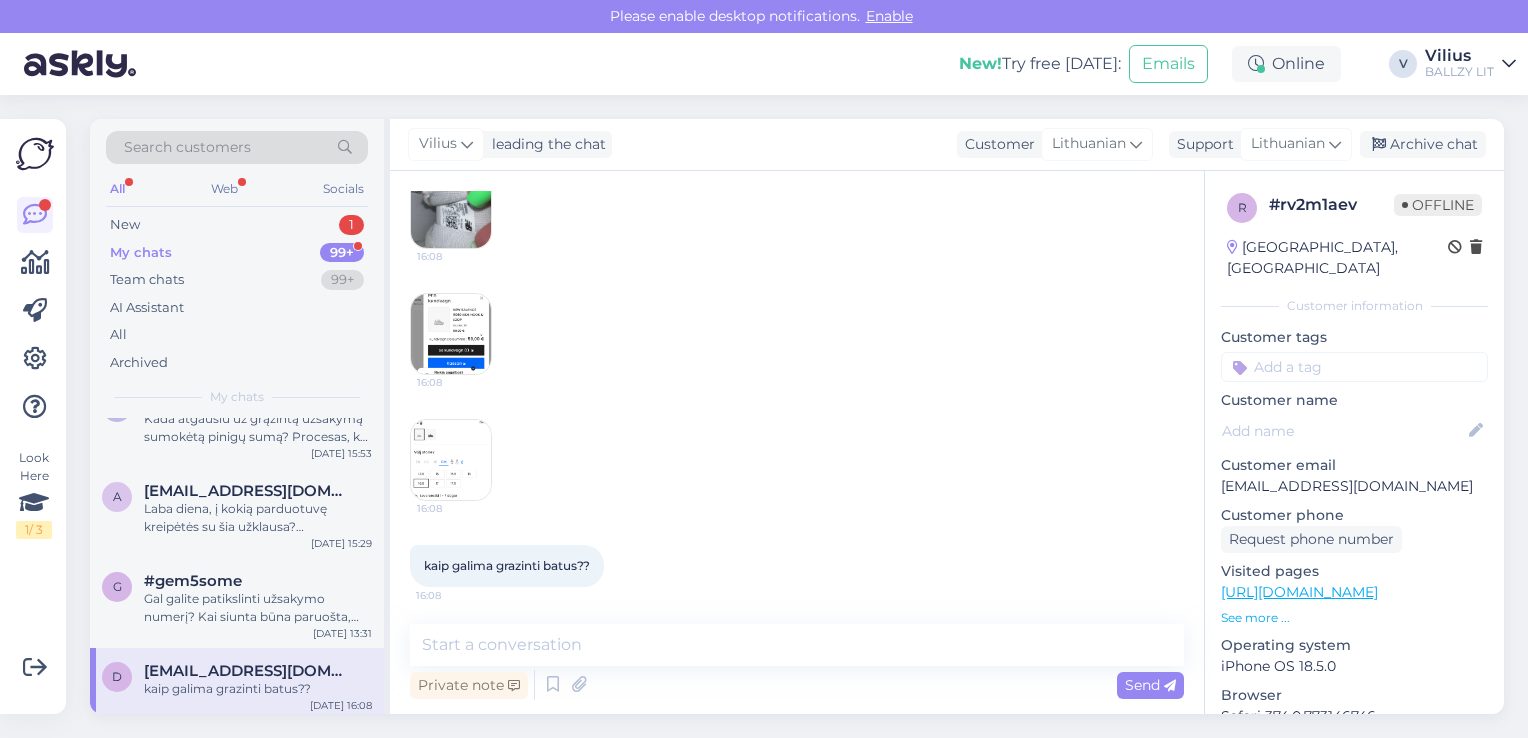 click on "[EMAIL_ADDRESS][DOMAIN_NAME]" at bounding box center (1354, 486) 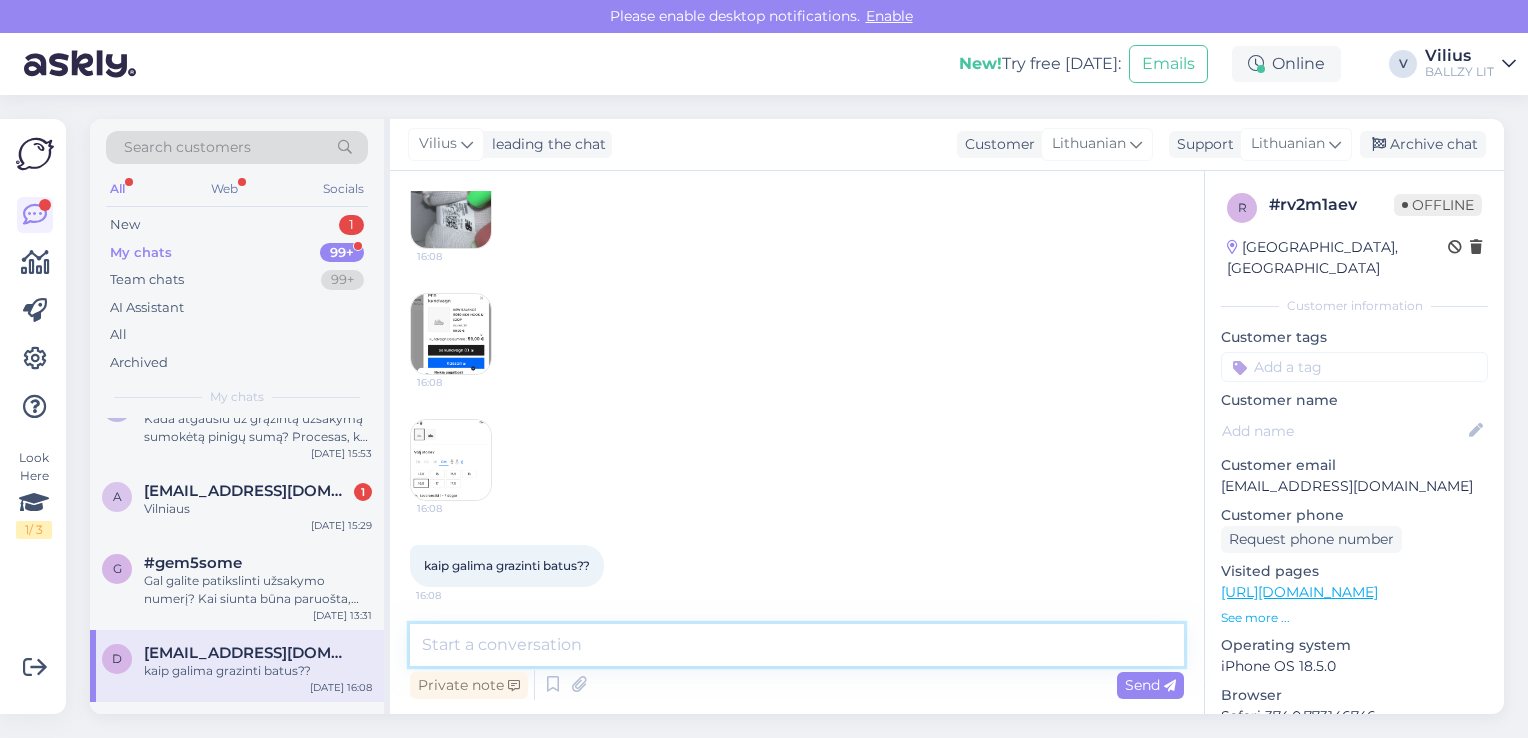 click at bounding box center (797, 645) 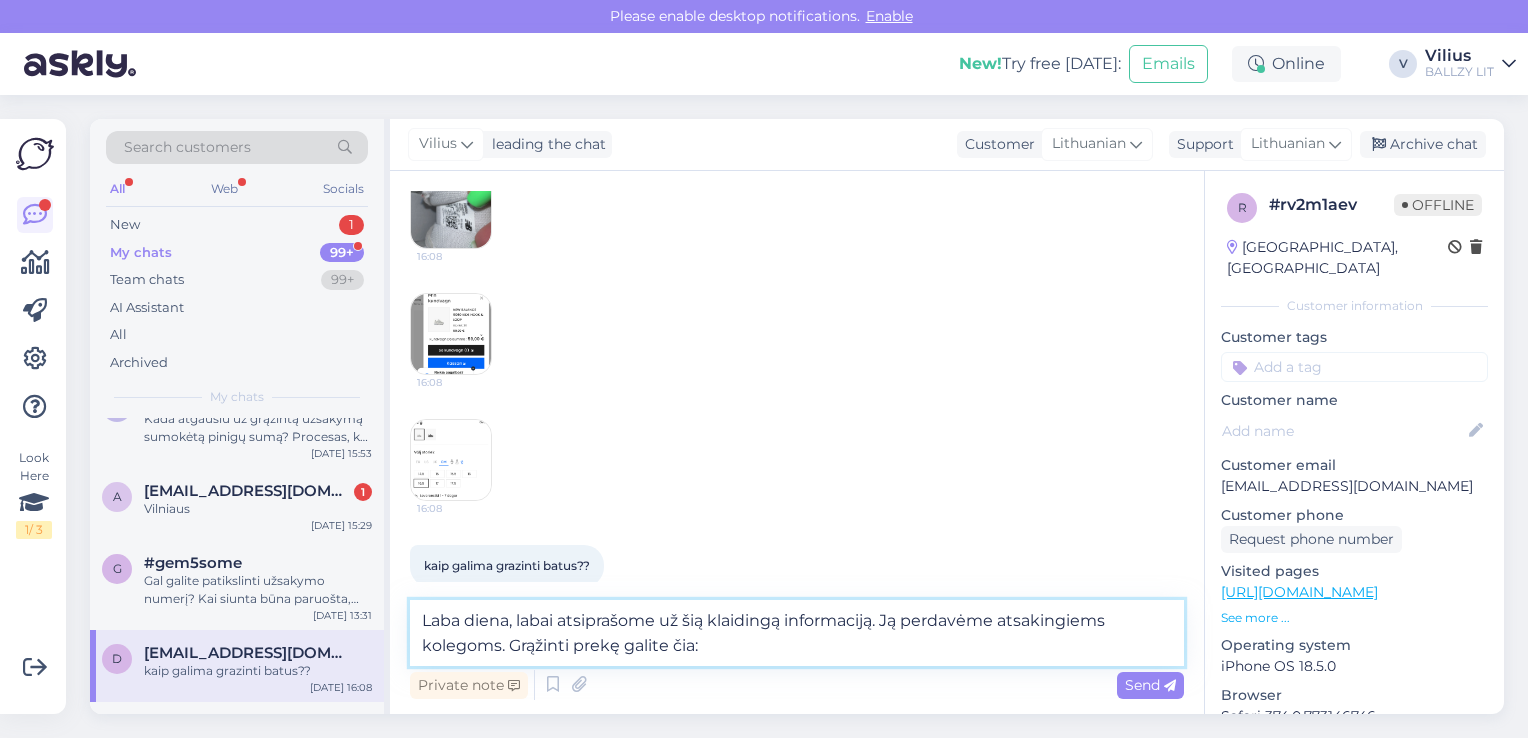 paste on "[URL][DOMAIN_NAME]" 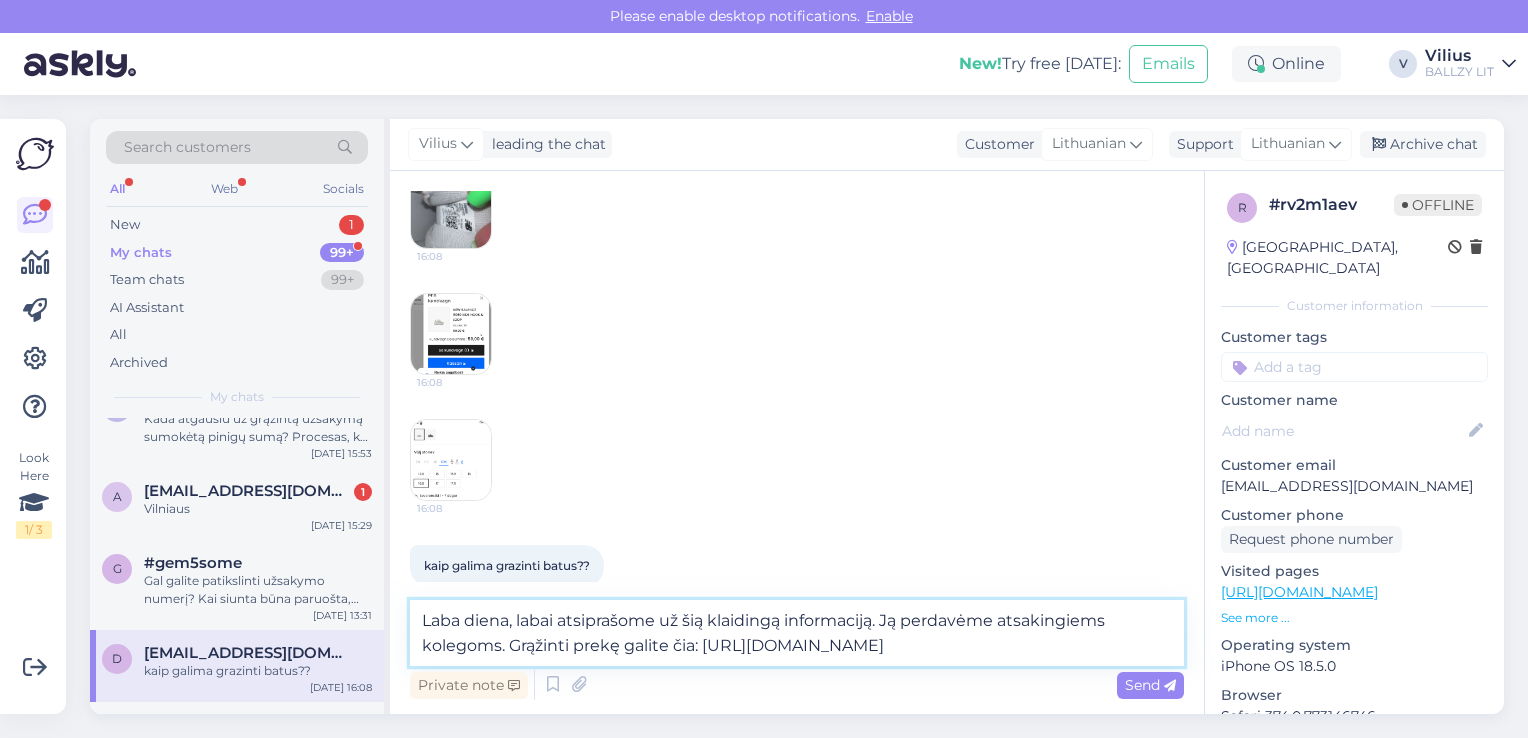 click on "Laba diena, labai atsiprašome už šią klaidingą informaciją. Ją perdavėme atsakingiems kolegoms. Grąžinti prekę galite čia: https://ballzy.eu/lt/return" at bounding box center (797, 633) 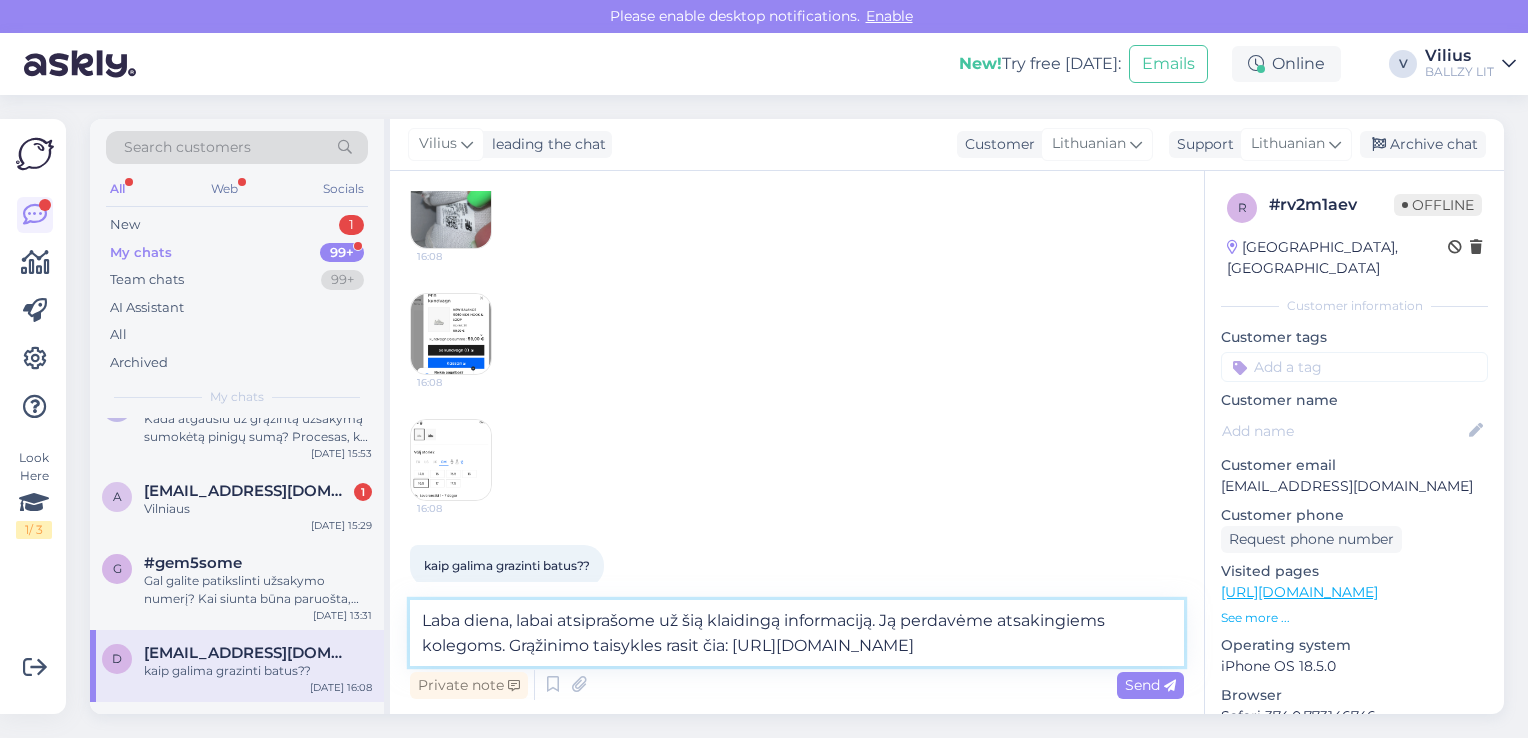 type on "Laba diena, labai atsiprašome už šią klaidingą informaciją. Ją perdavėme atsakingiems kolegoms. Grąžinimo taisykles rasite čia: https://ballzy.eu/lt/return" 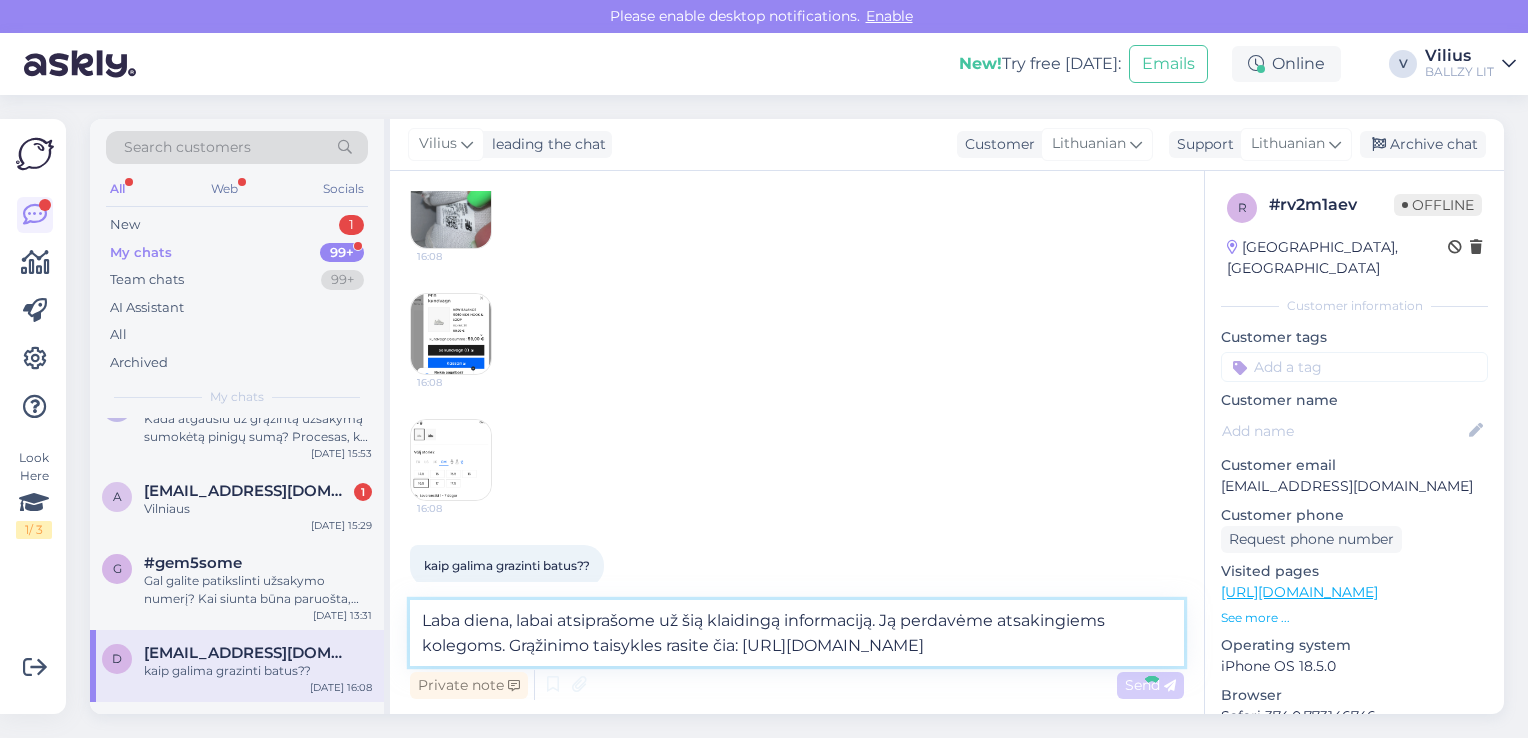 type 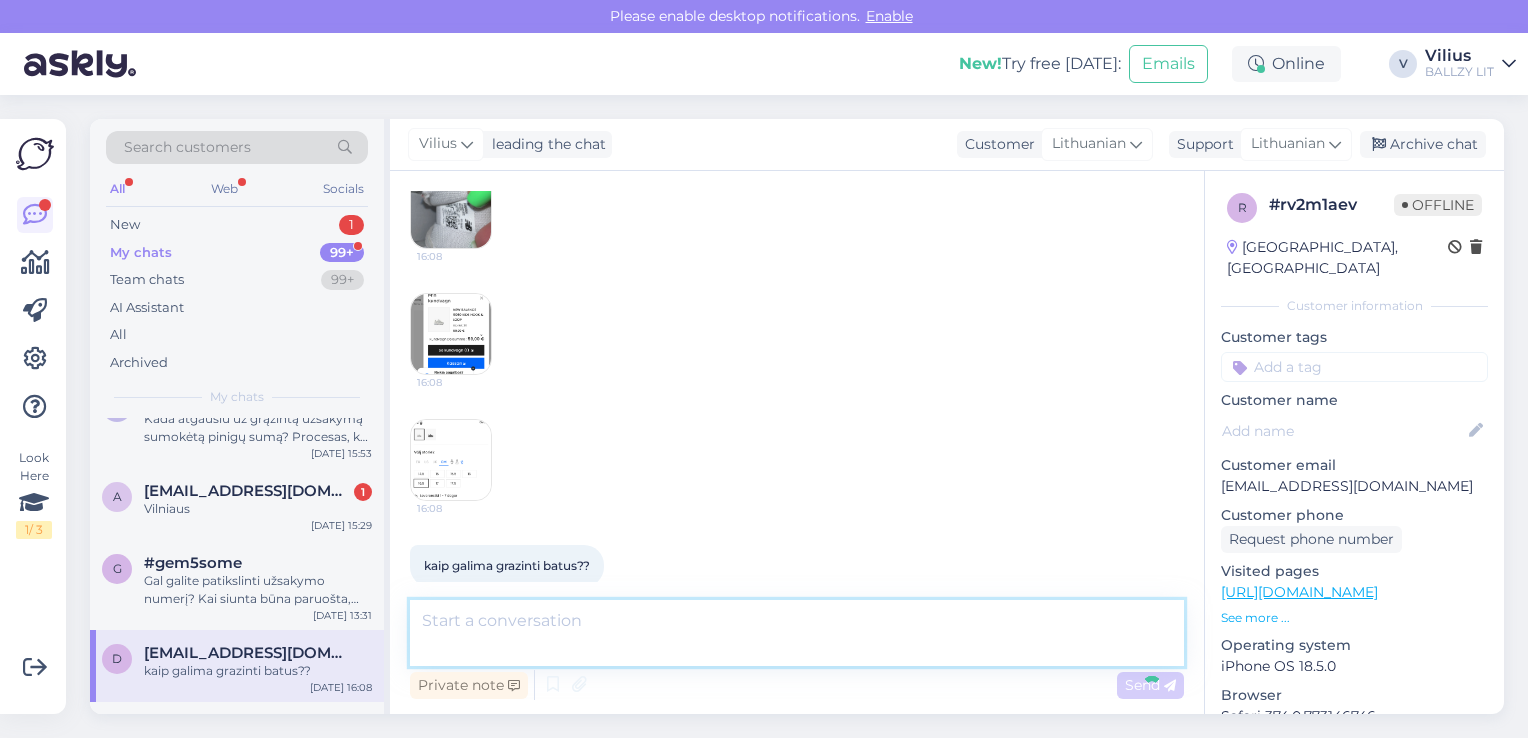 scroll, scrollTop: 1057, scrollLeft: 0, axis: vertical 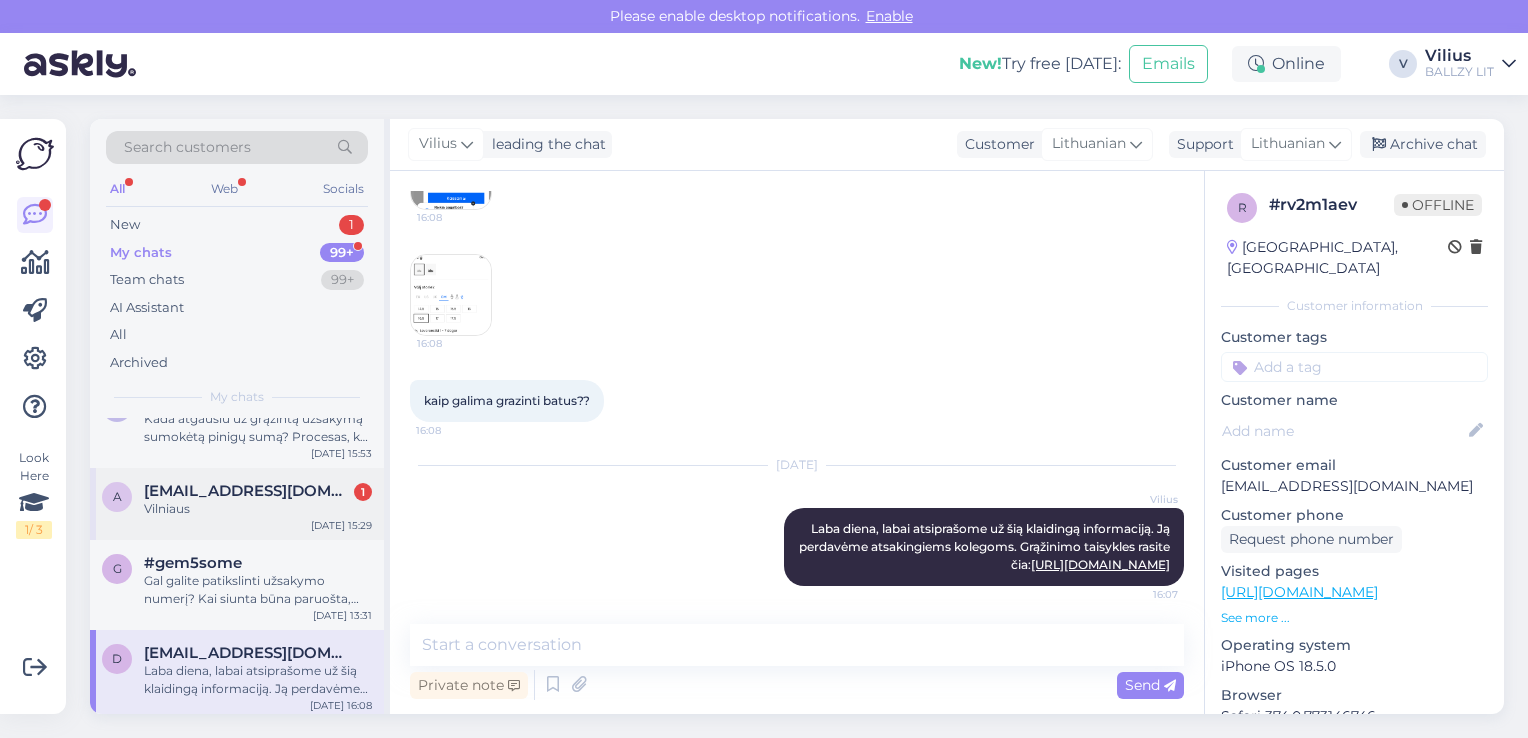 click on "akvile330@gmail.com" at bounding box center (248, 491) 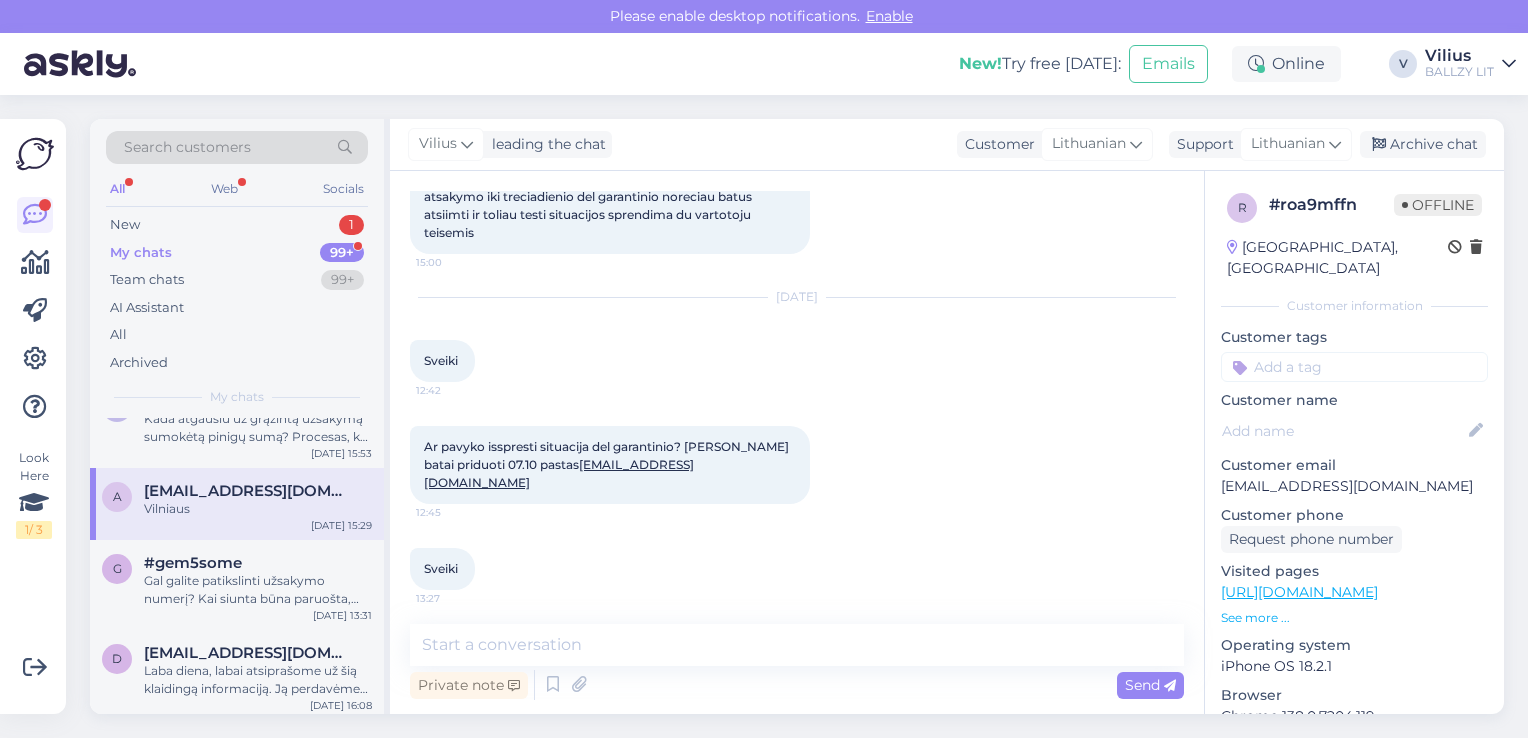 scroll, scrollTop: 1475, scrollLeft: 0, axis: vertical 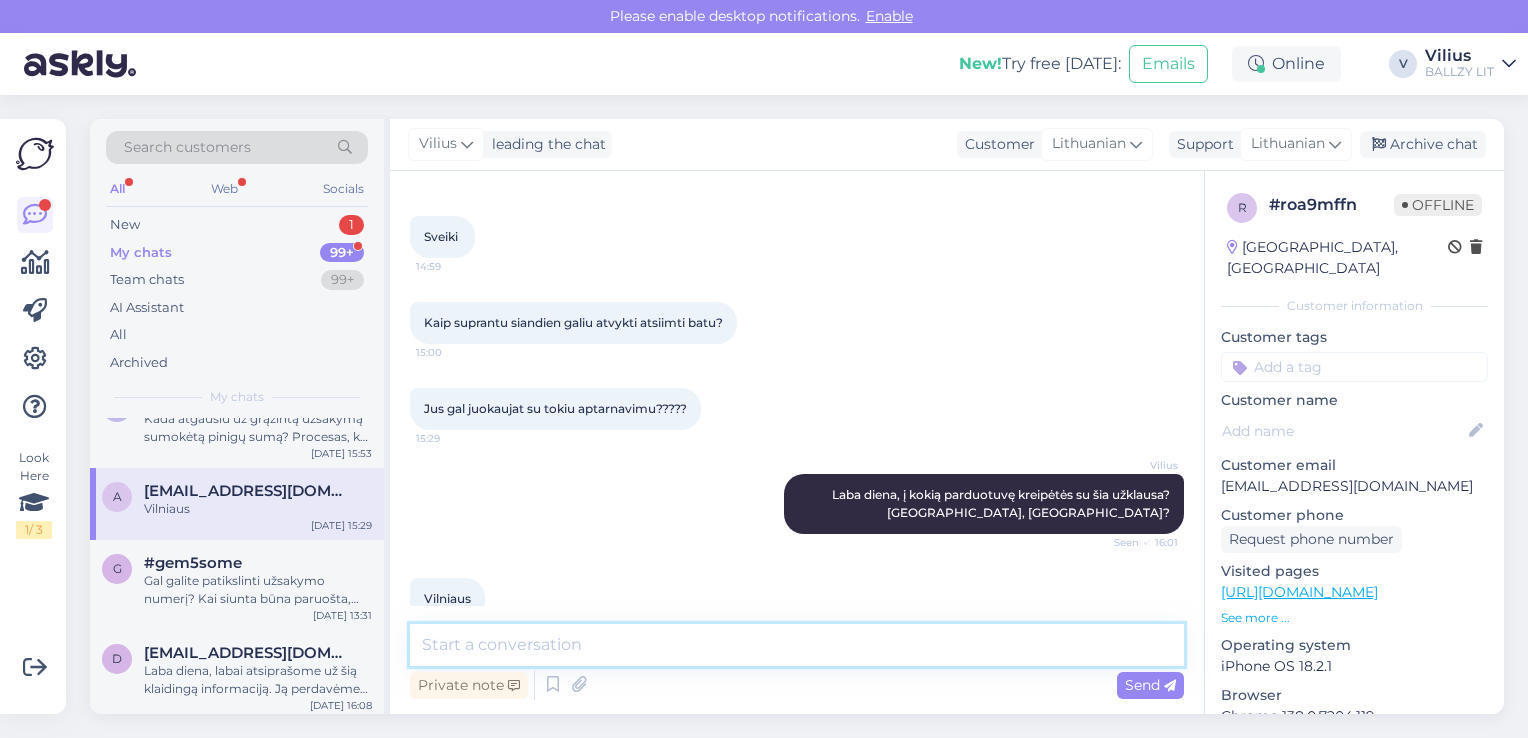 click at bounding box center [797, 645] 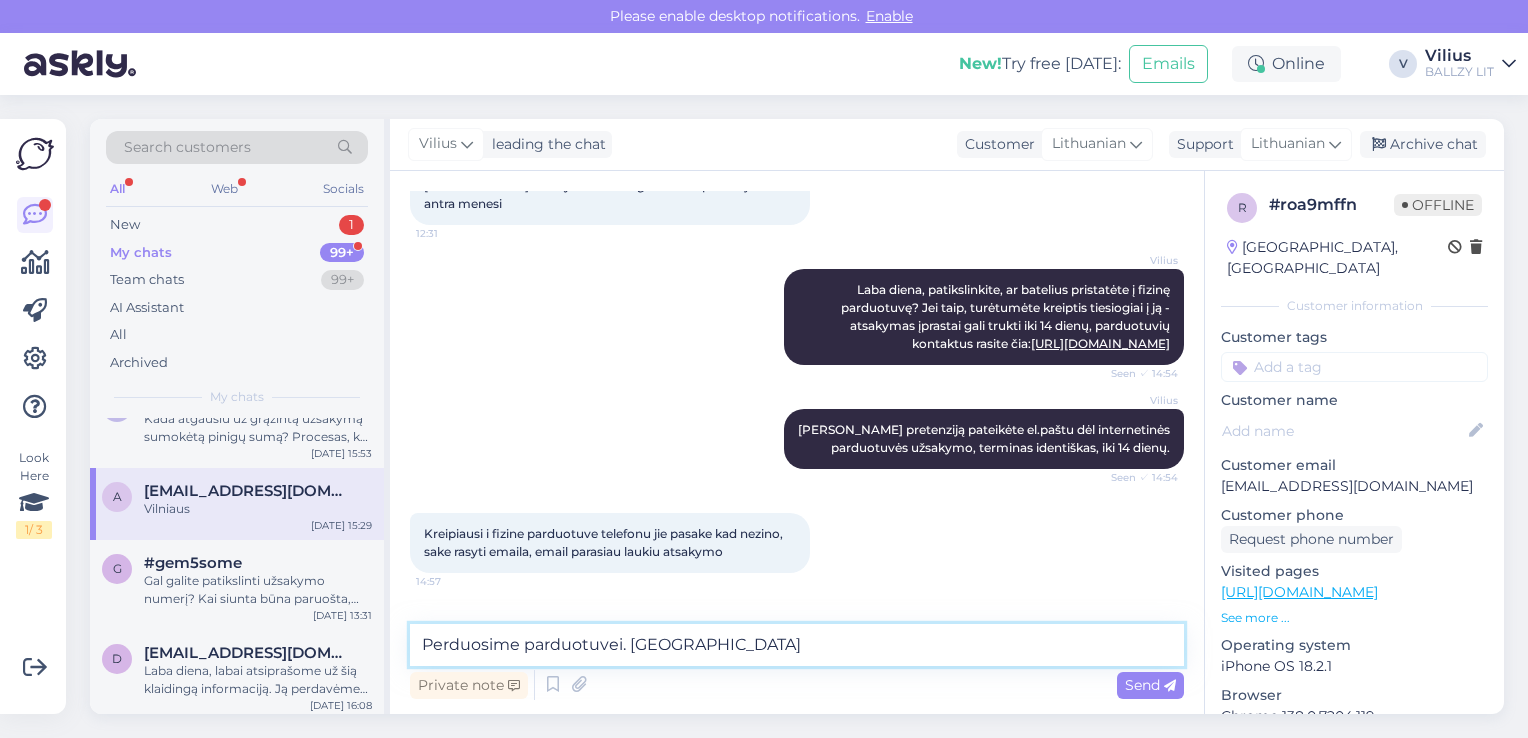 scroll, scrollTop: 576, scrollLeft: 0, axis: vertical 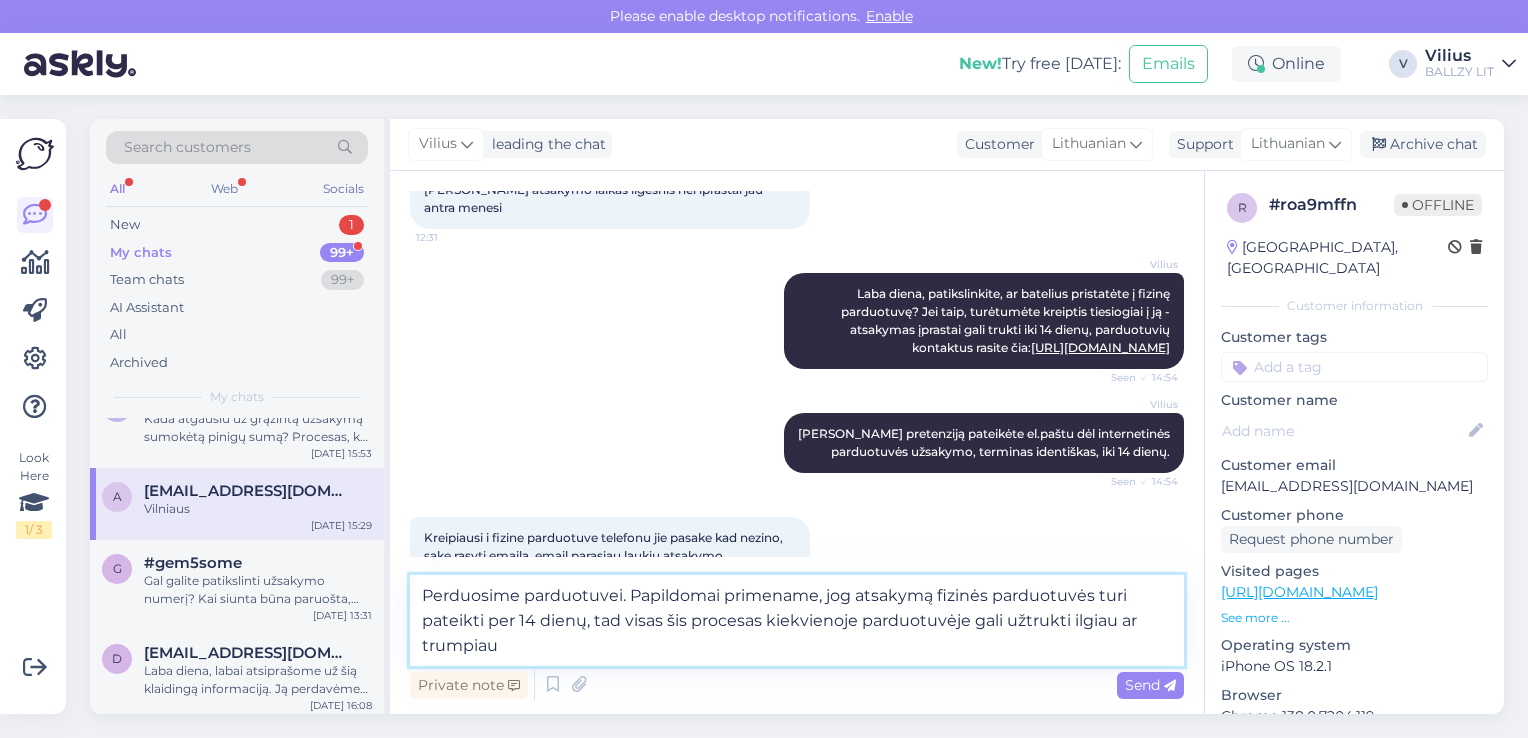 type on "Perduosime parduotuvei. Papildomai primename, jog atsakymą fizinės parduotuvės turi pateikti per 14 dienų, tad visas šis procesas kiekvienoje parduotuvėje gali užtrukti ilgiau ar trumpiau." 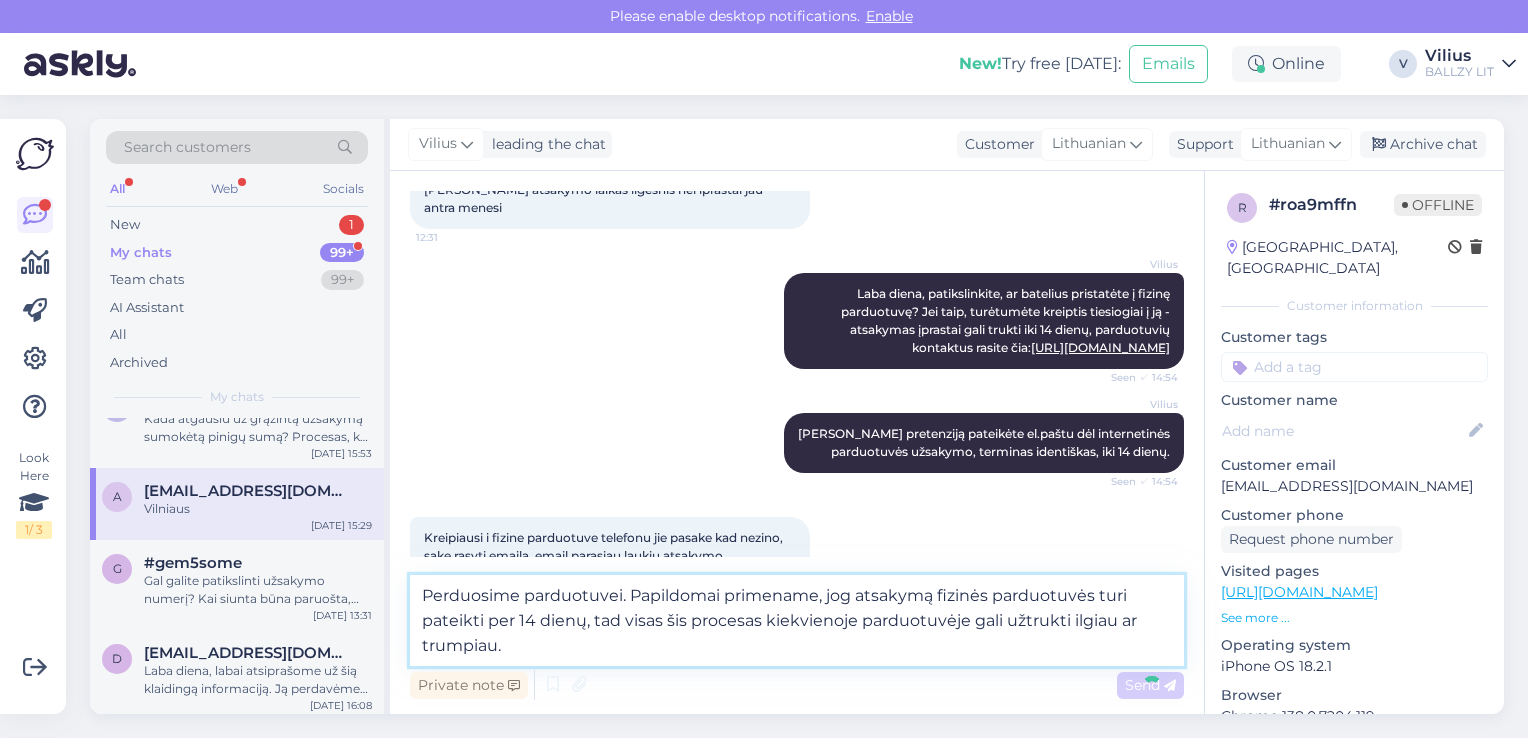 type 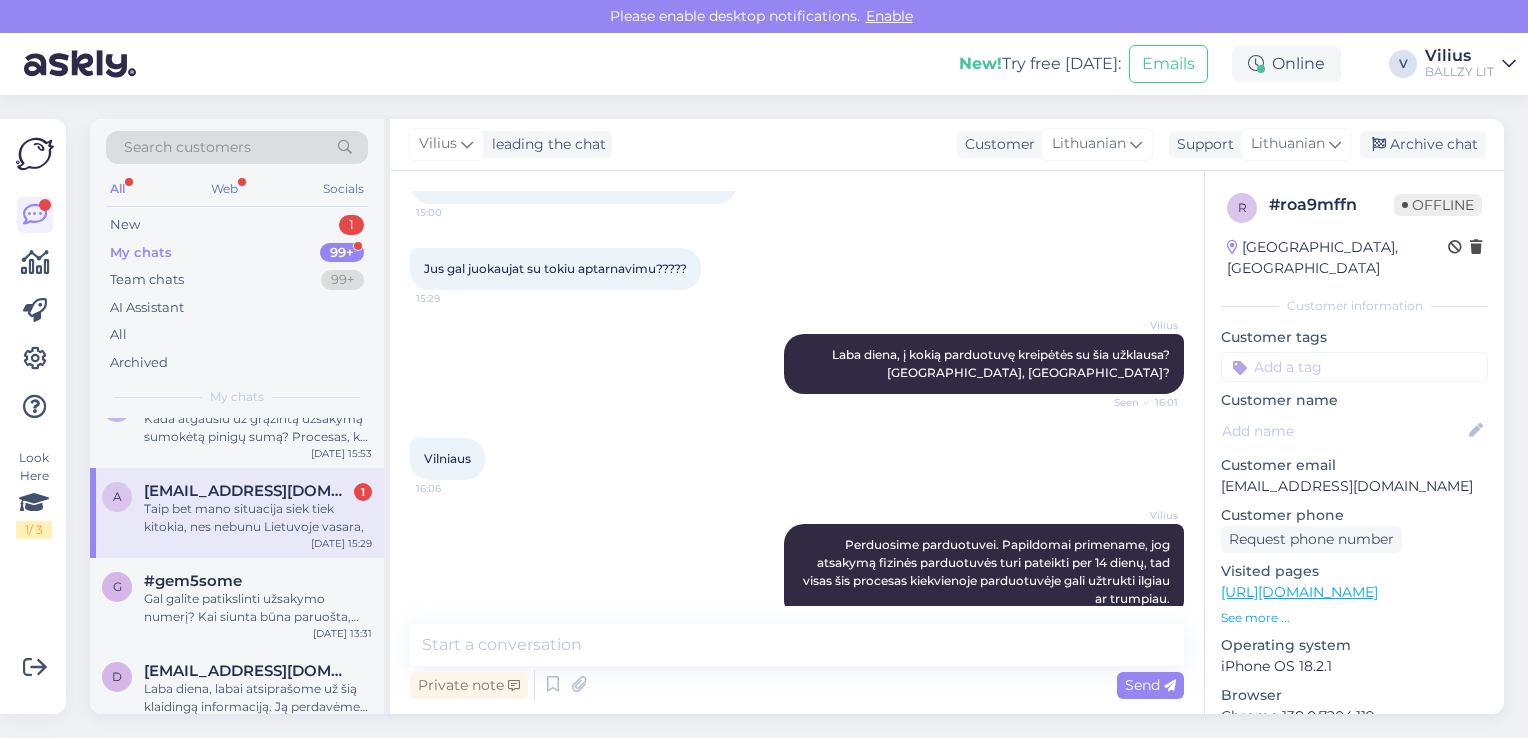 scroll, scrollTop: 1719, scrollLeft: 0, axis: vertical 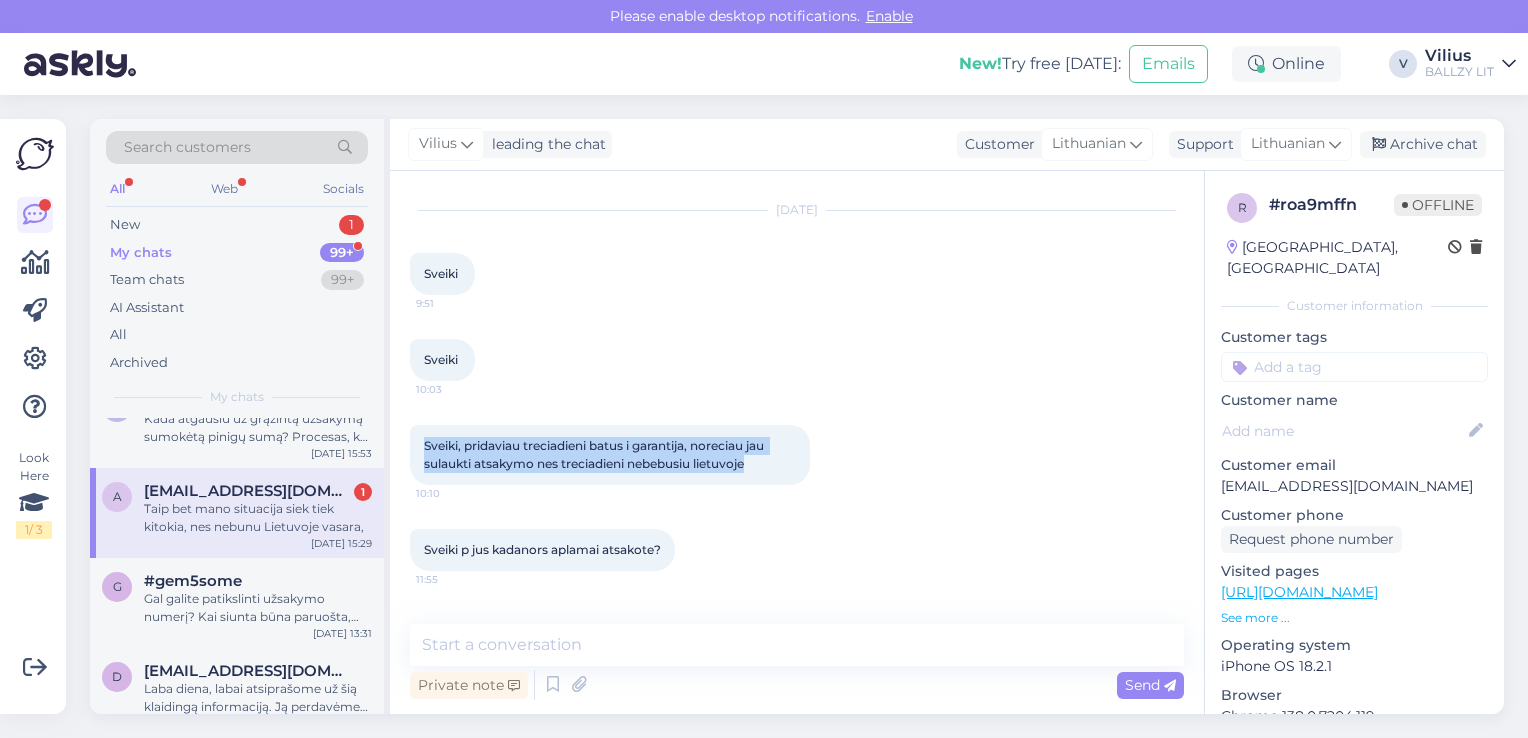 drag, startPoint x: 765, startPoint y: 467, endPoint x: 424, endPoint y: 441, distance: 341.98978 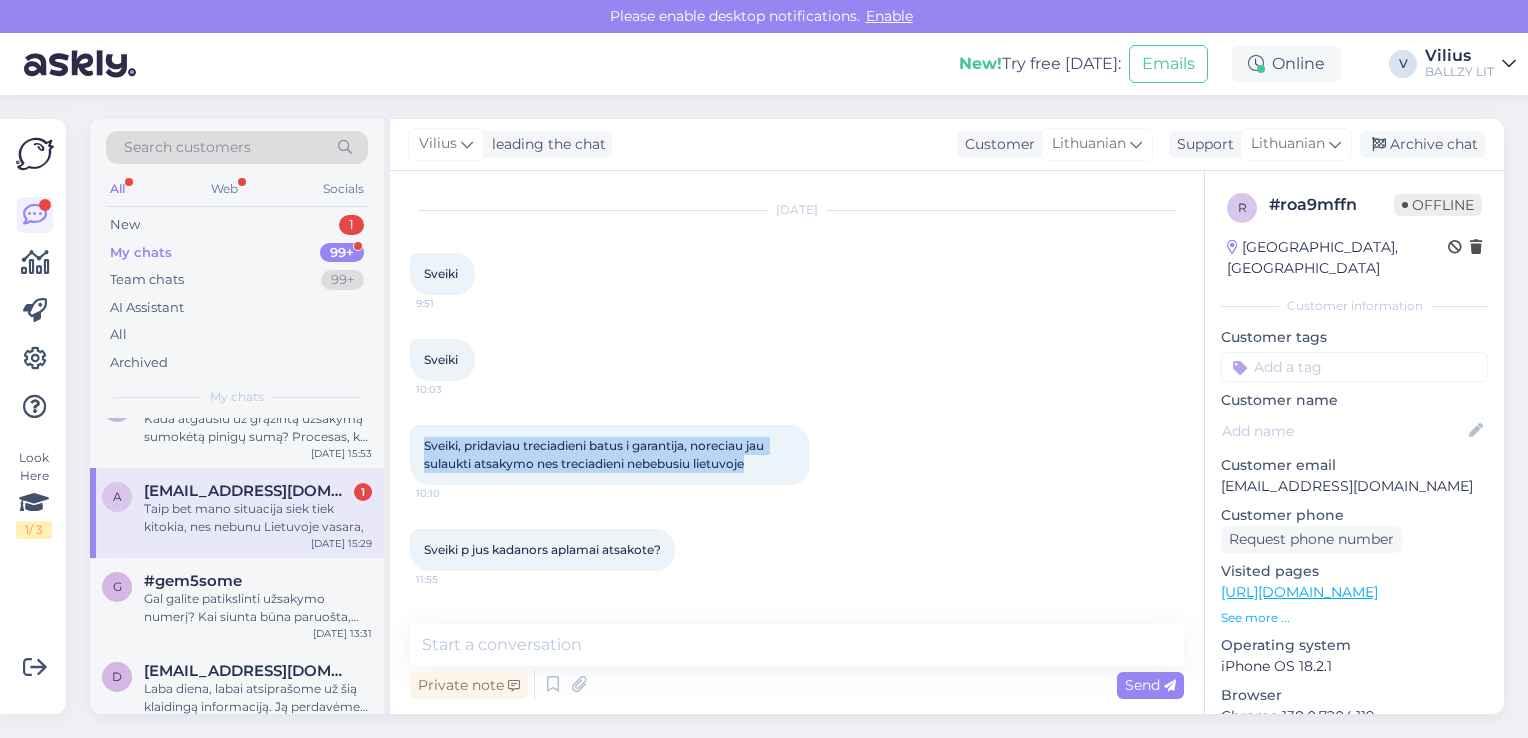 click on "Sveiki, pridaviau treciadieni batus i garantija, noreciau jau sulaukti atsakymo nes treciadieni nebebusiu lietuvoje 10:10" at bounding box center (610, 455) 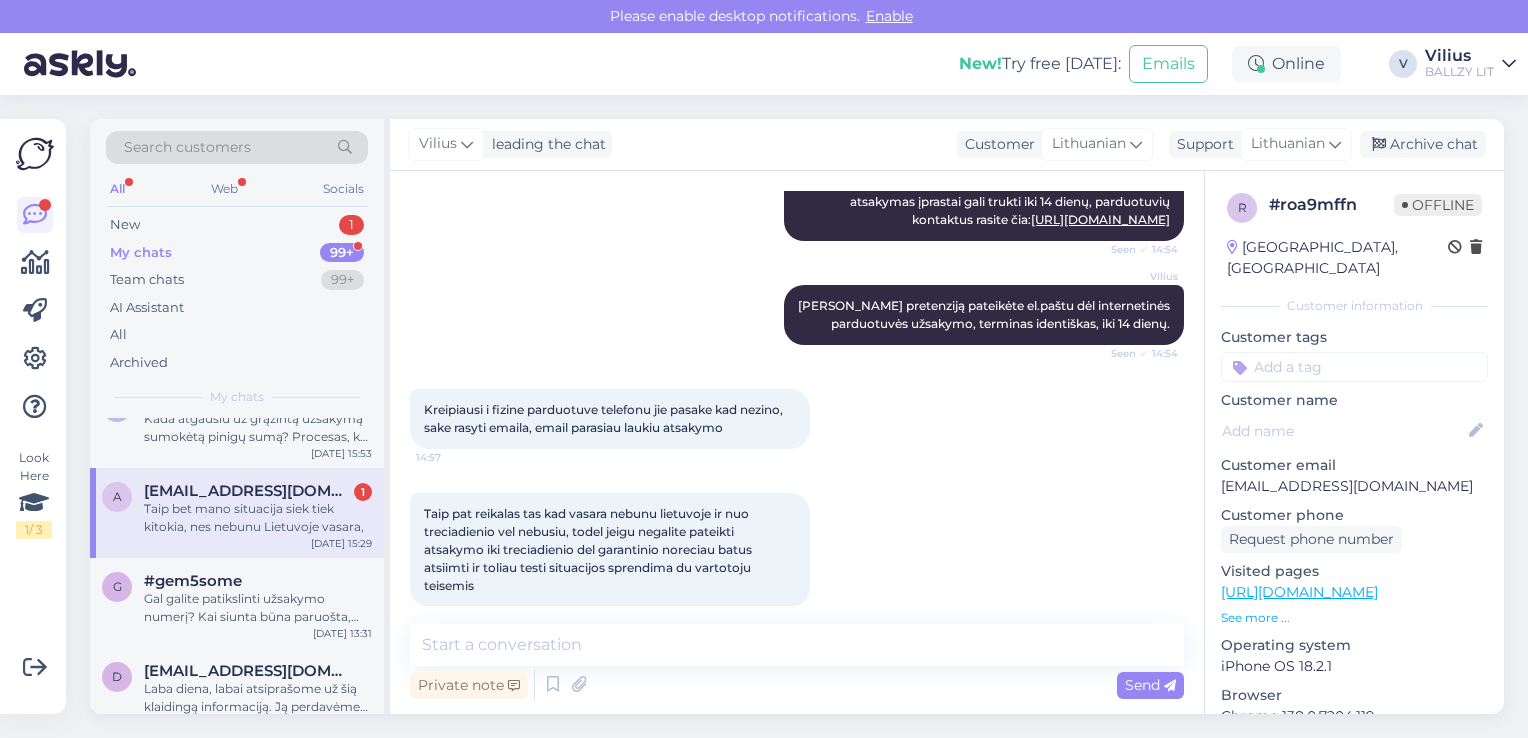 scroll, scrollTop: 746, scrollLeft: 0, axis: vertical 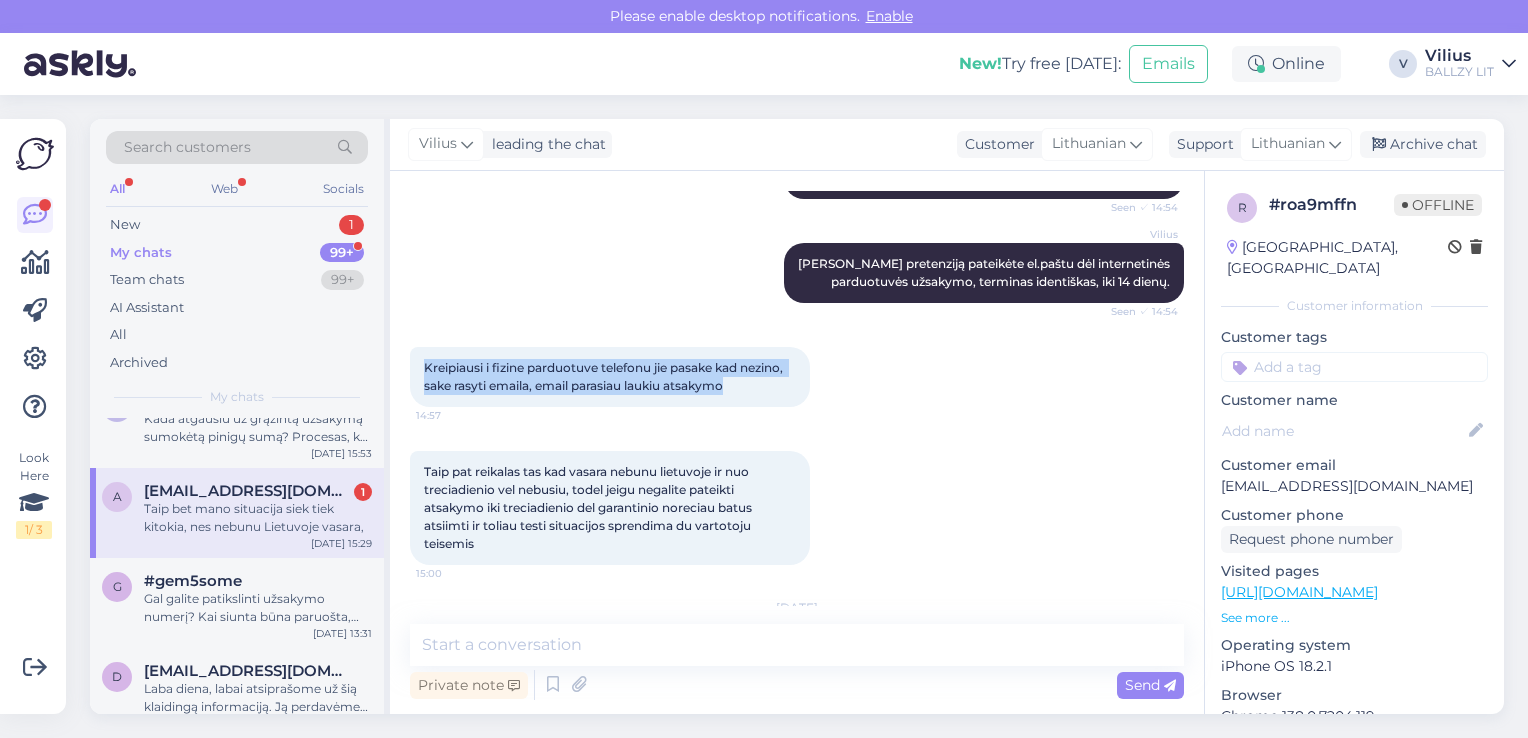drag, startPoint x: 745, startPoint y: 372, endPoint x: 420, endPoint y: 348, distance: 325.88495 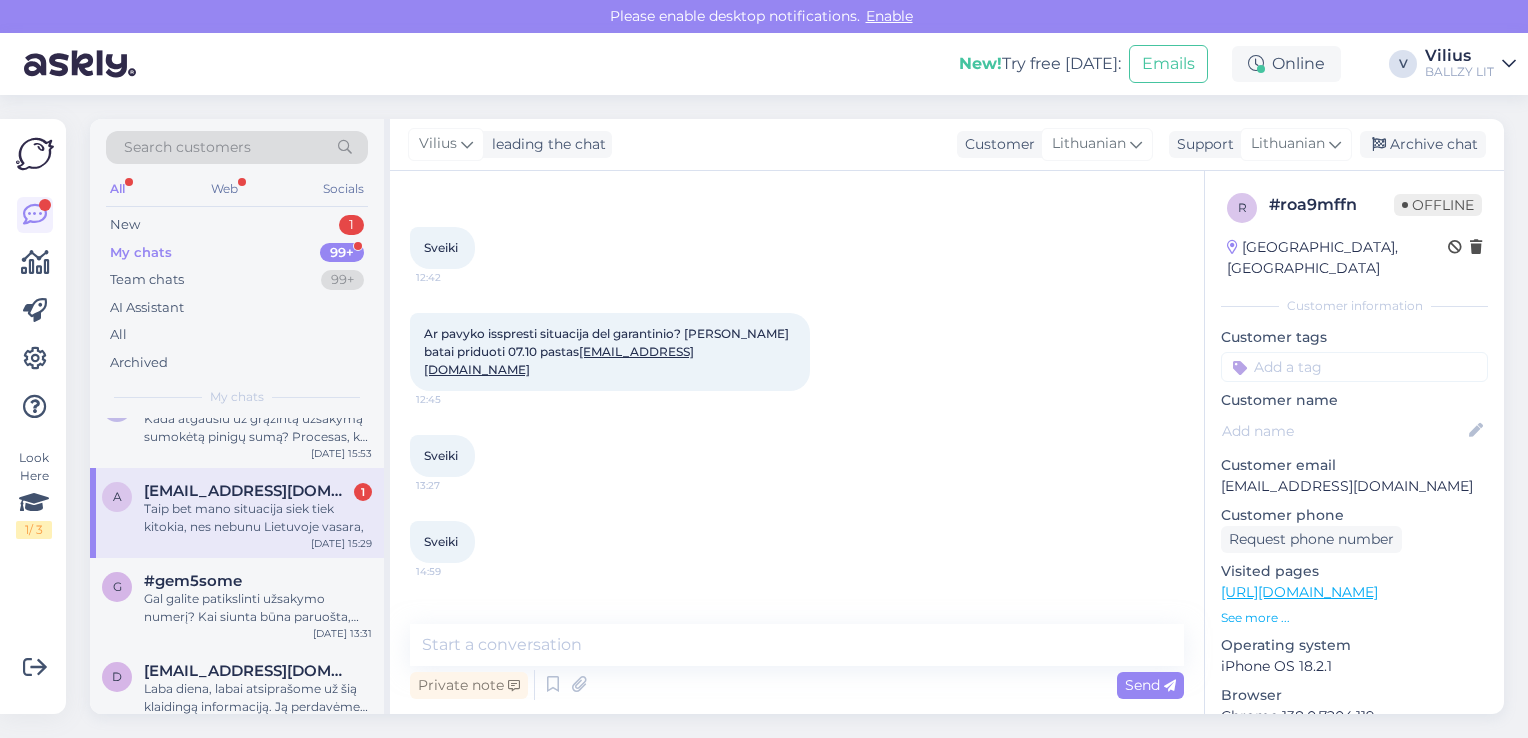 scroll, scrollTop: 1221, scrollLeft: 0, axis: vertical 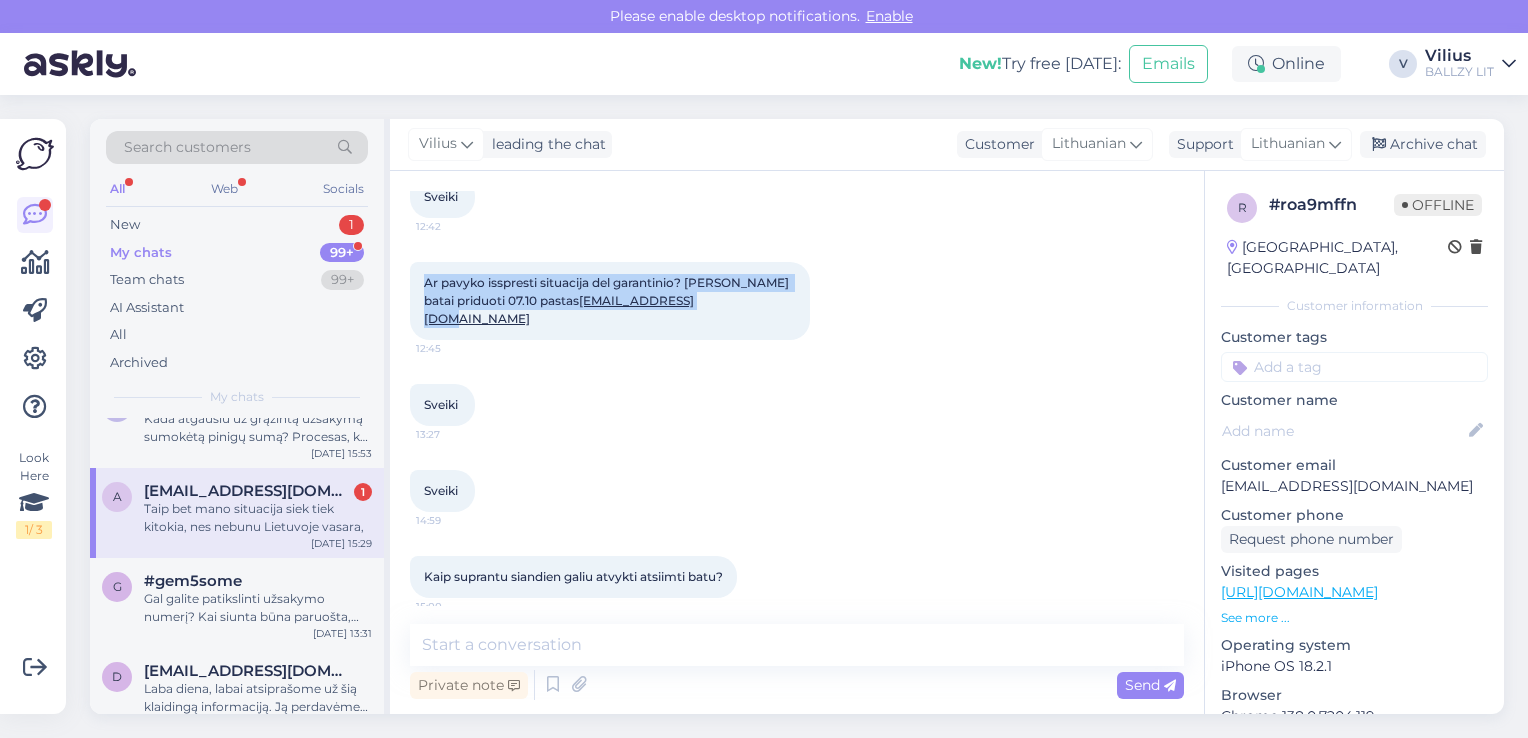 drag, startPoint x: 421, startPoint y: 264, endPoint x: 801, endPoint y: 299, distance: 381.60843 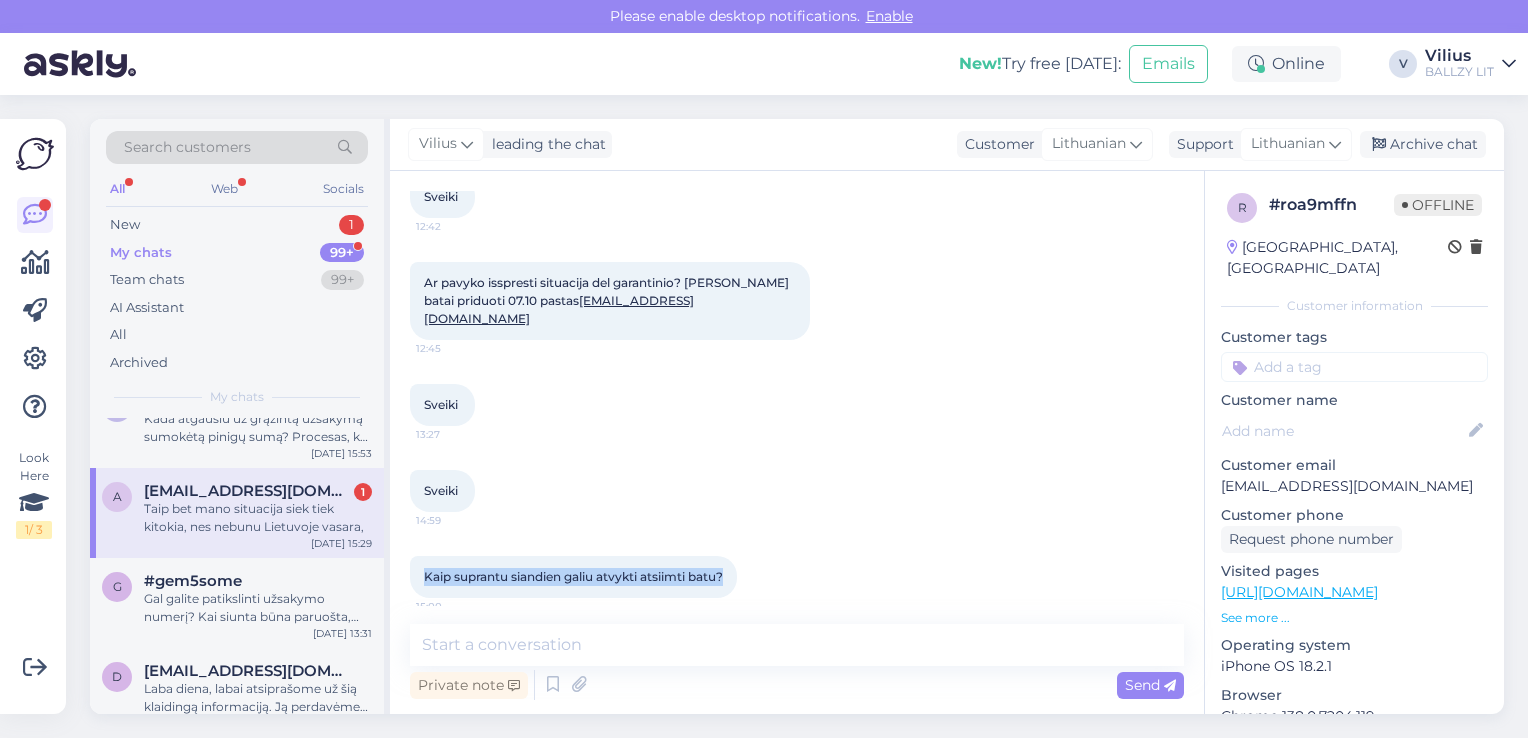 drag, startPoint x: 733, startPoint y: 542, endPoint x: 420, endPoint y: 546, distance: 313.02554 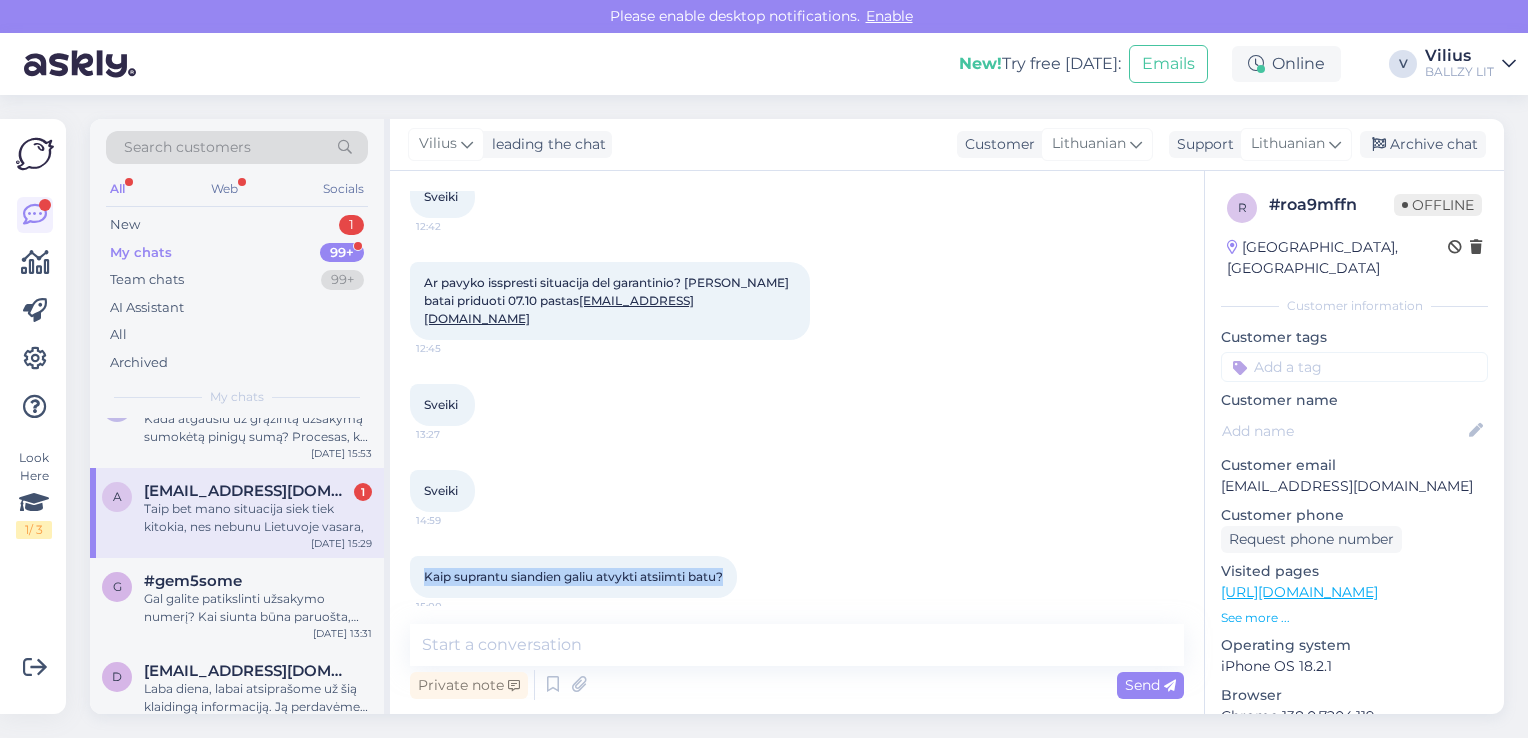click on "Kaip suprantu siandien galiu atvykti atsiimti batu? 15:00" at bounding box center [573, 577] 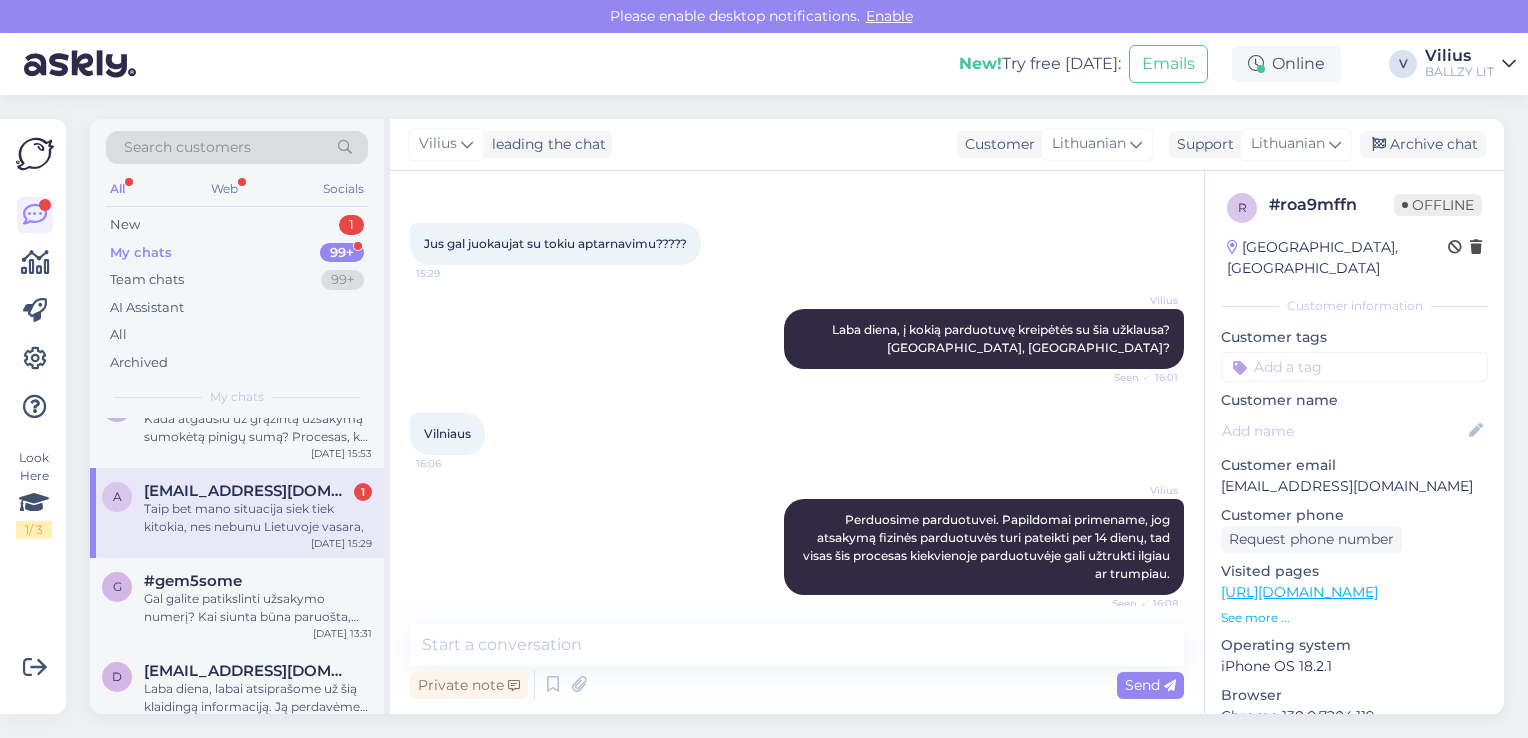 scroll, scrollTop: 1718, scrollLeft: 0, axis: vertical 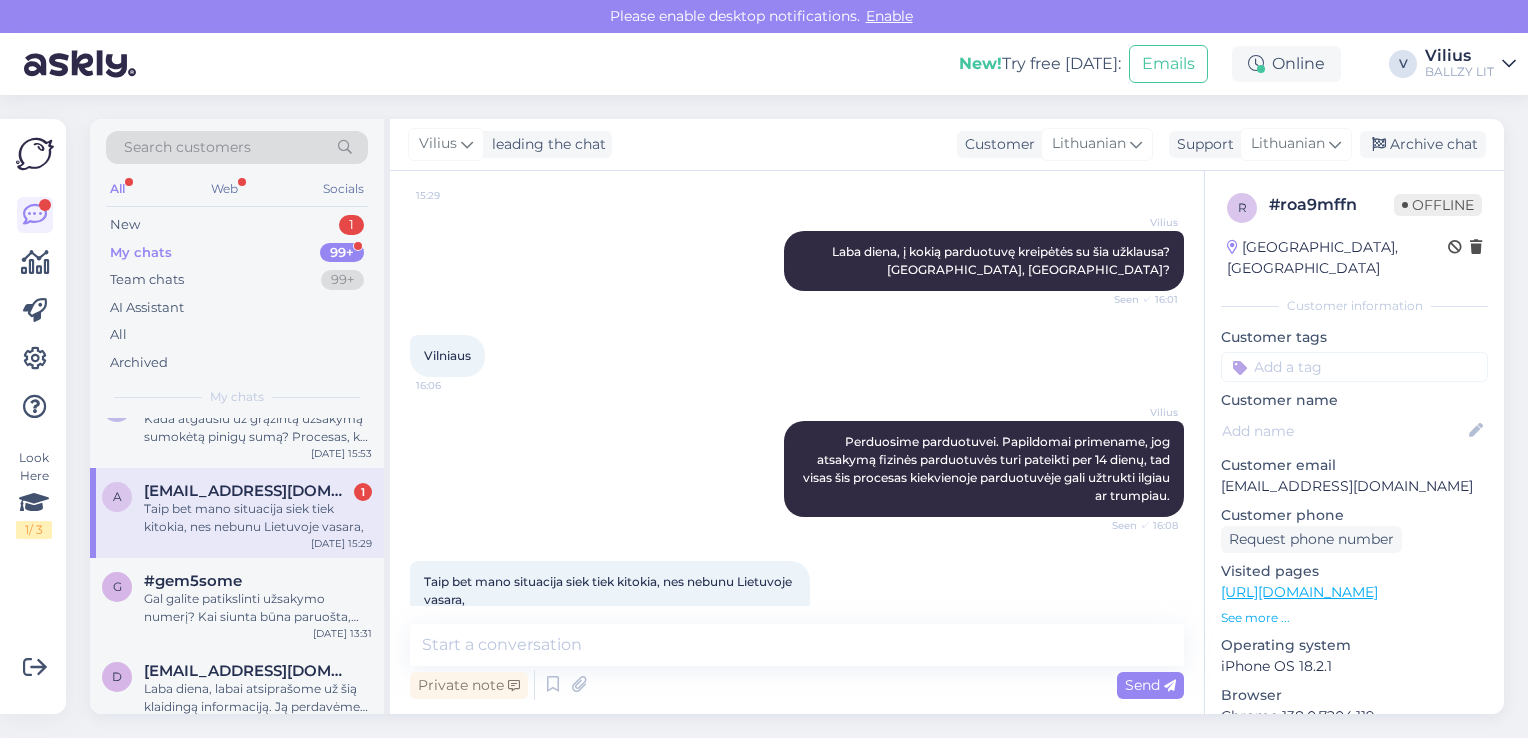 drag, startPoint x: 531, startPoint y: 570, endPoint x: 425, endPoint y: 552, distance: 107.51744 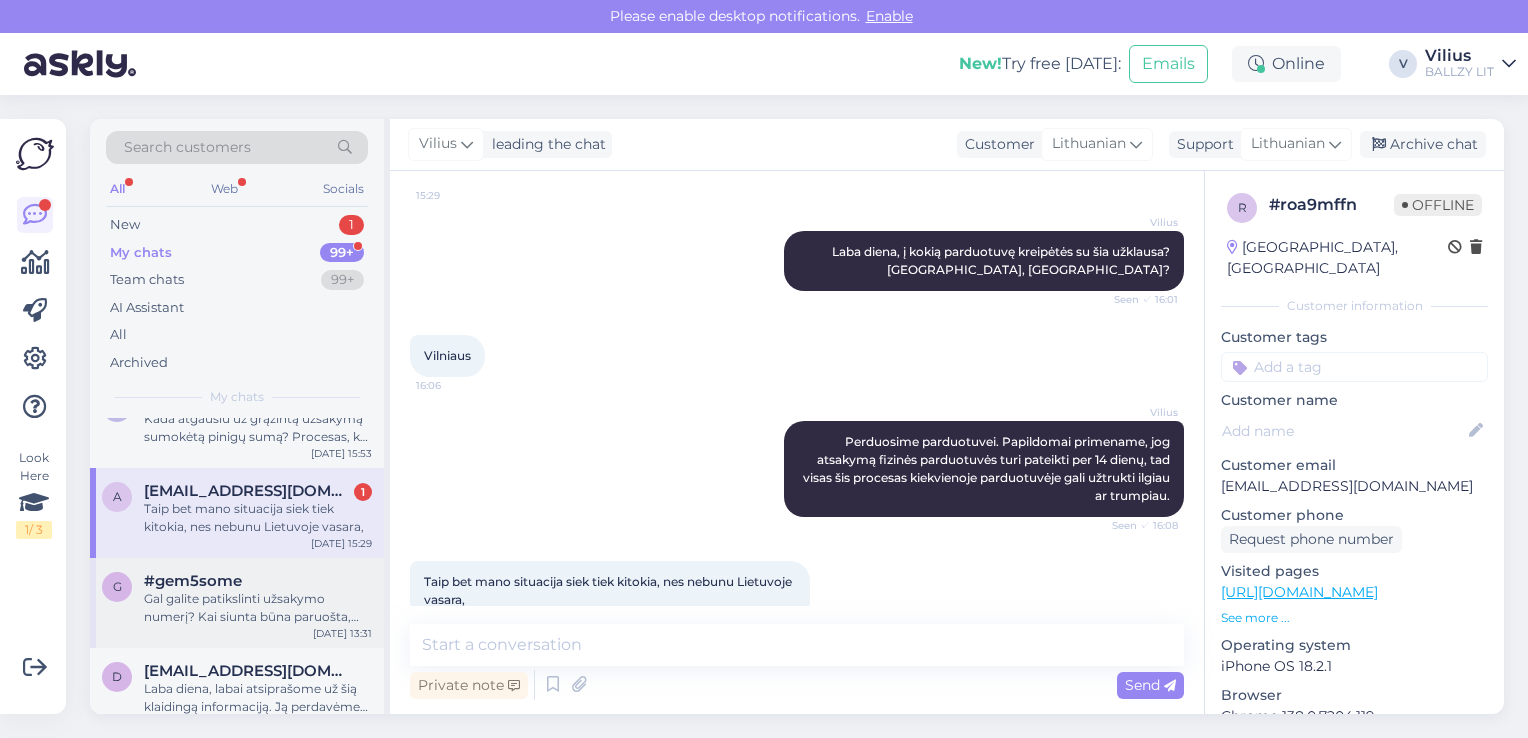 click on "Gal galite patikslinti užsakymo numerį? Kai siunta būna paruošta, patys kurjeriai jos atvažiuoja paimti, tad jei siunta supakuota, bet kurjeriai kurį laiką neatvyksta, įtakoti jų procesų nelabai galime. Įprastai užsakymai pristatomi laikotarpyje iki 7 darbo dienų." at bounding box center [258, 608] 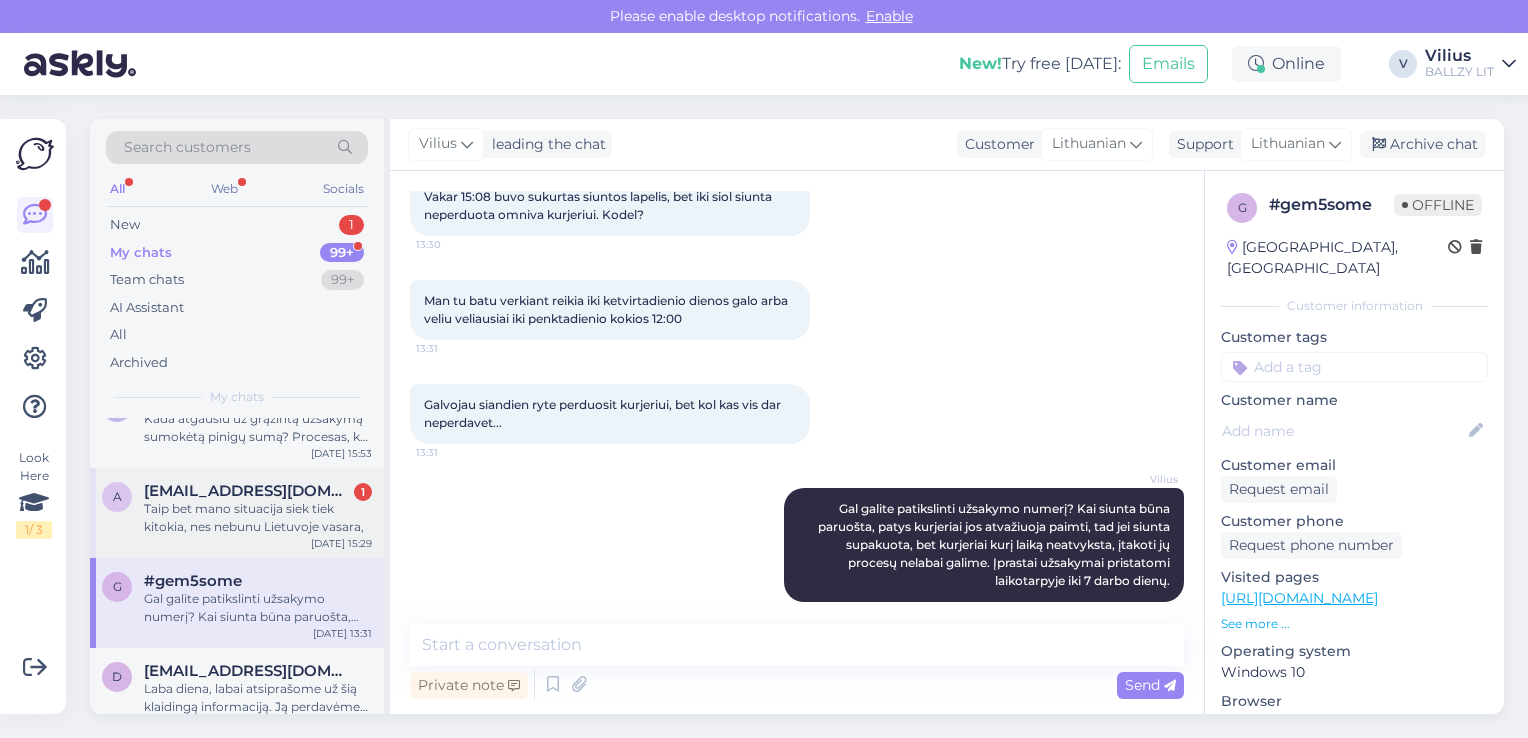 click on "Taip bet mano situacija siek tiek kitokia, nes nebunu Lietuvoje vasara," at bounding box center [258, 518] 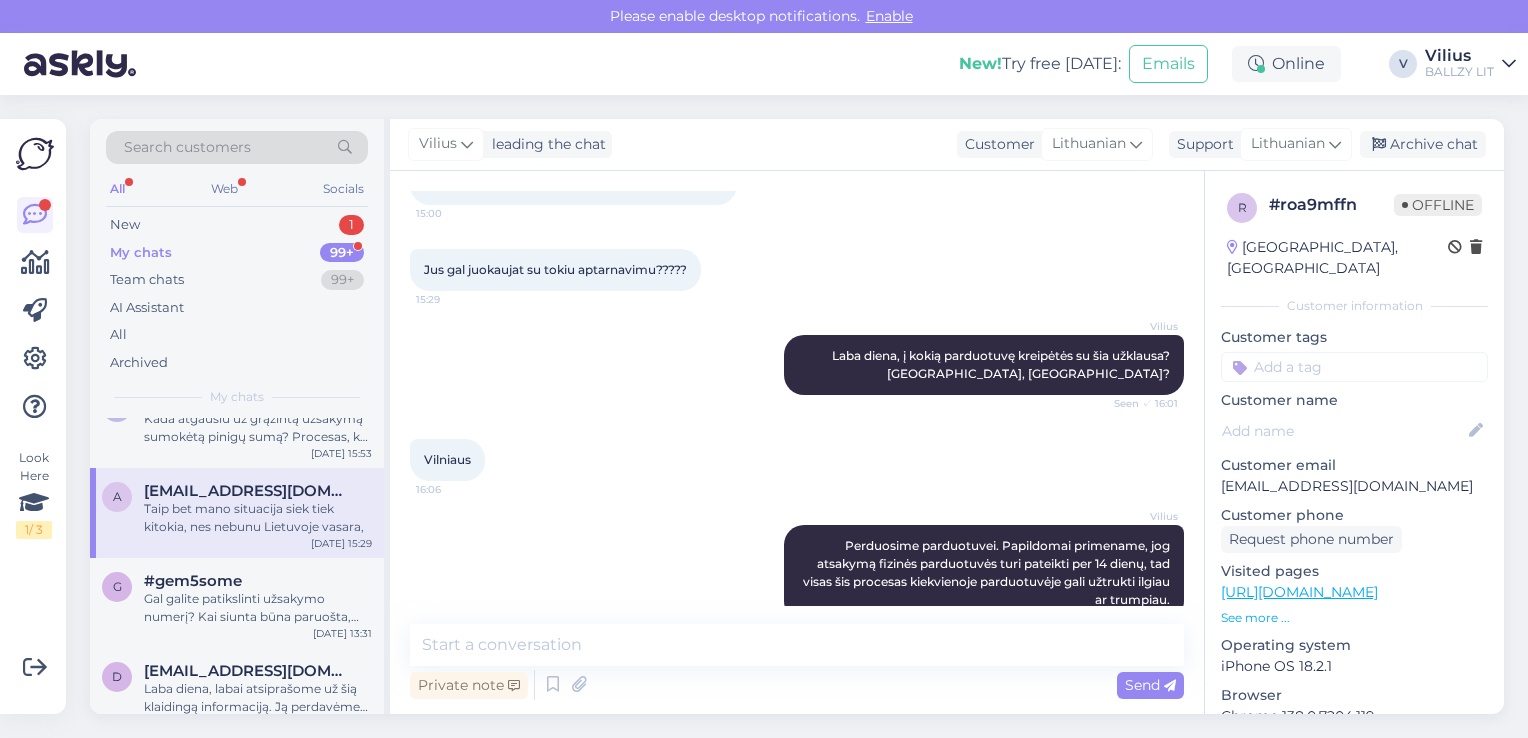 scroll, scrollTop: 1718, scrollLeft: 0, axis: vertical 